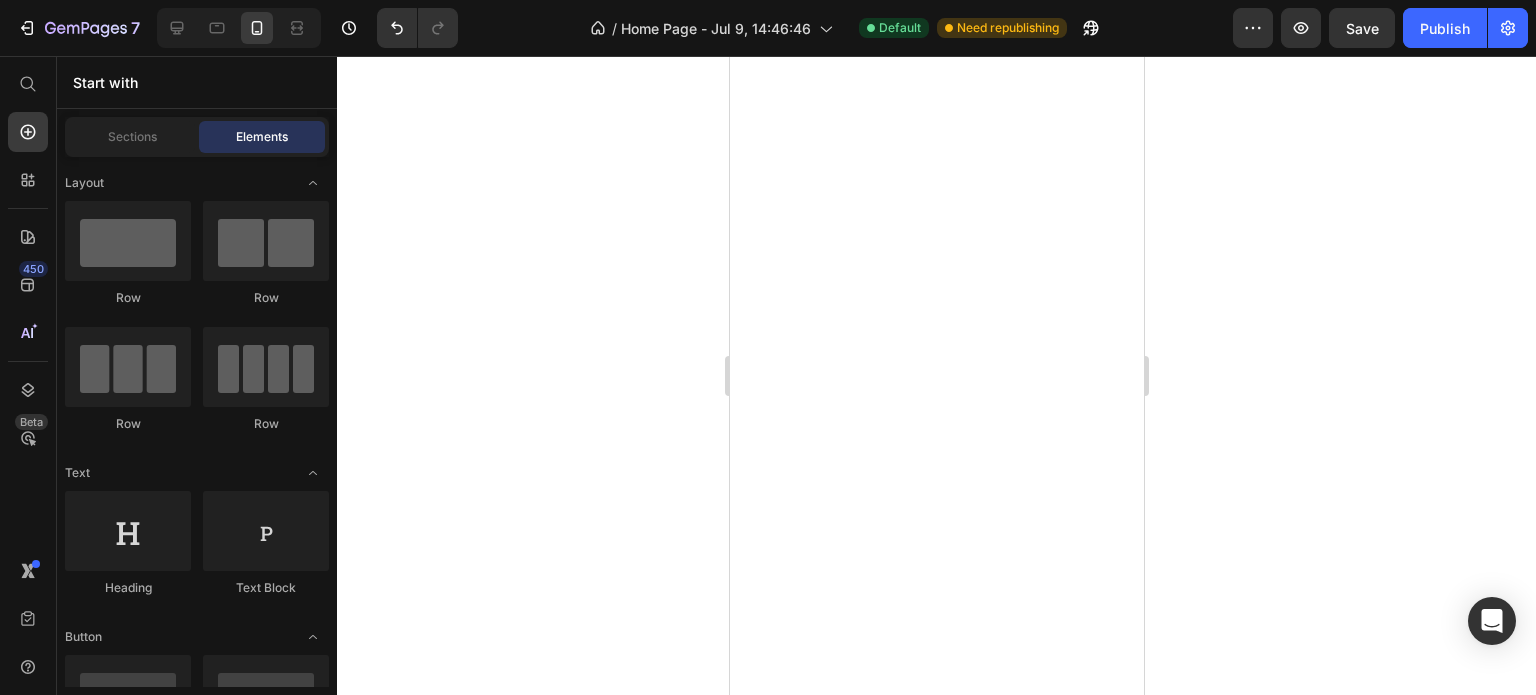 scroll, scrollTop: 0, scrollLeft: 0, axis: both 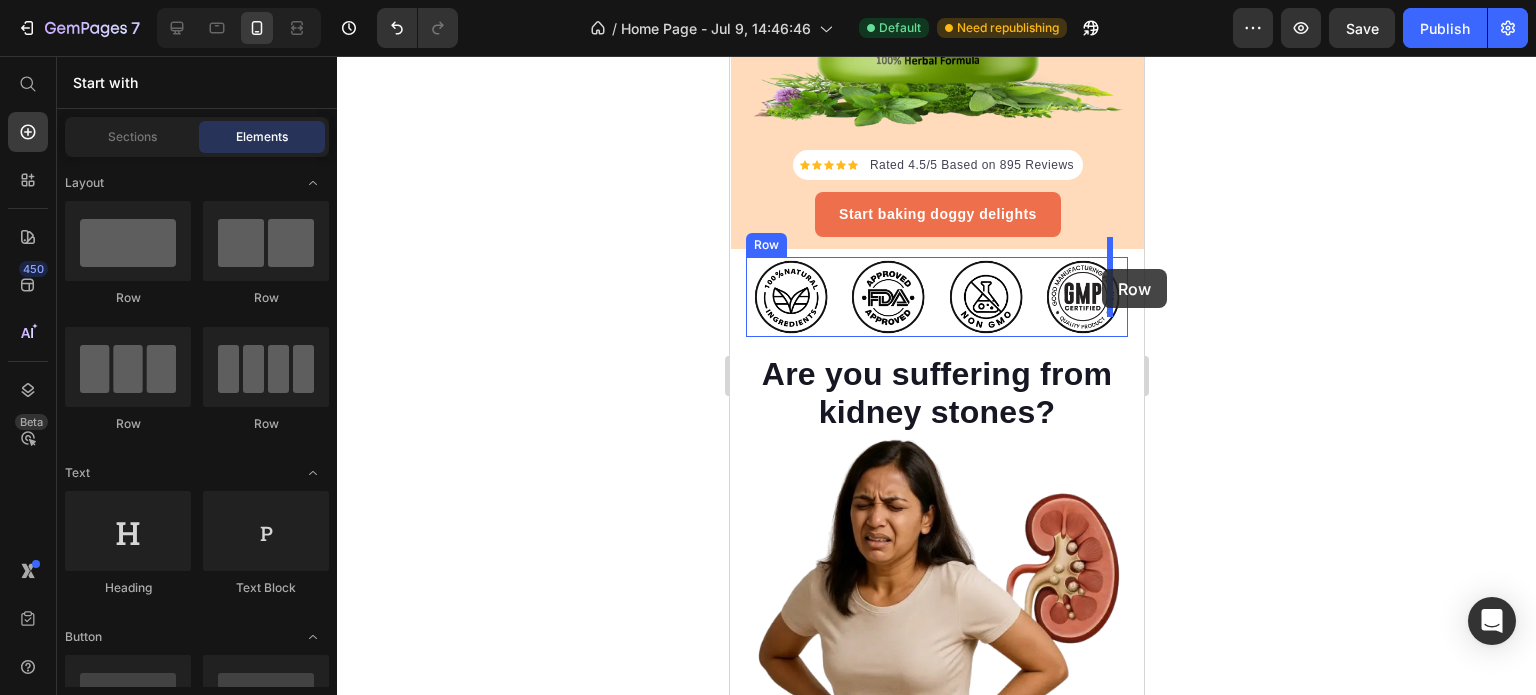 drag, startPoint x: 1018, startPoint y: 429, endPoint x: 1101, endPoint y: 269, distance: 180.24706 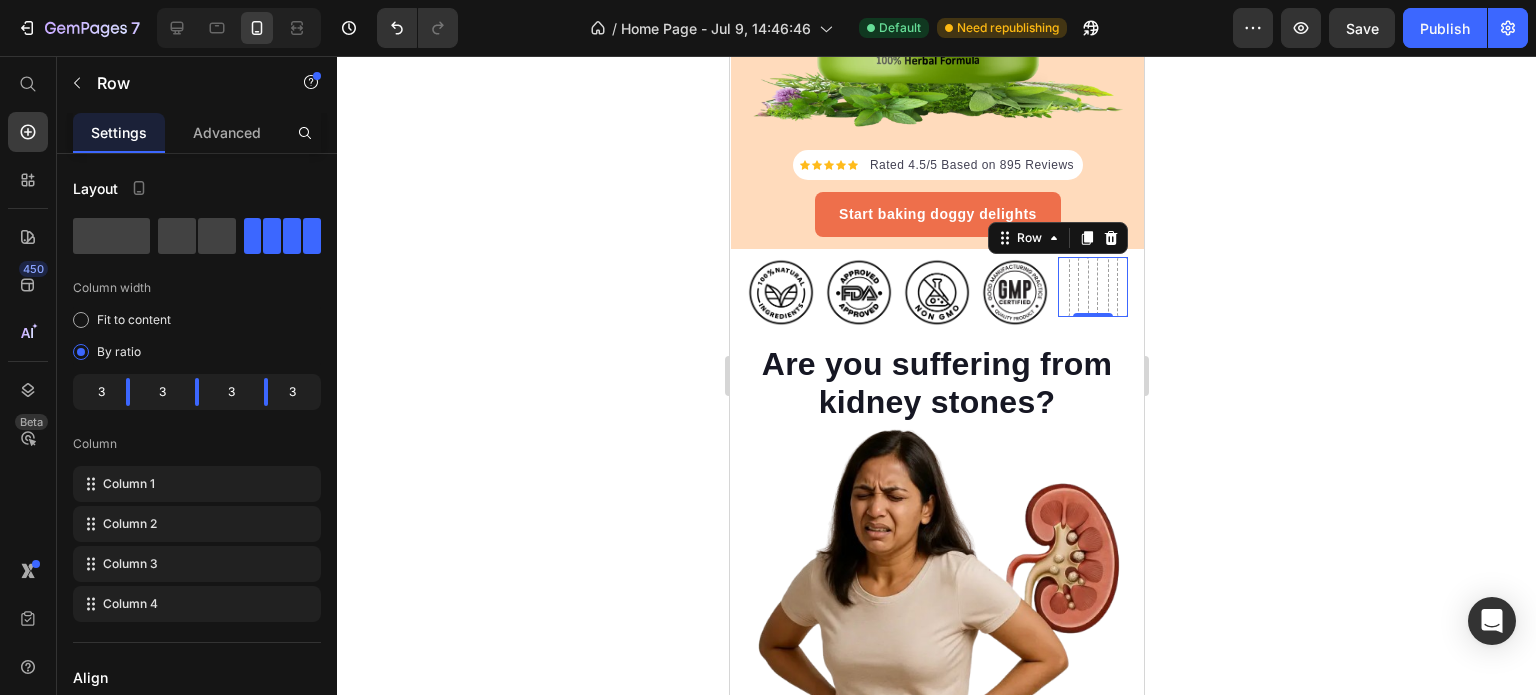 click on "Row   0" at bounding box center [1092, 287] 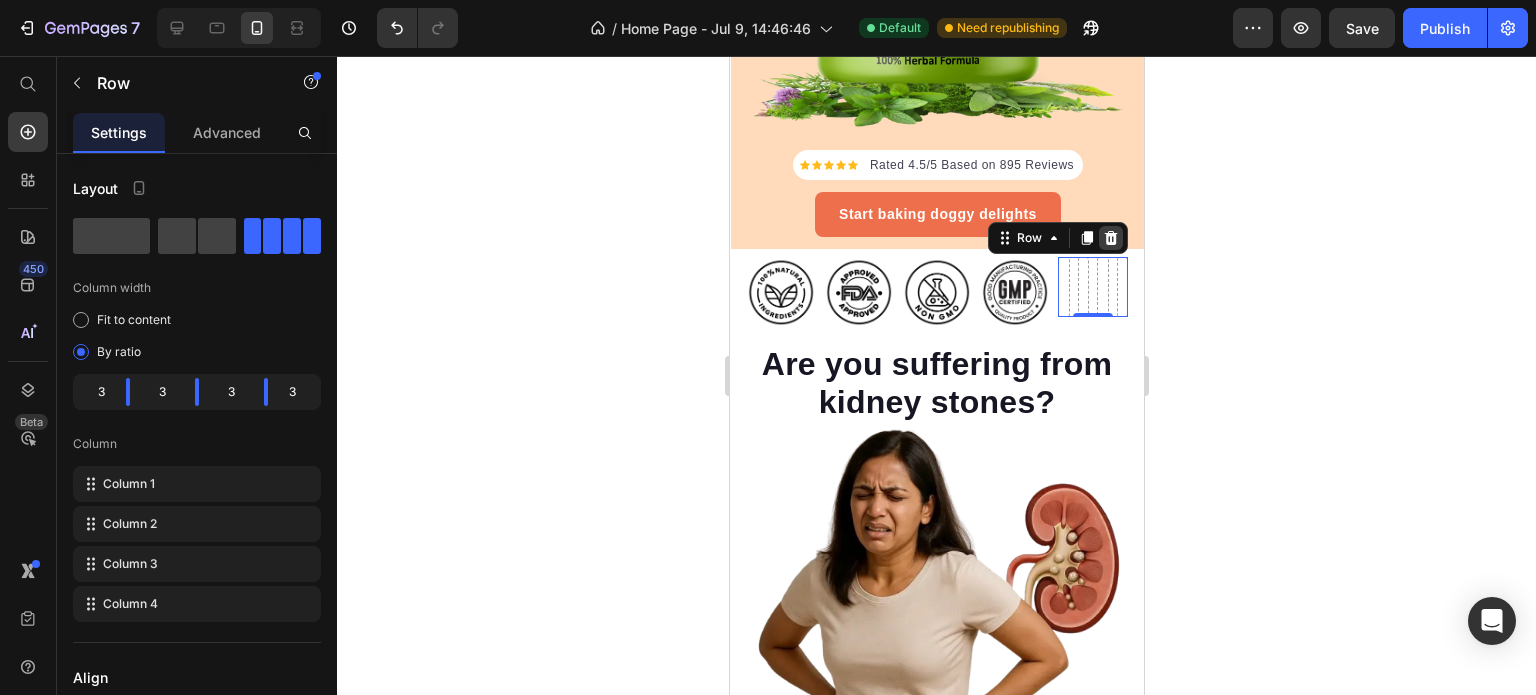 click 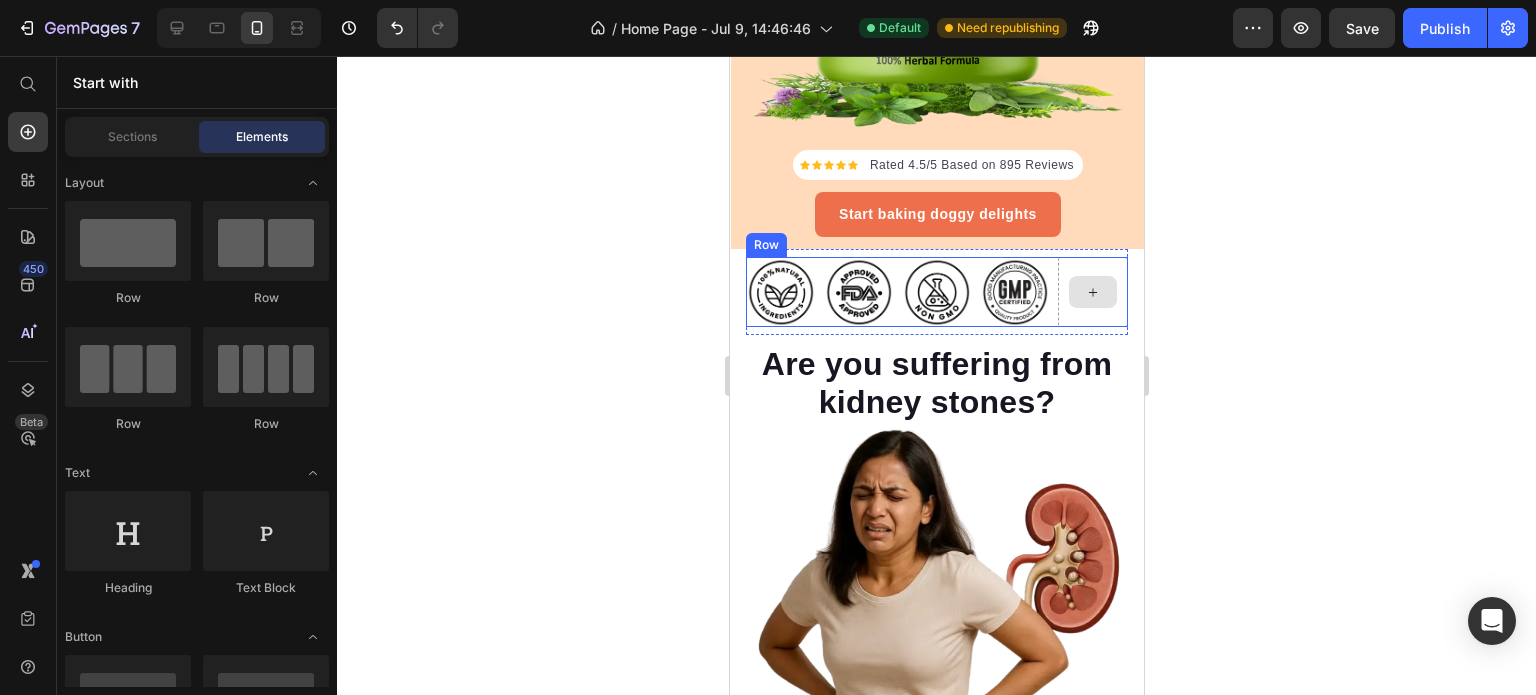 click 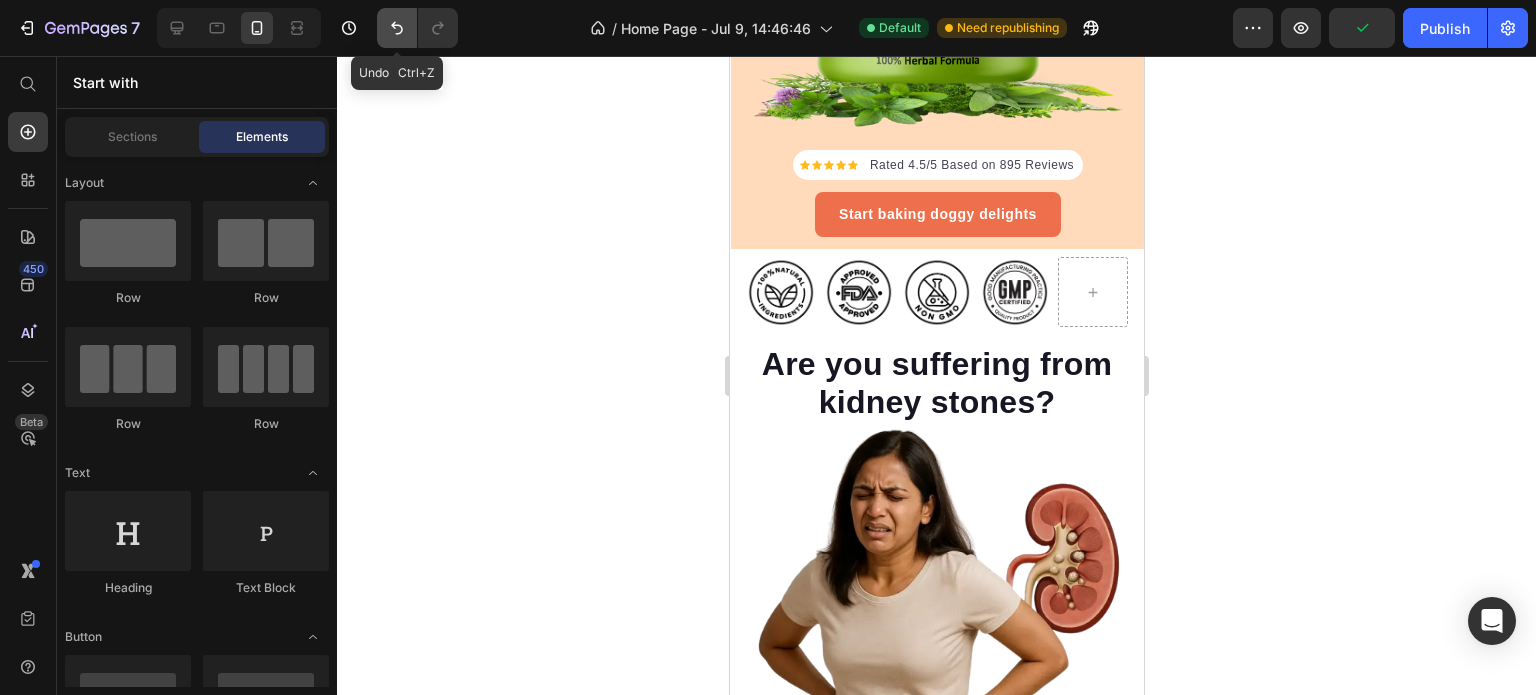 click 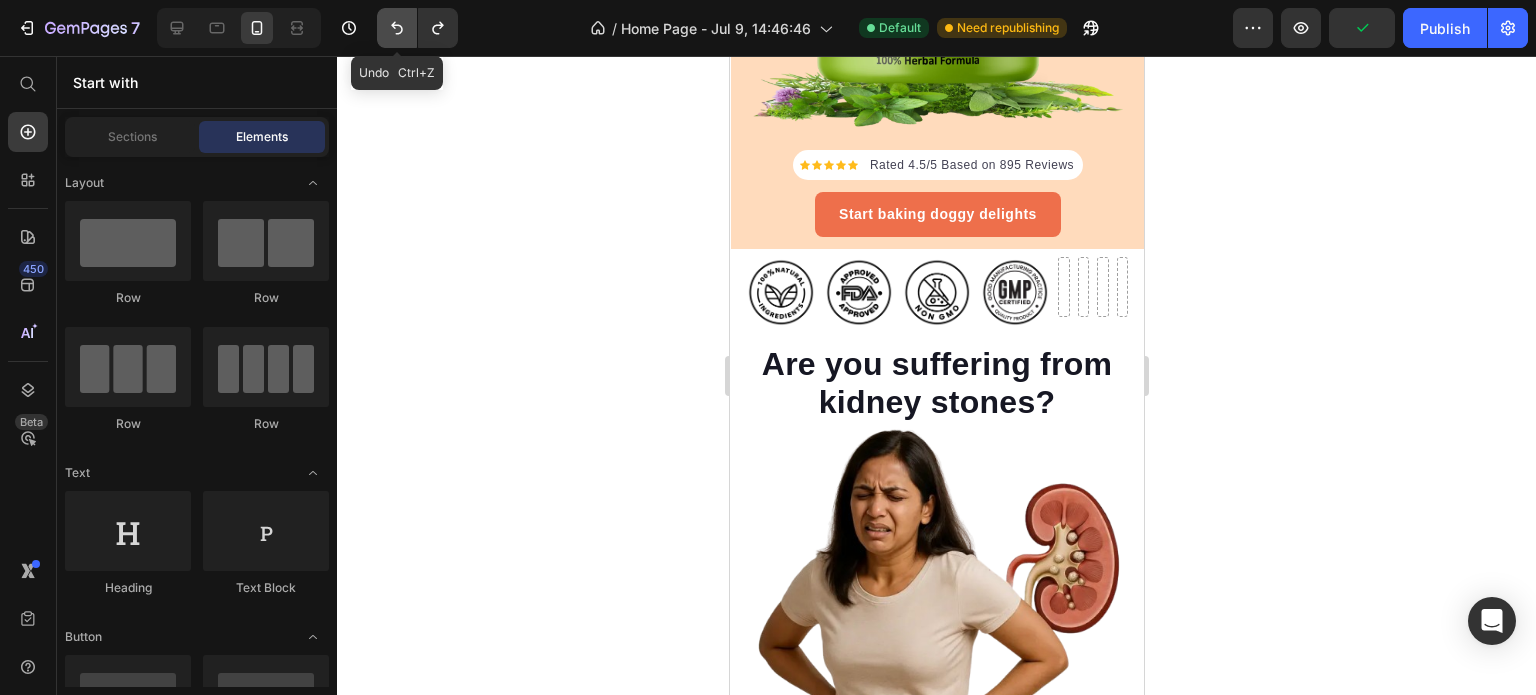 click 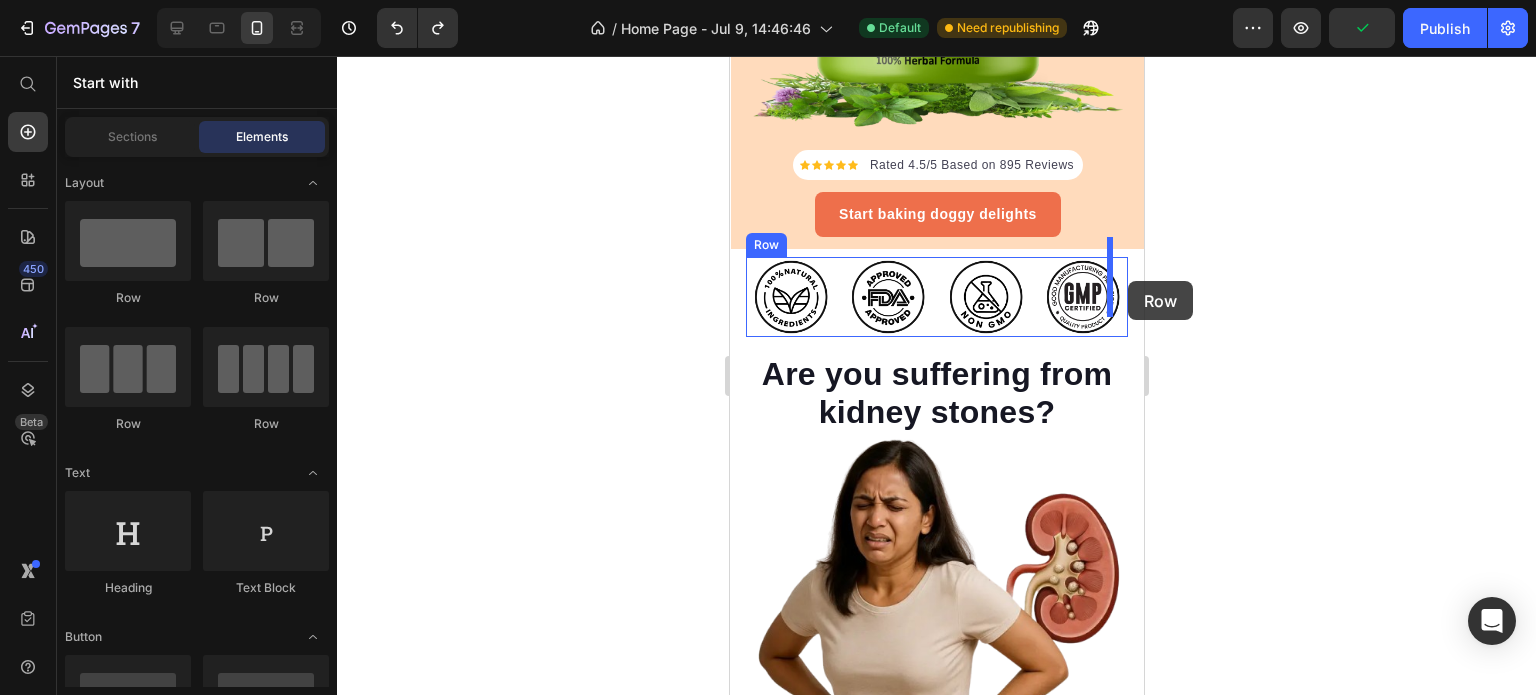drag, startPoint x: 1002, startPoint y: 316, endPoint x: 1127, endPoint y: 281, distance: 129.80756 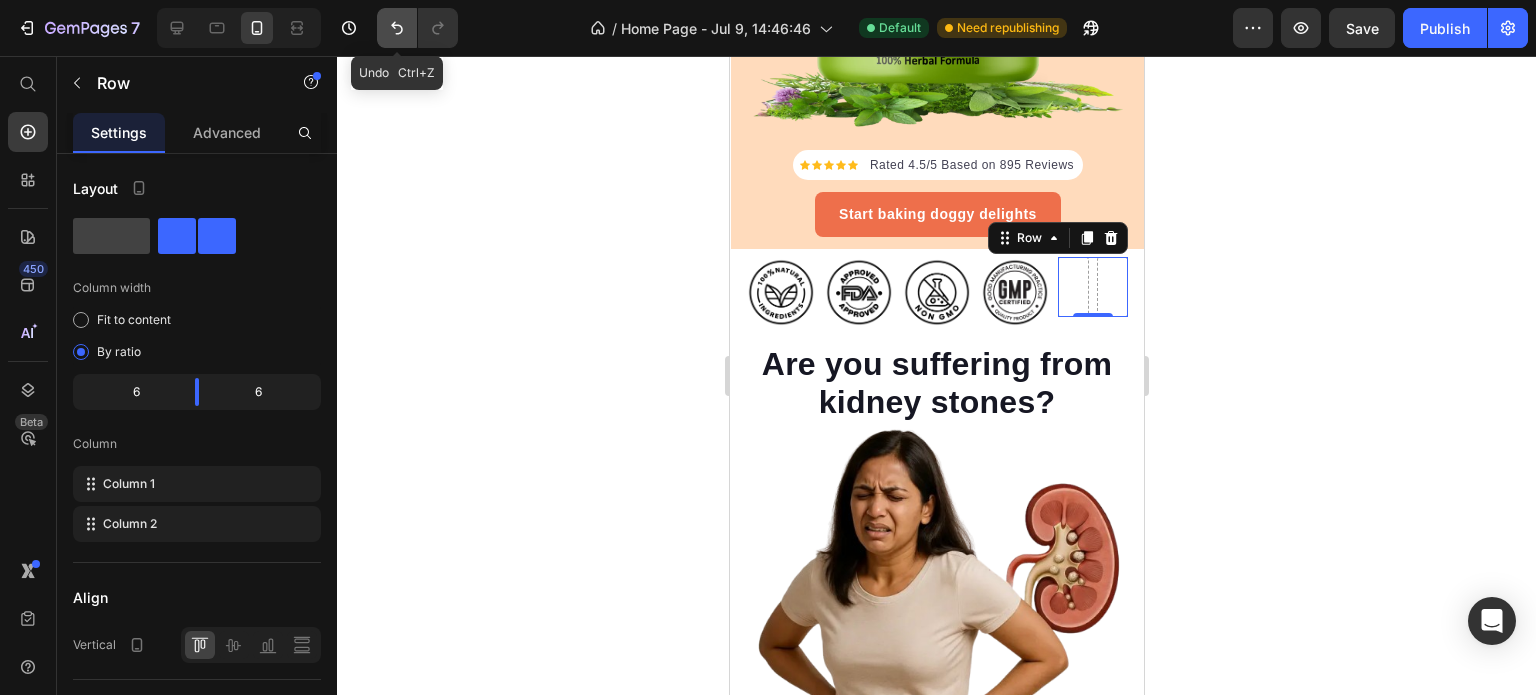 click 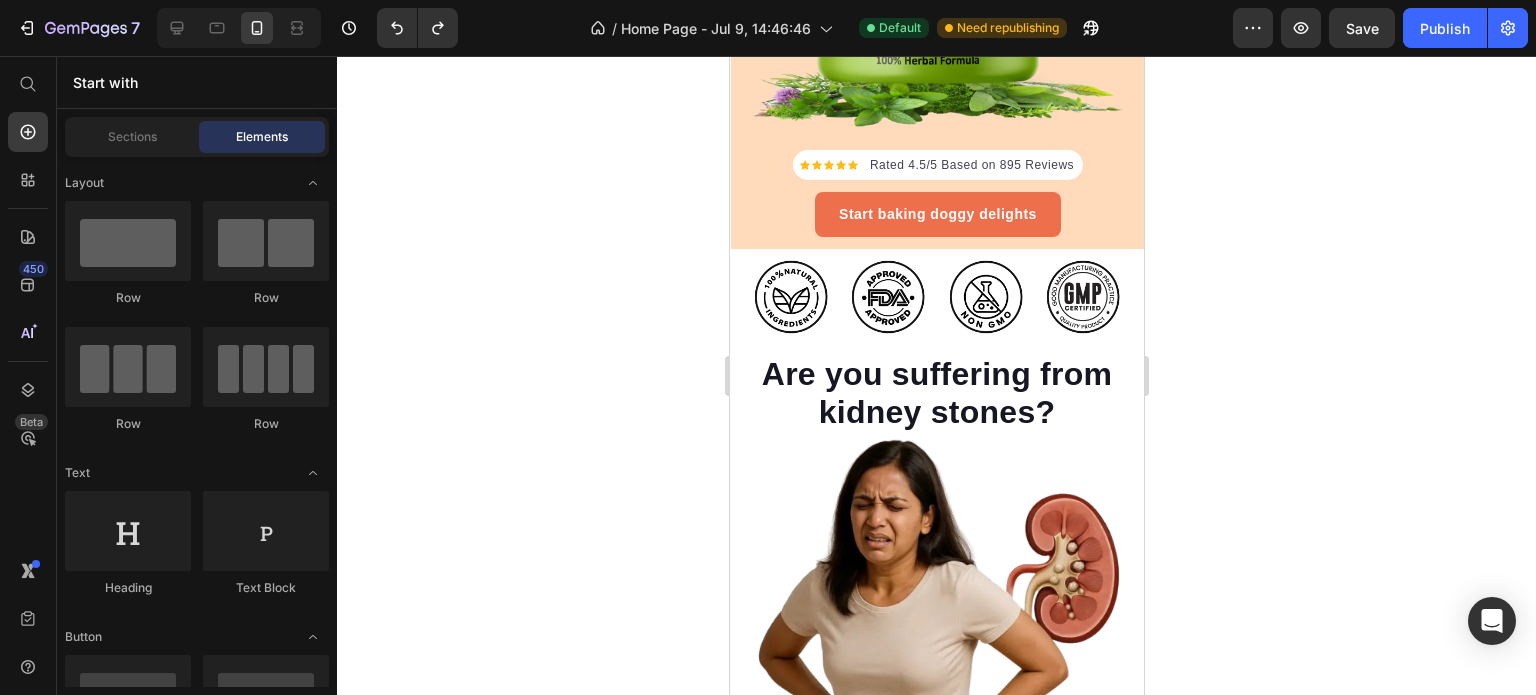 click 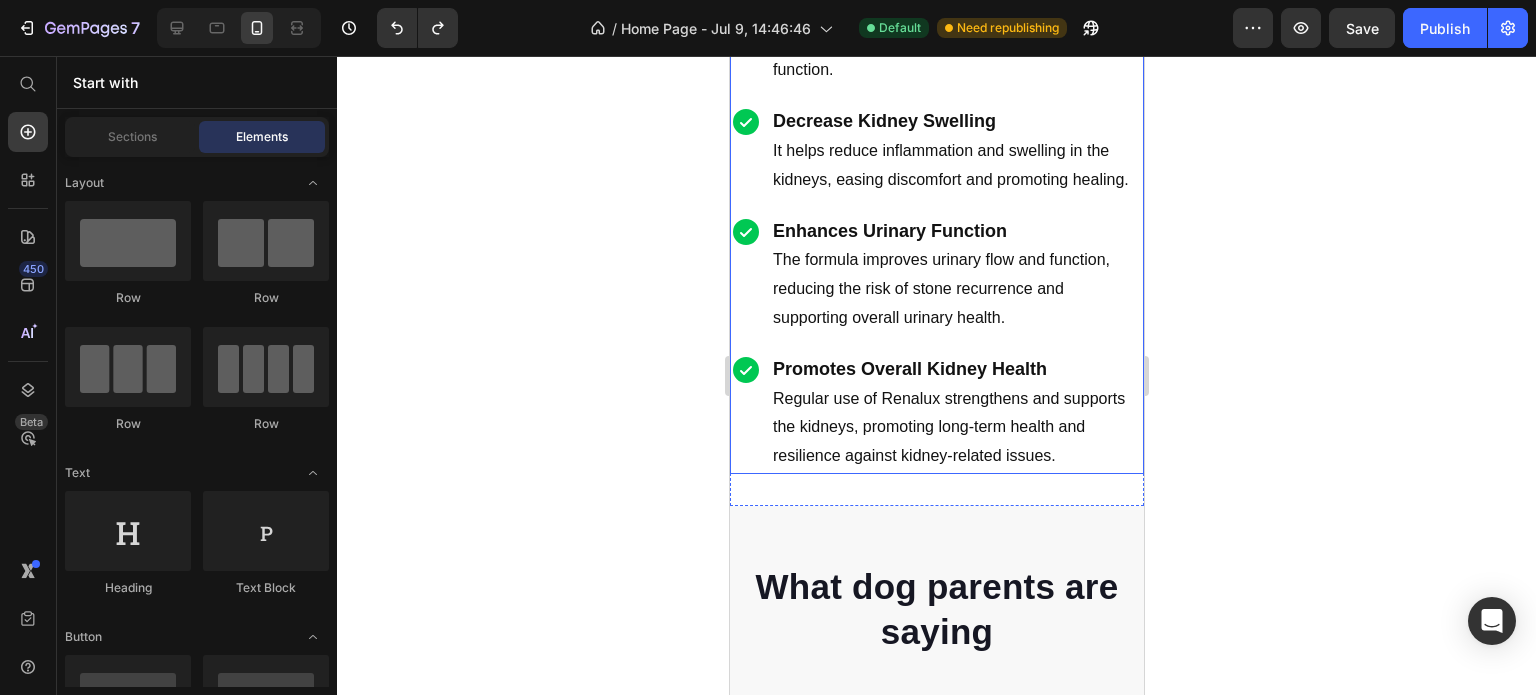 scroll, scrollTop: 2600, scrollLeft: 0, axis: vertical 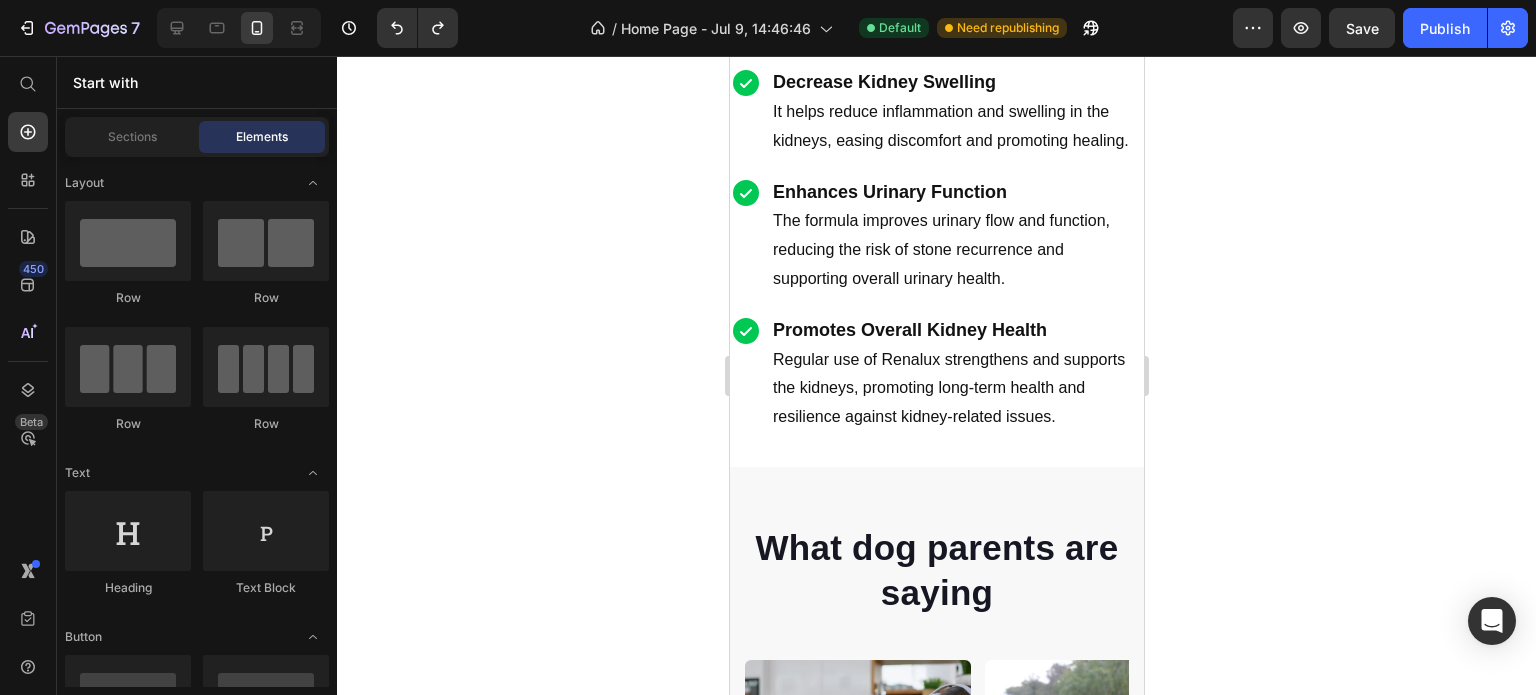 click 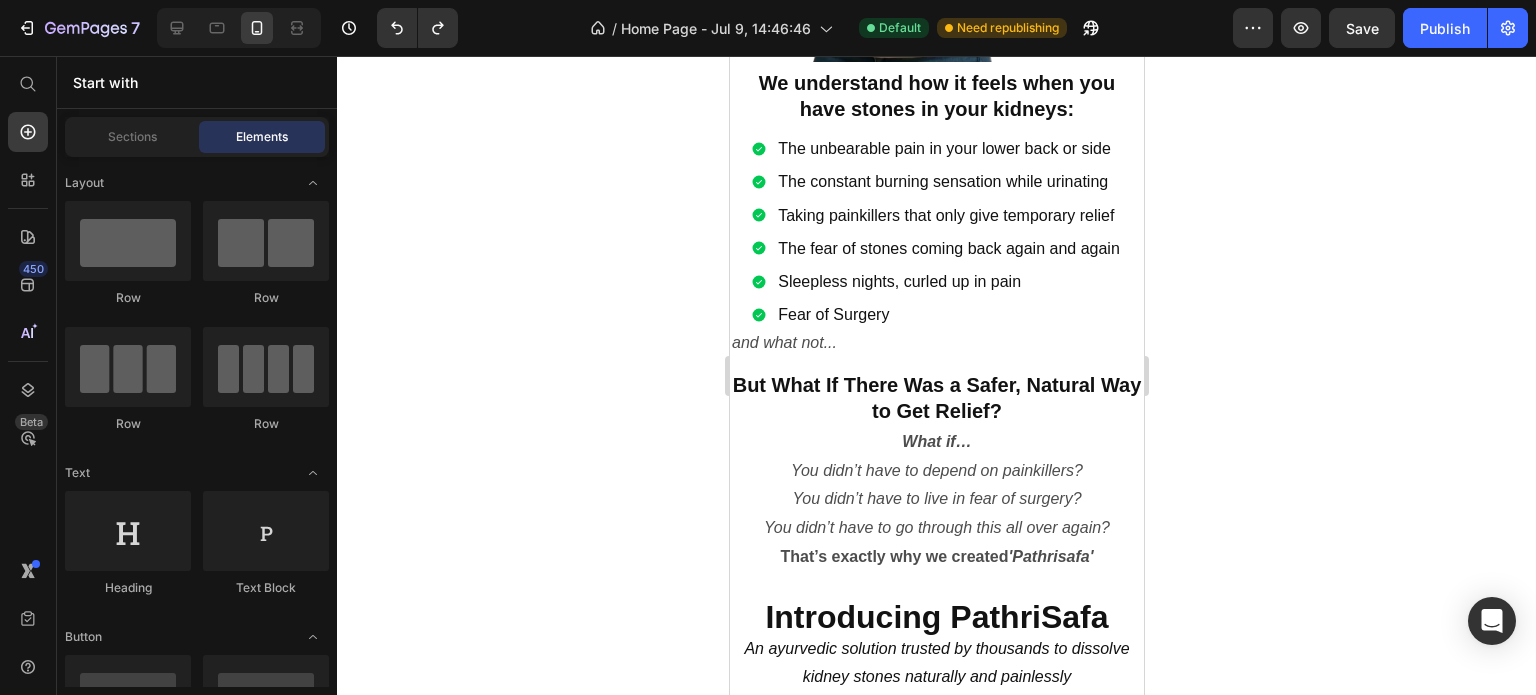 scroll, scrollTop: 0, scrollLeft: 0, axis: both 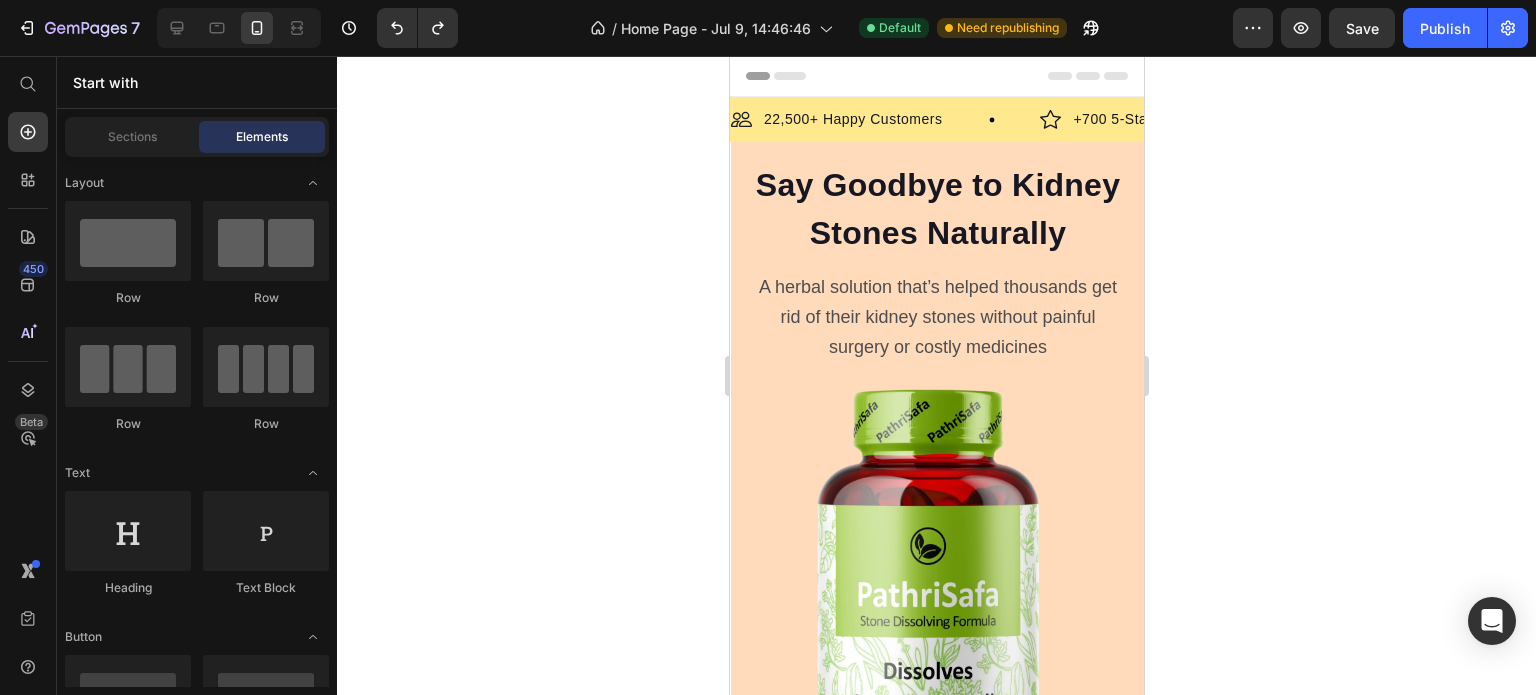 click 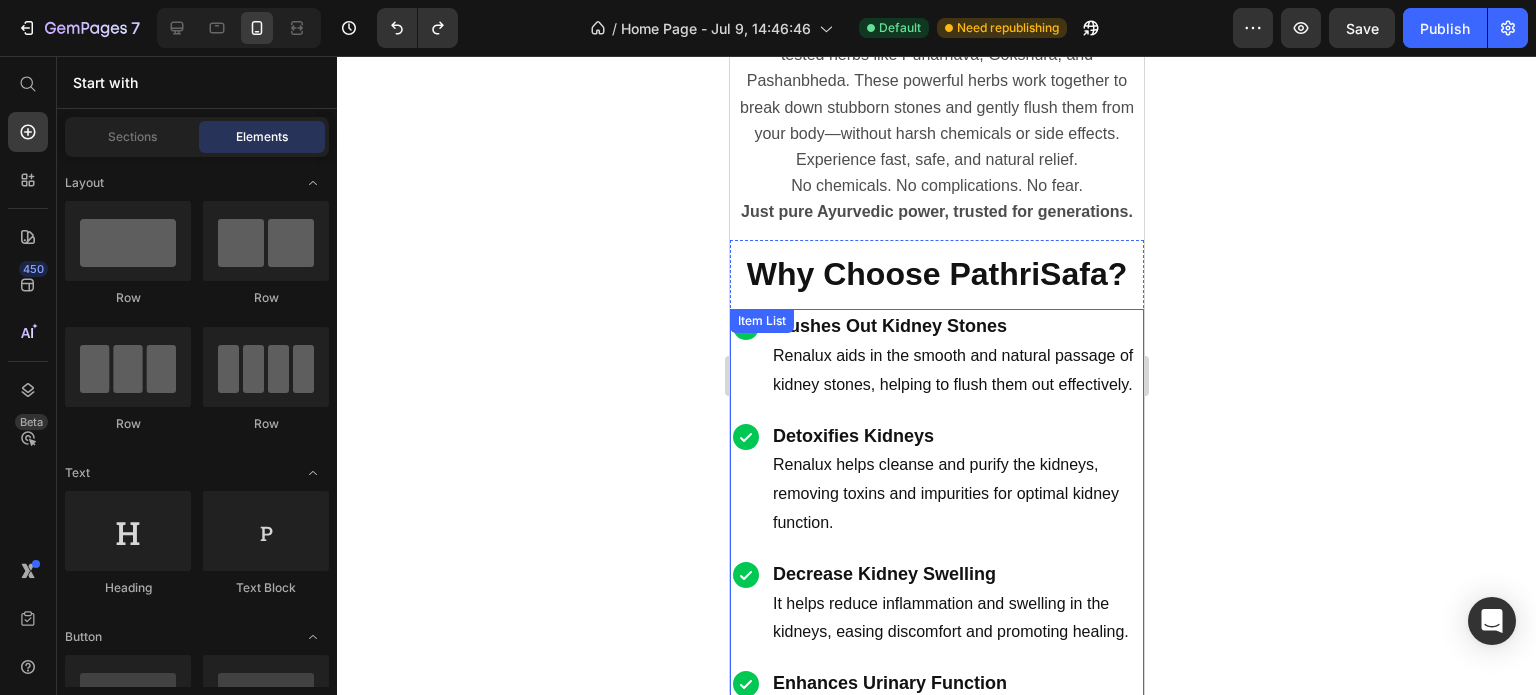 scroll, scrollTop: 2100, scrollLeft: 0, axis: vertical 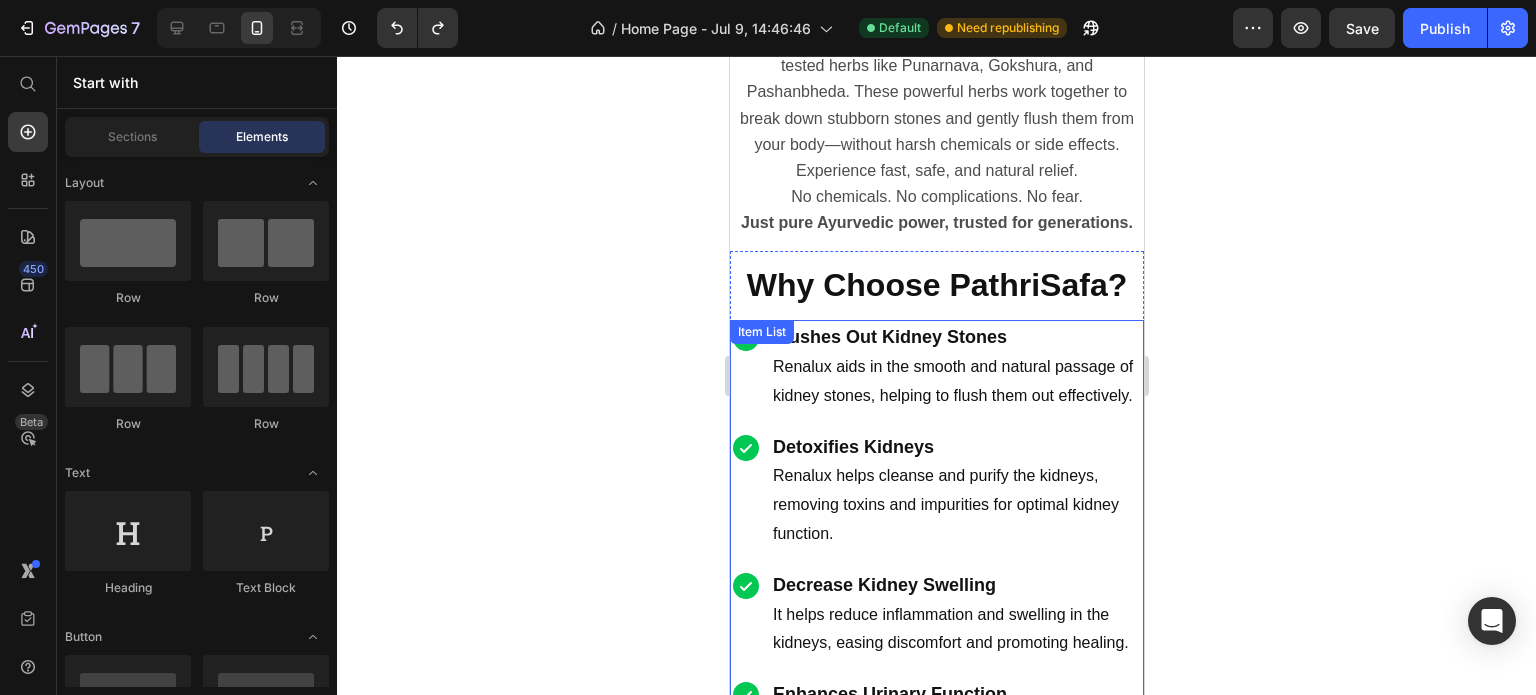 click 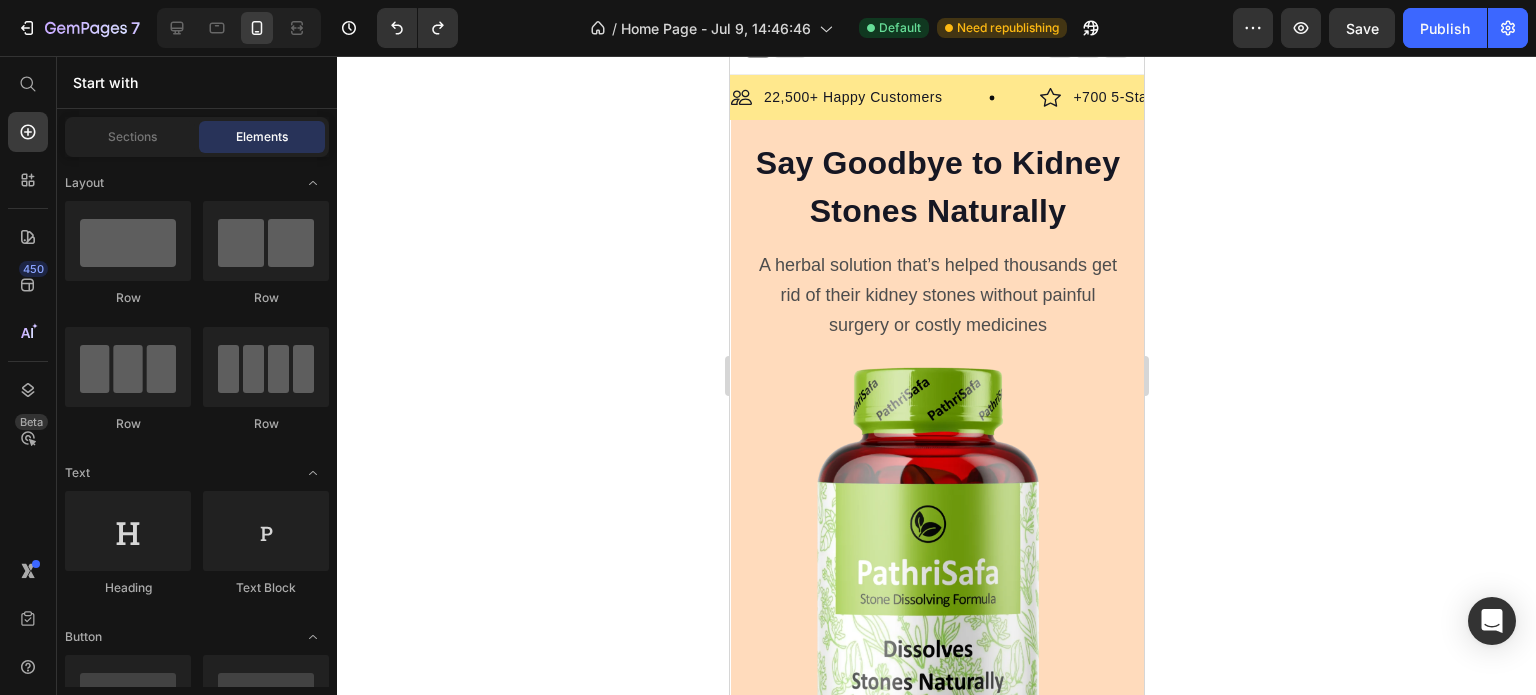 scroll, scrollTop: 0, scrollLeft: 0, axis: both 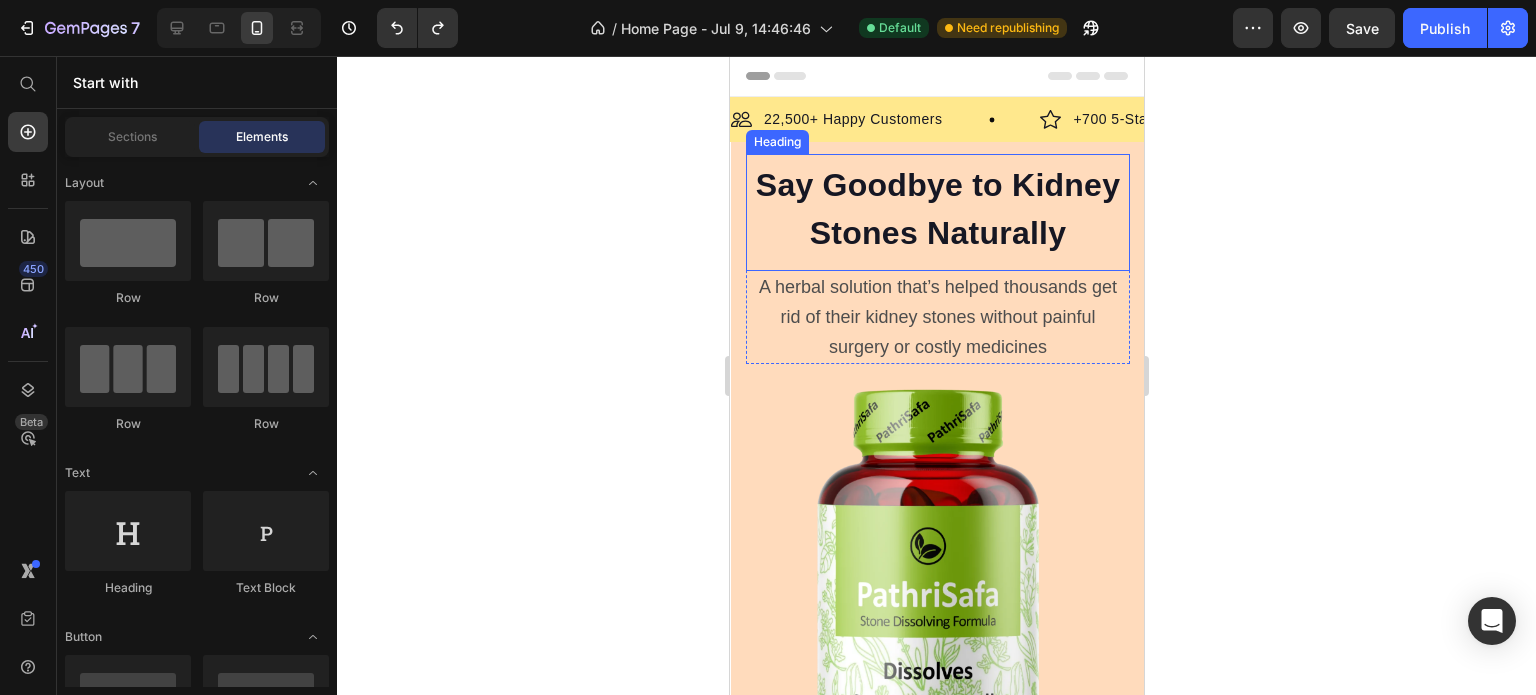 click on "Say Goodbye to Kidney Stones Naturally" at bounding box center (937, 209) 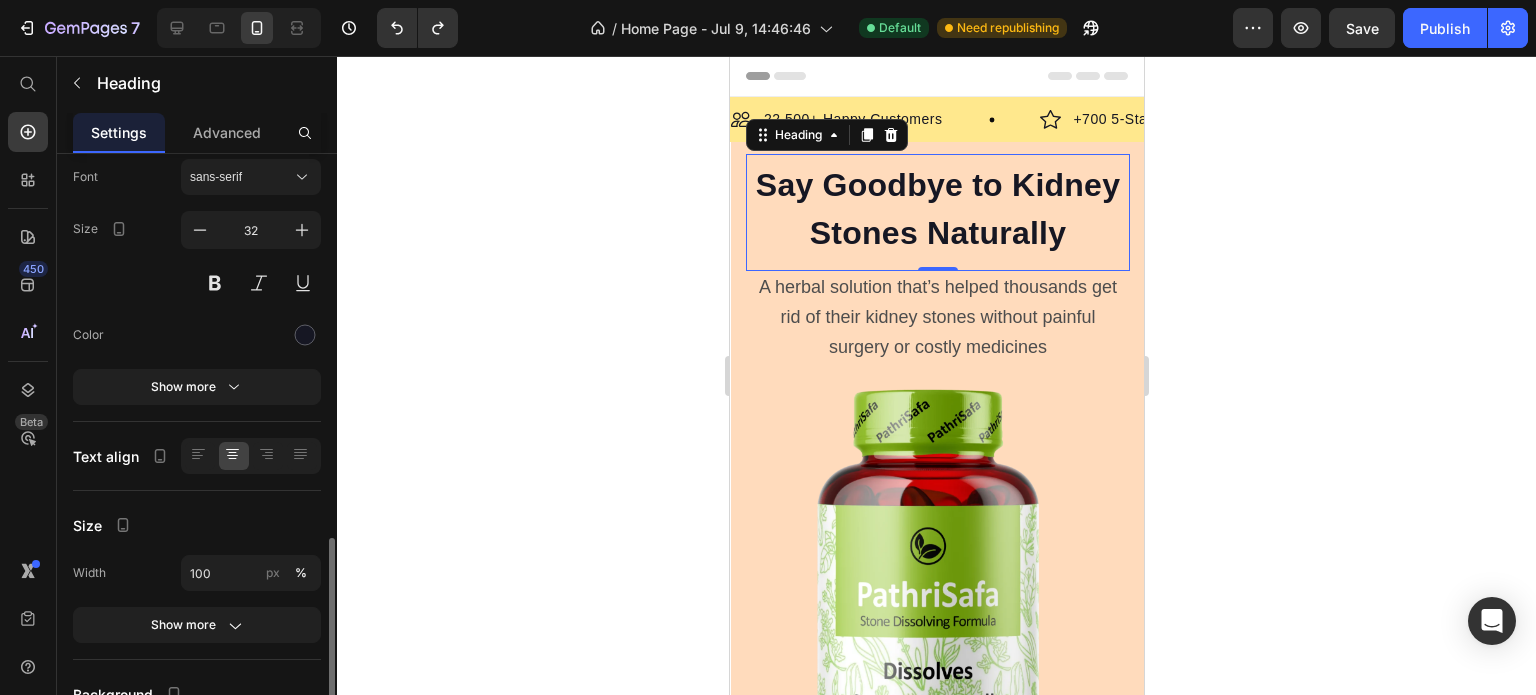 scroll, scrollTop: 311, scrollLeft: 0, axis: vertical 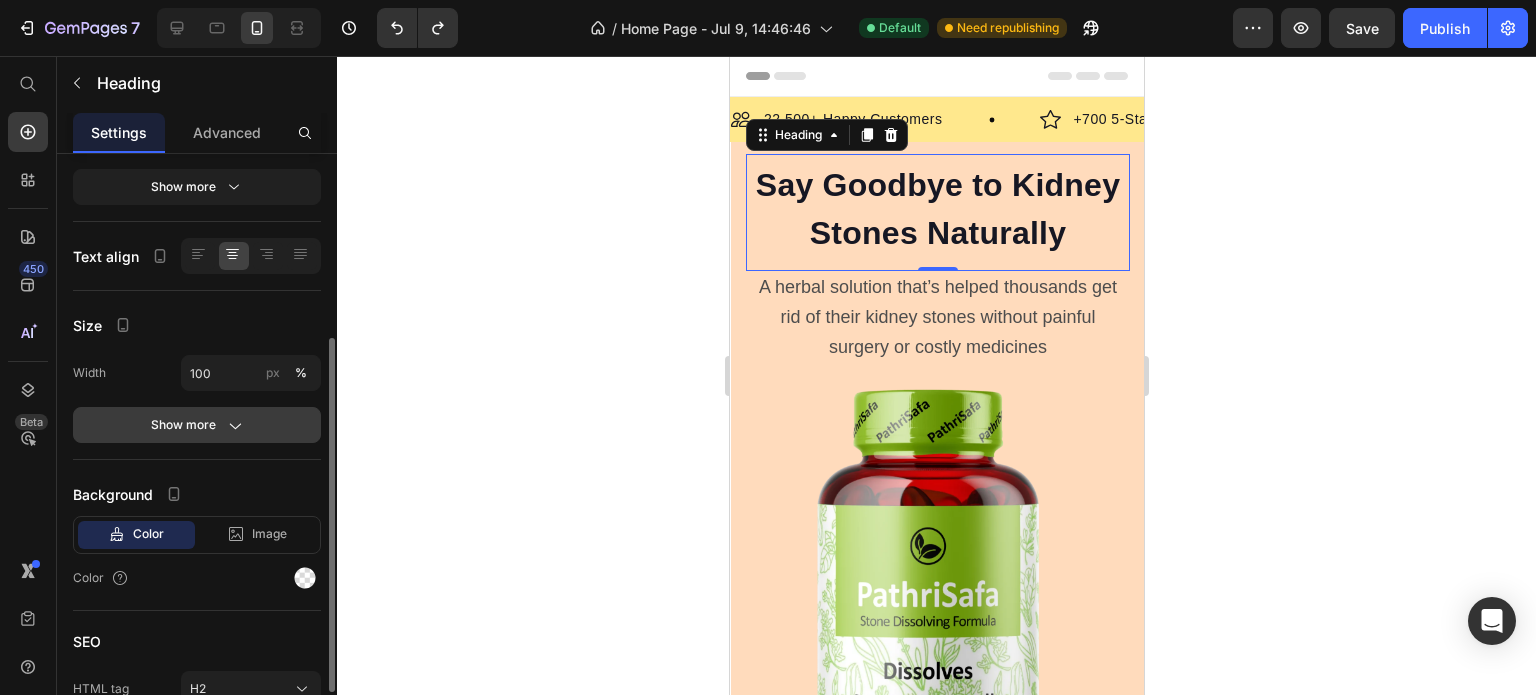 click on "Show more" 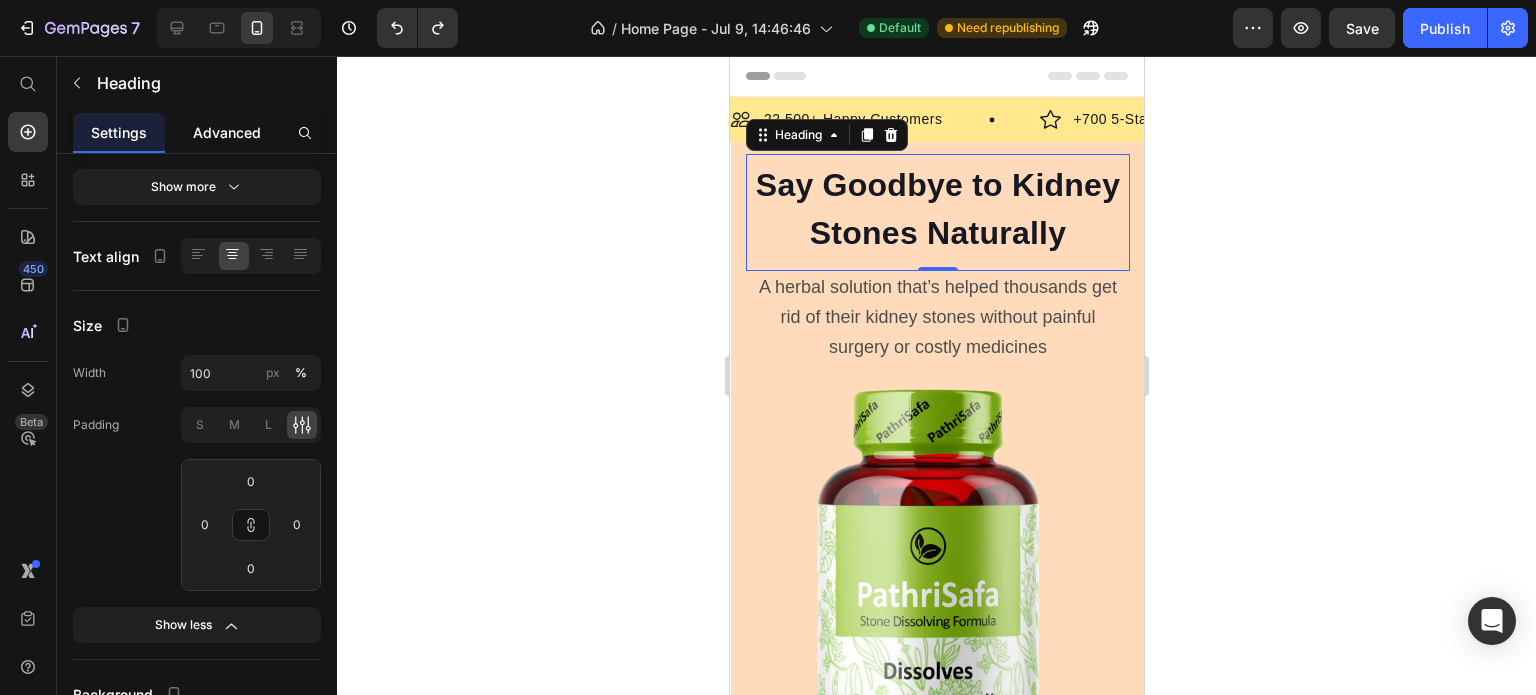 click on "Advanced" at bounding box center (227, 132) 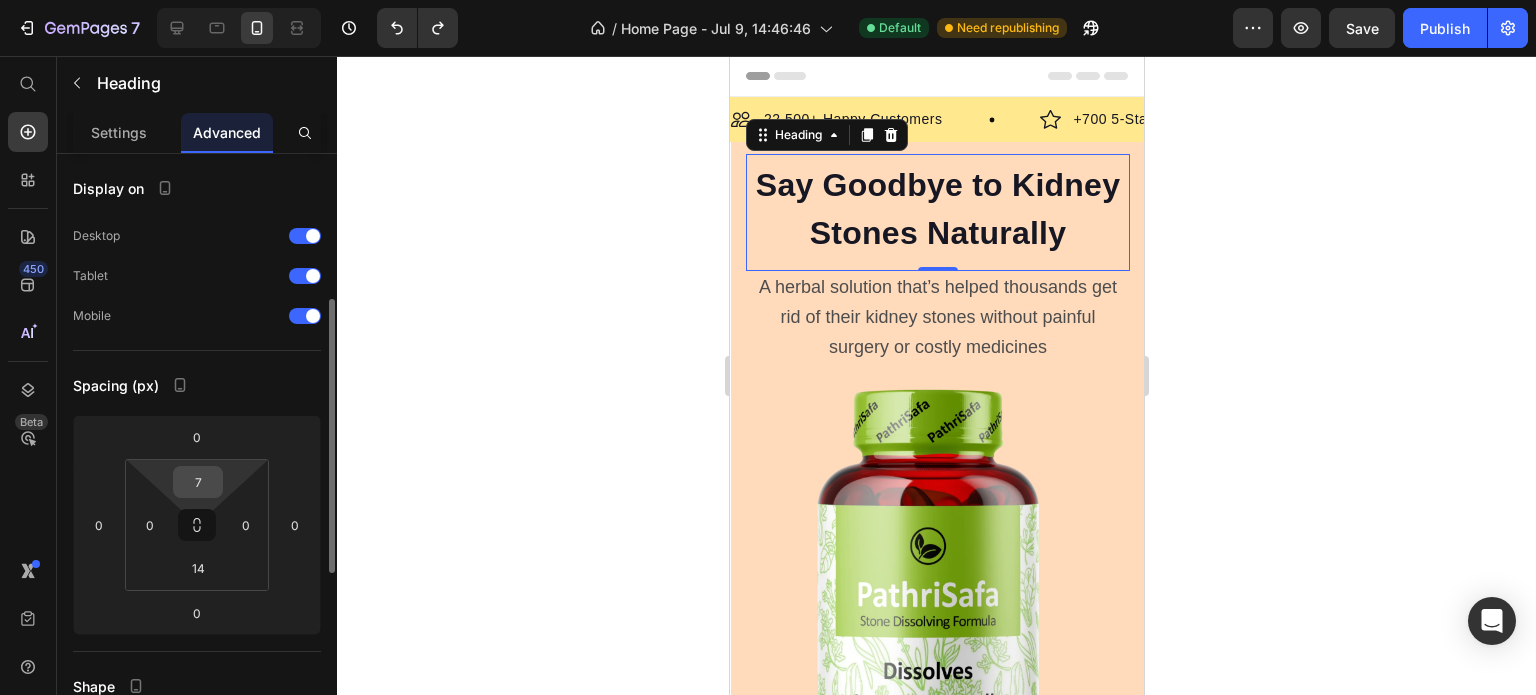 scroll, scrollTop: 100, scrollLeft: 0, axis: vertical 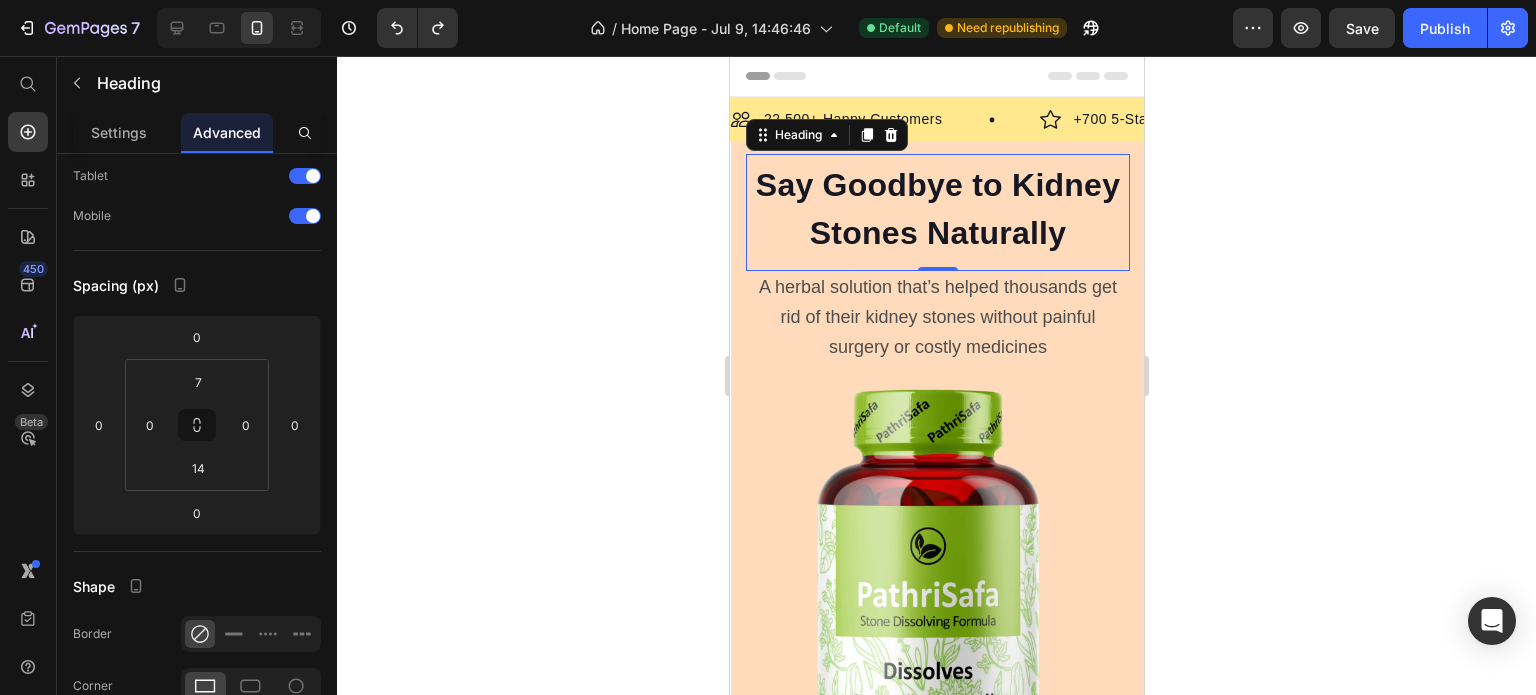 click 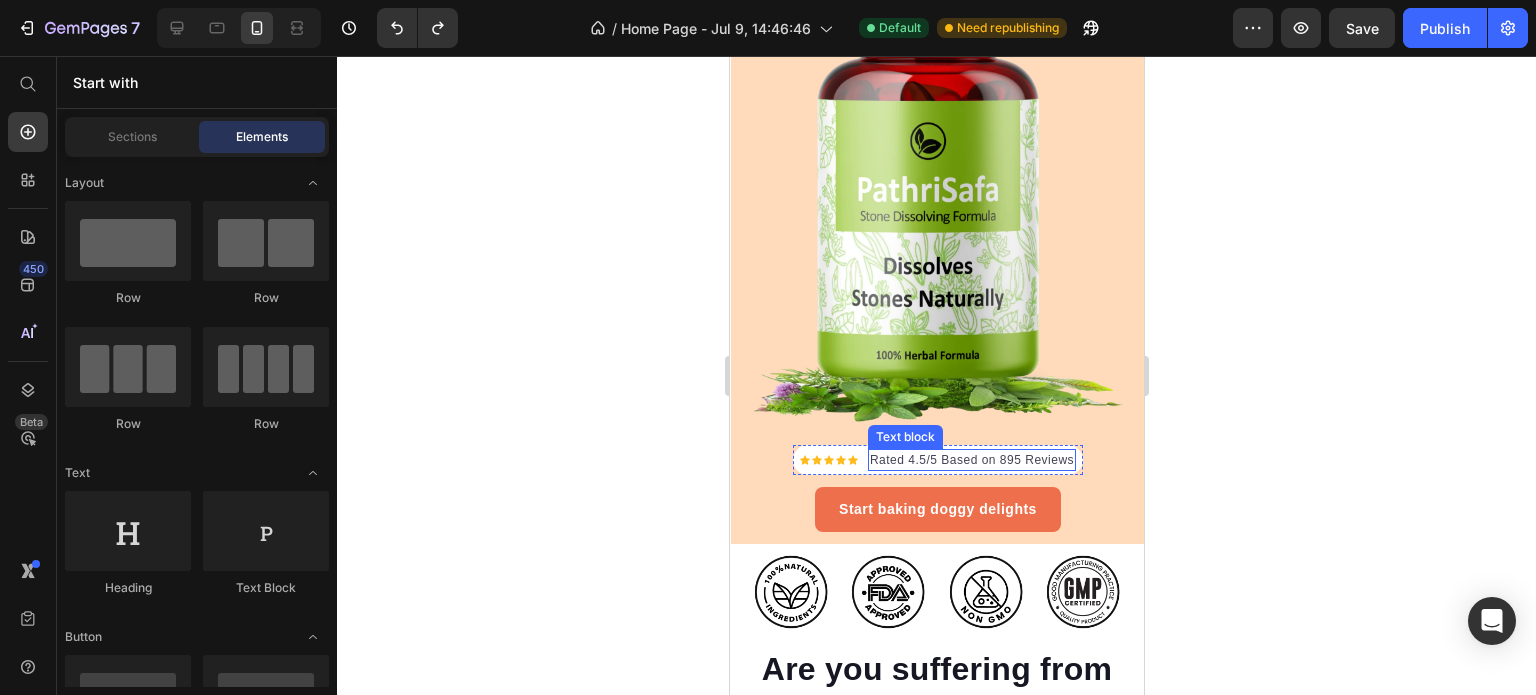 scroll, scrollTop: 600, scrollLeft: 0, axis: vertical 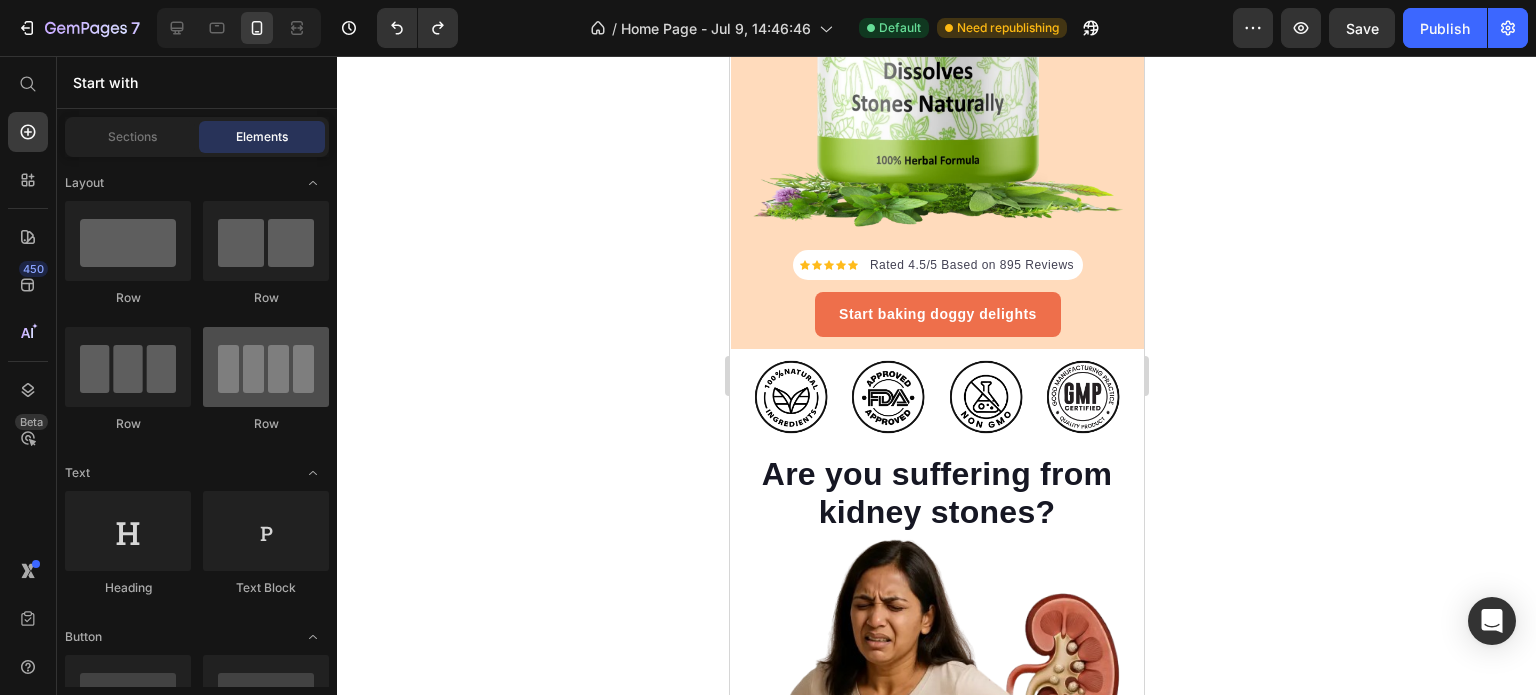 click at bounding box center [266, 367] 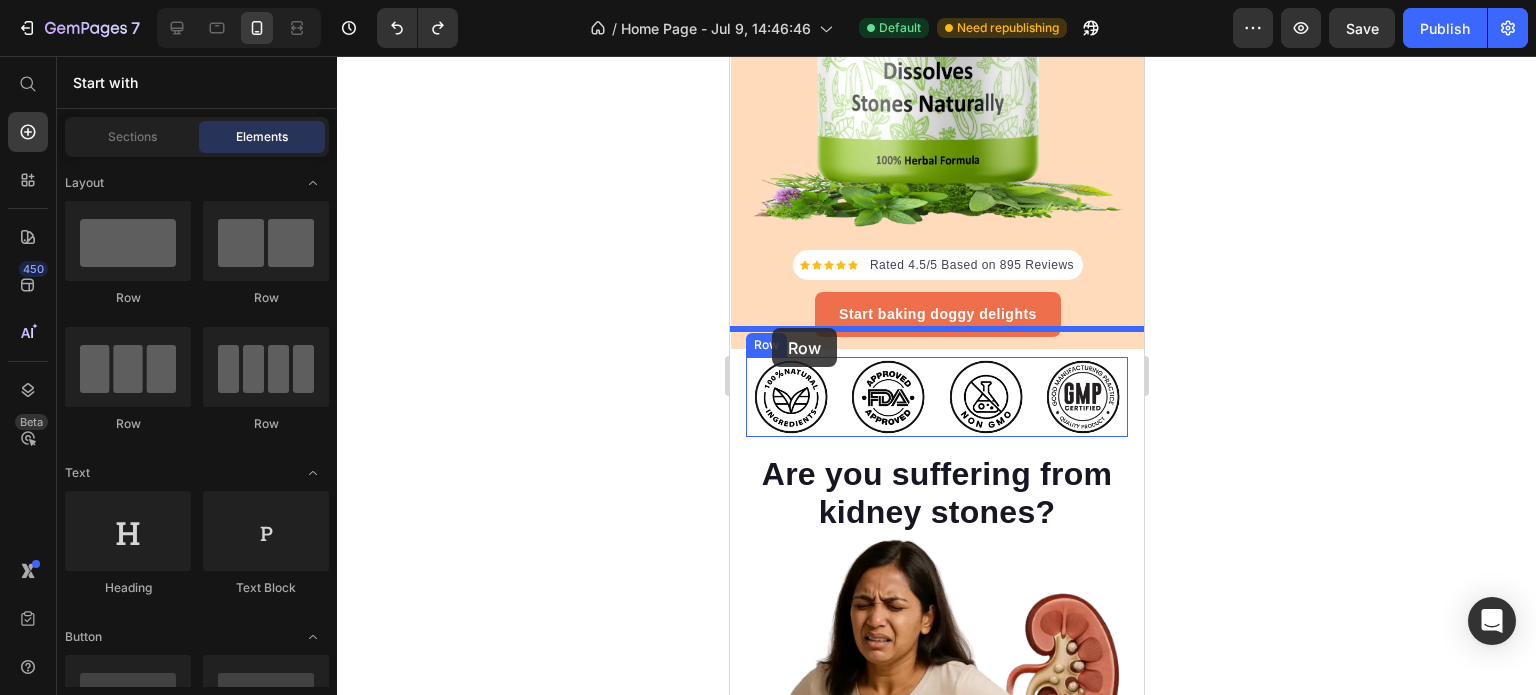 drag, startPoint x: 863, startPoint y: 311, endPoint x: 771, endPoint y: 328, distance: 93.55747 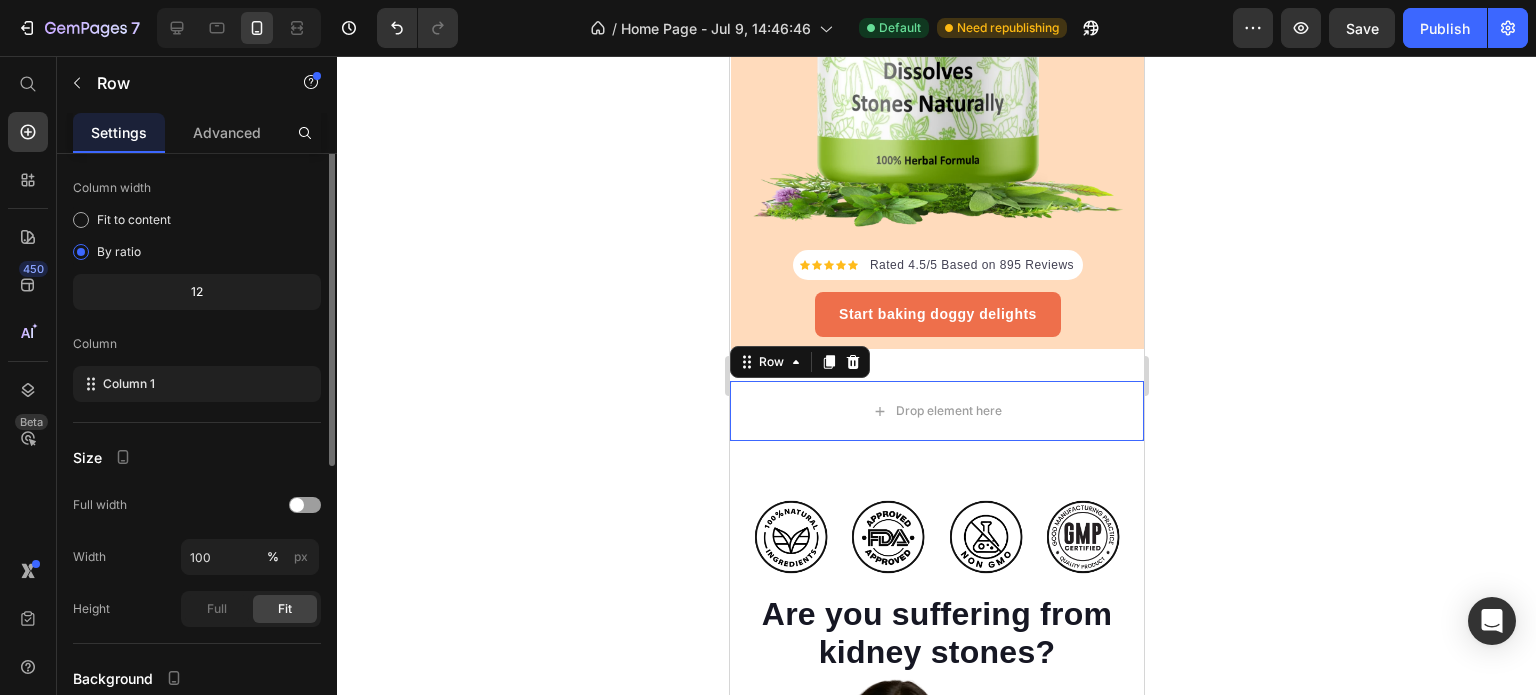 scroll, scrollTop: 0, scrollLeft: 0, axis: both 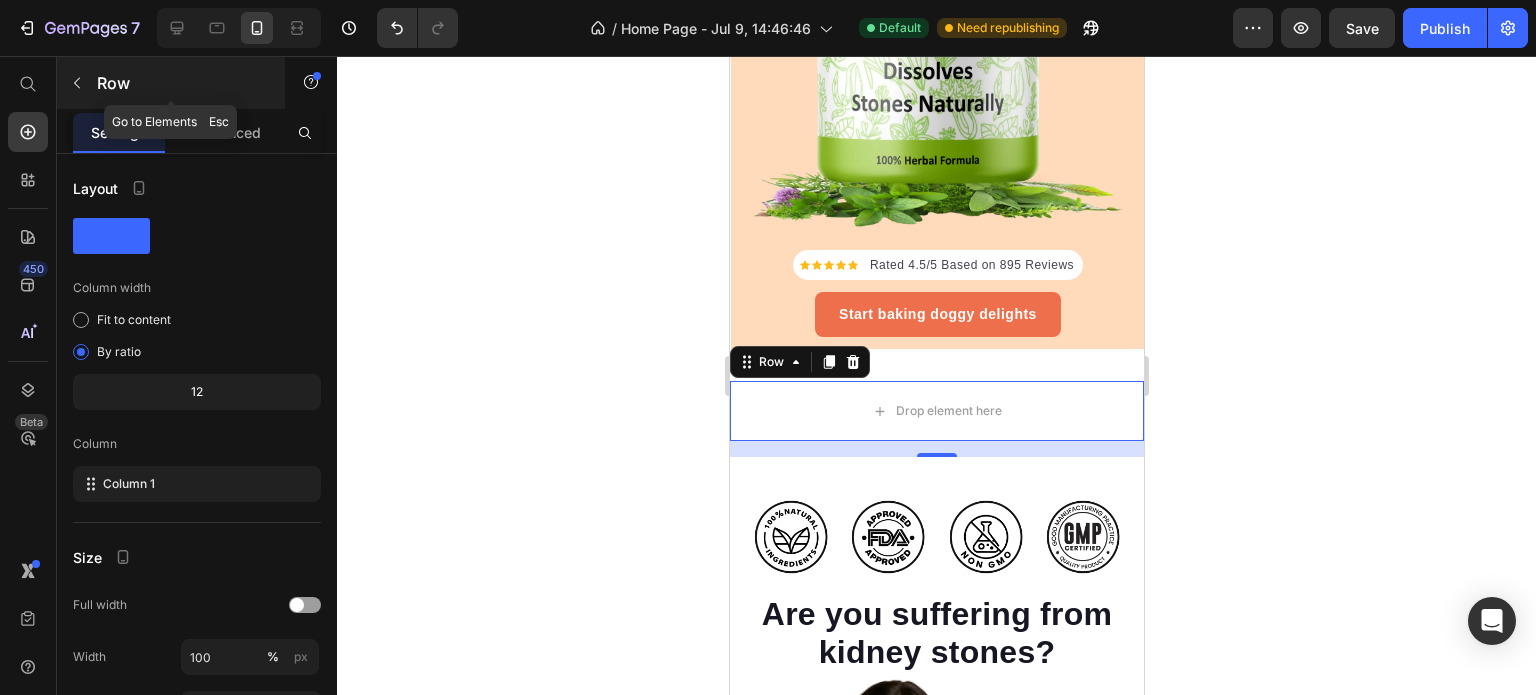 click 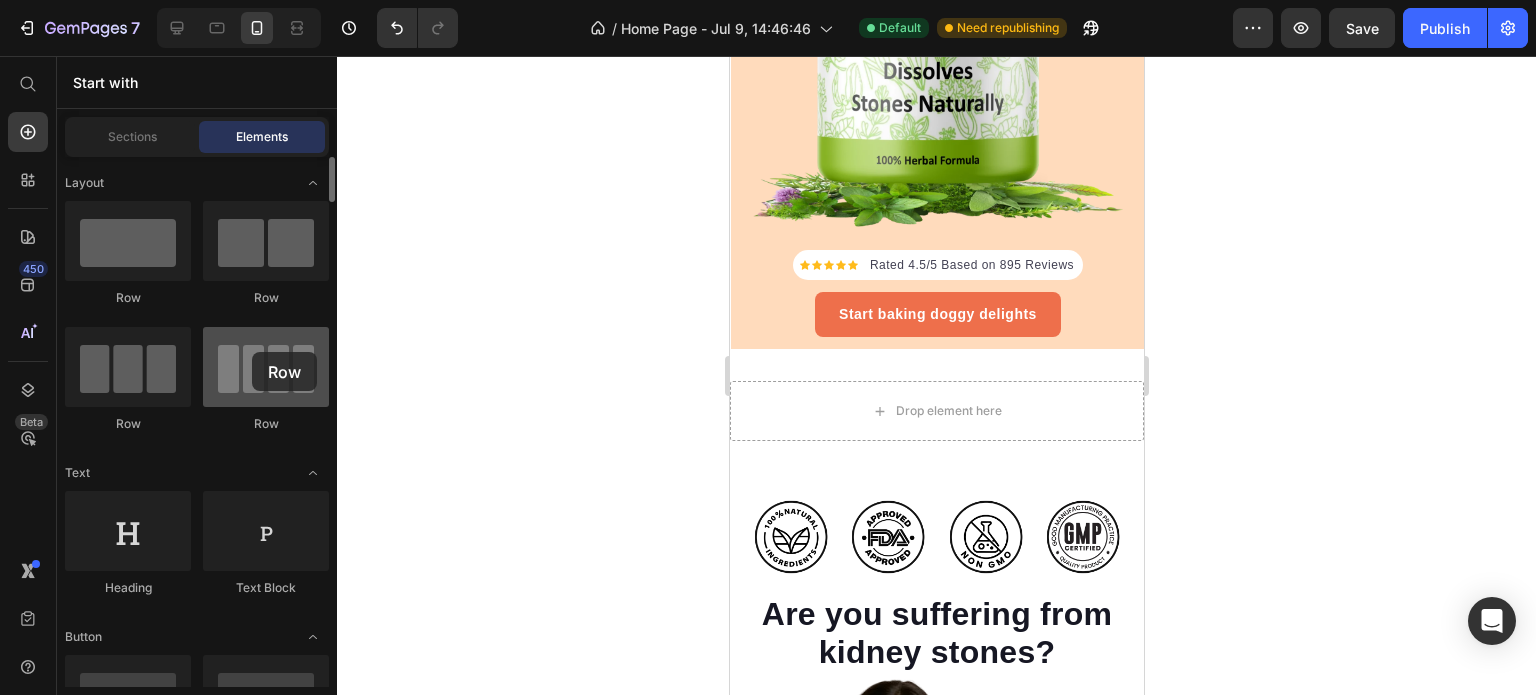 drag, startPoint x: 280, startPoint y: 367, endPoint x: 252, endPoint y: 352, distance: 31.764761 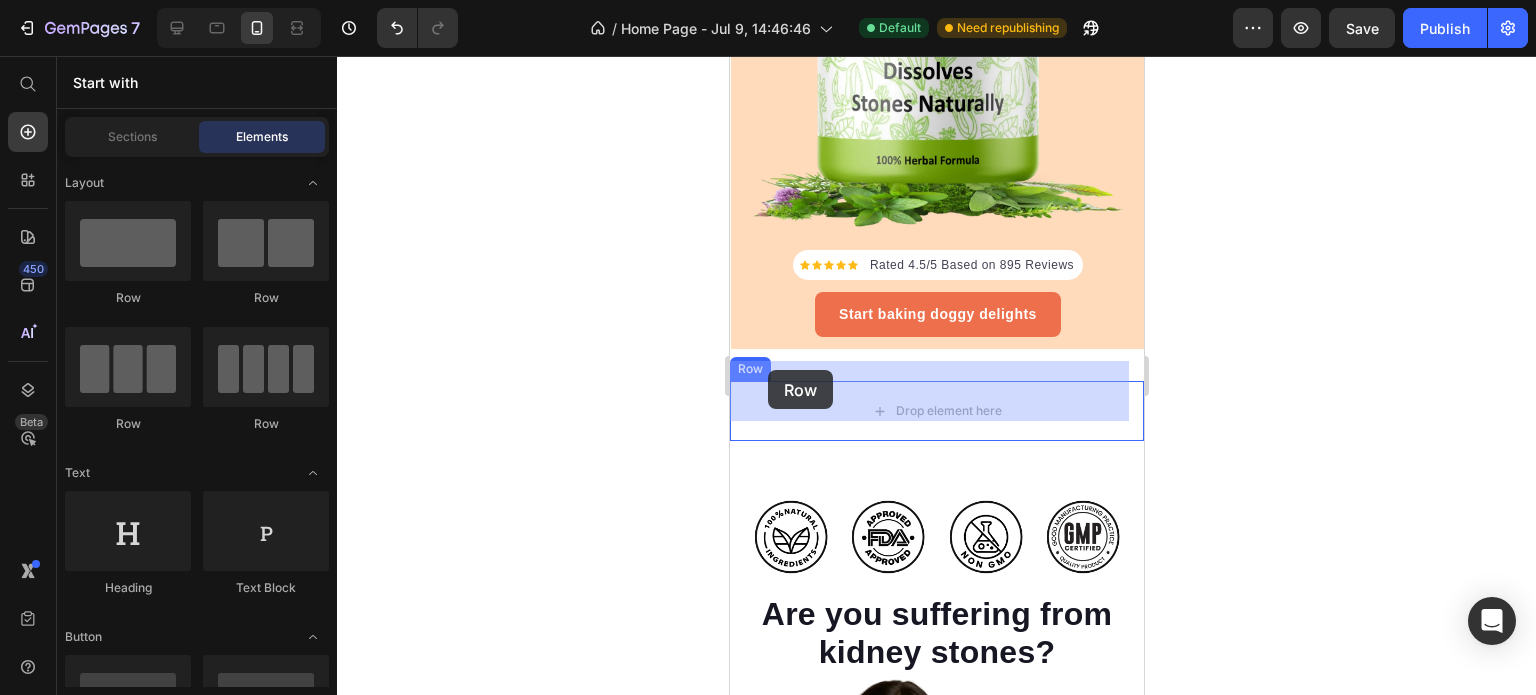 drag, startPoint x: 979, startPoint y: 301, endPoint x: 767, endPoint y: 370, distance: 222.94618 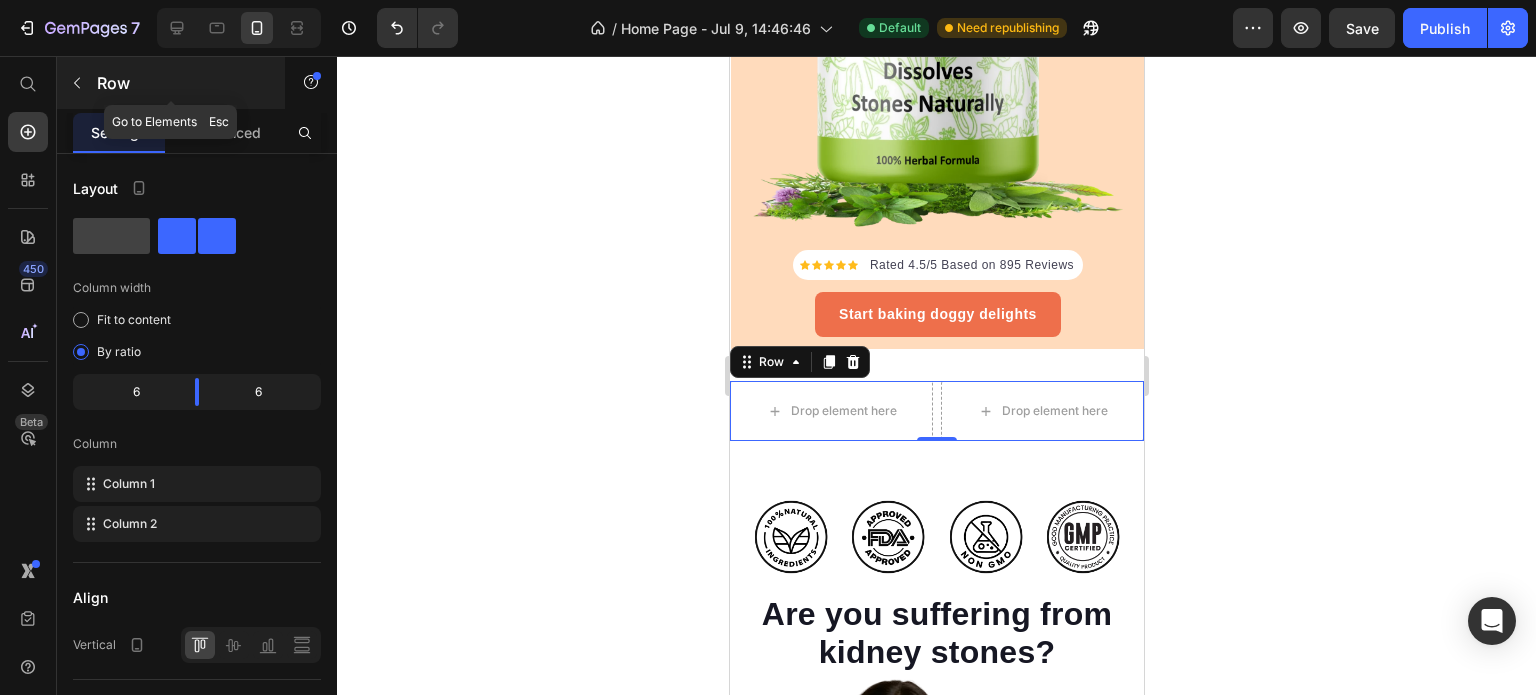 click 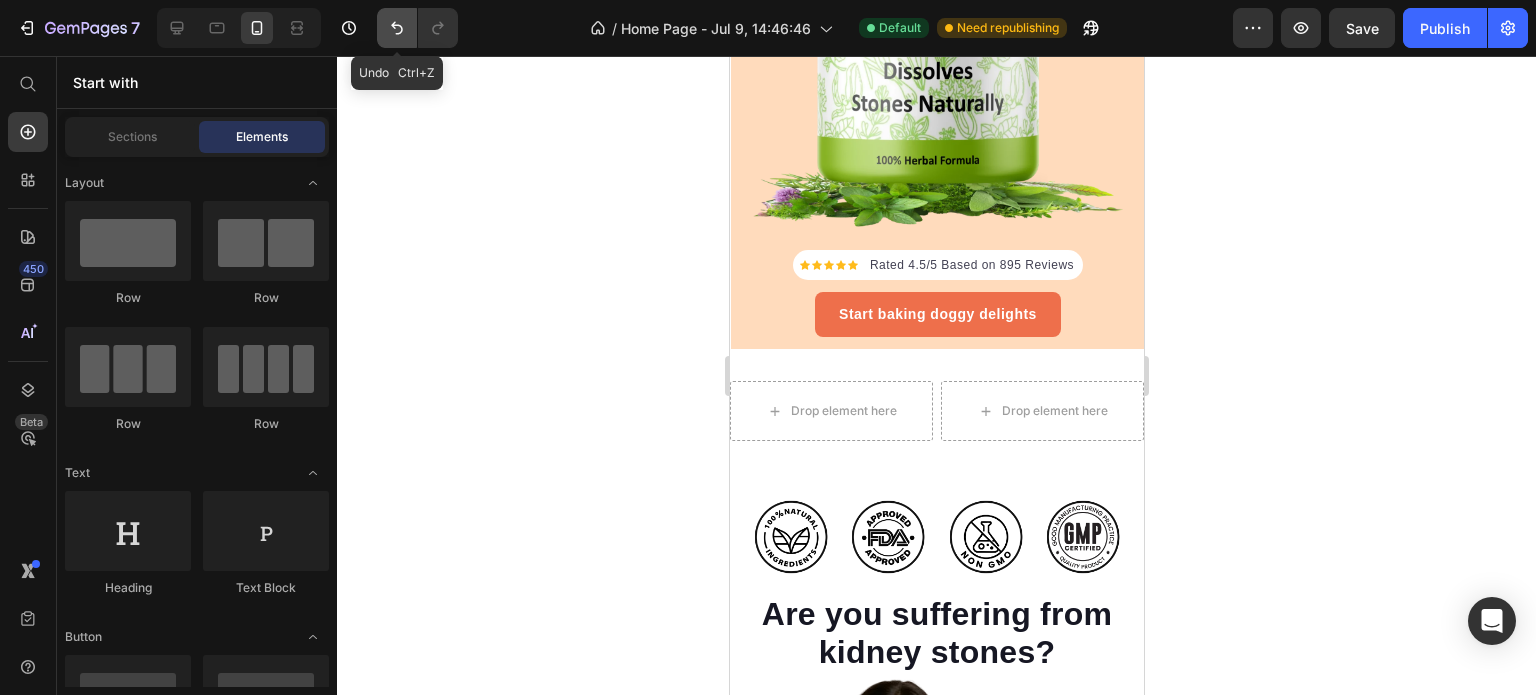 click 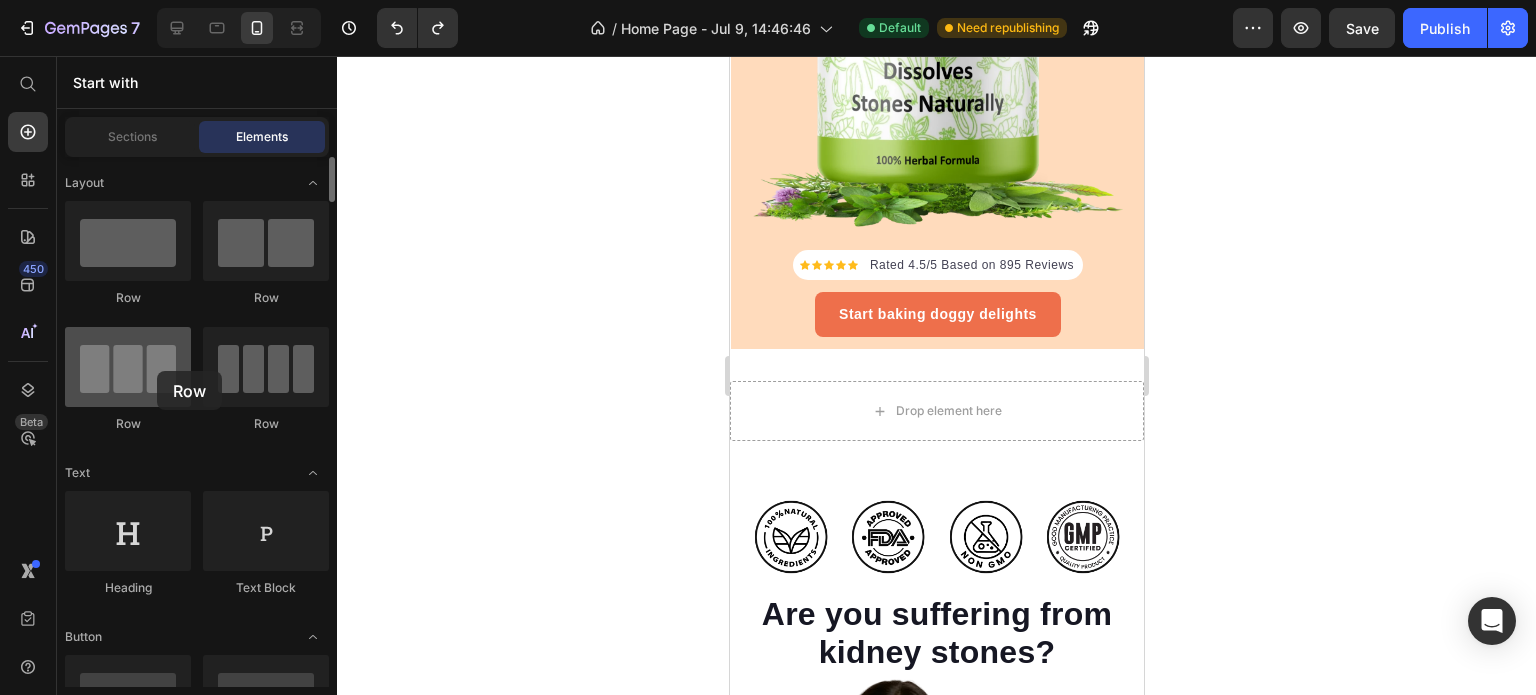 click at bounding box center [128, 367] 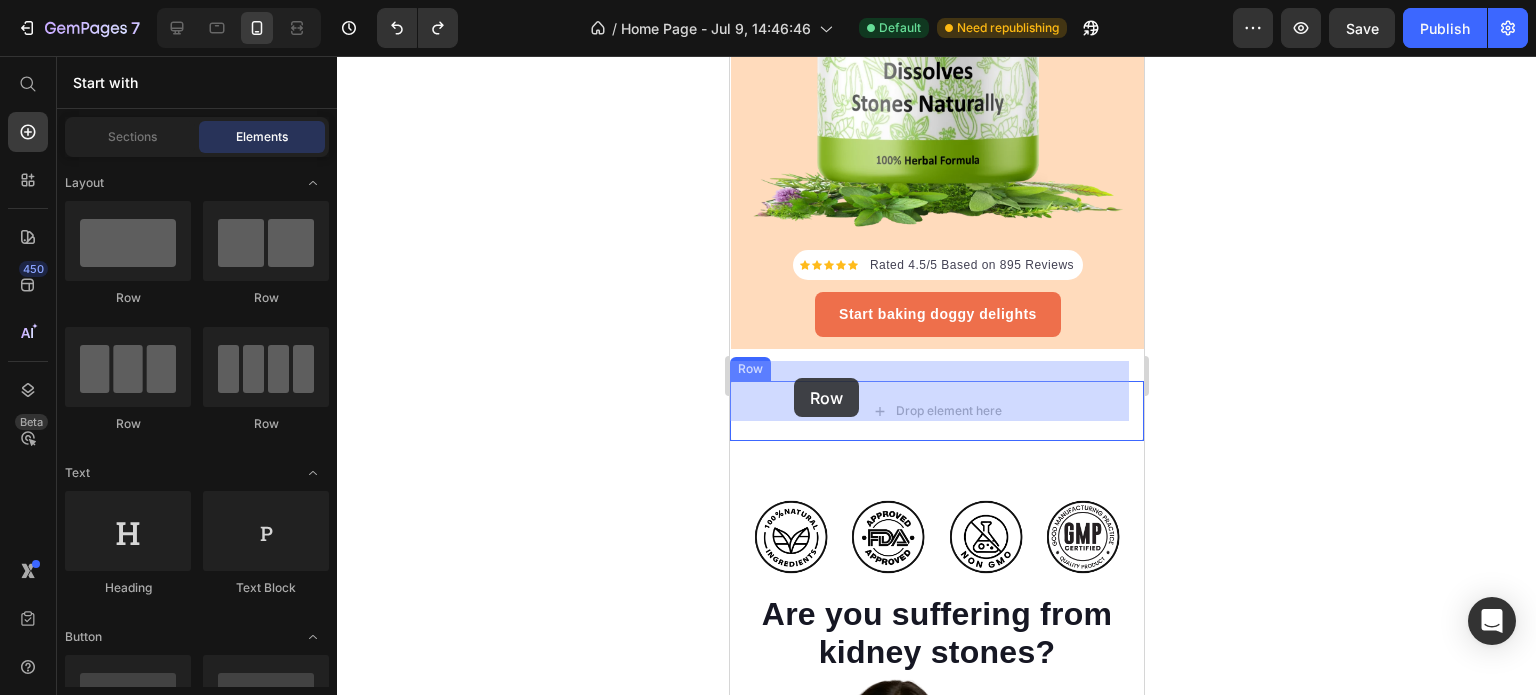 drag, startPoint x: 973, startPoint y: 321, endPoint x: 793, endPoint y: 378, distance: 188.80943 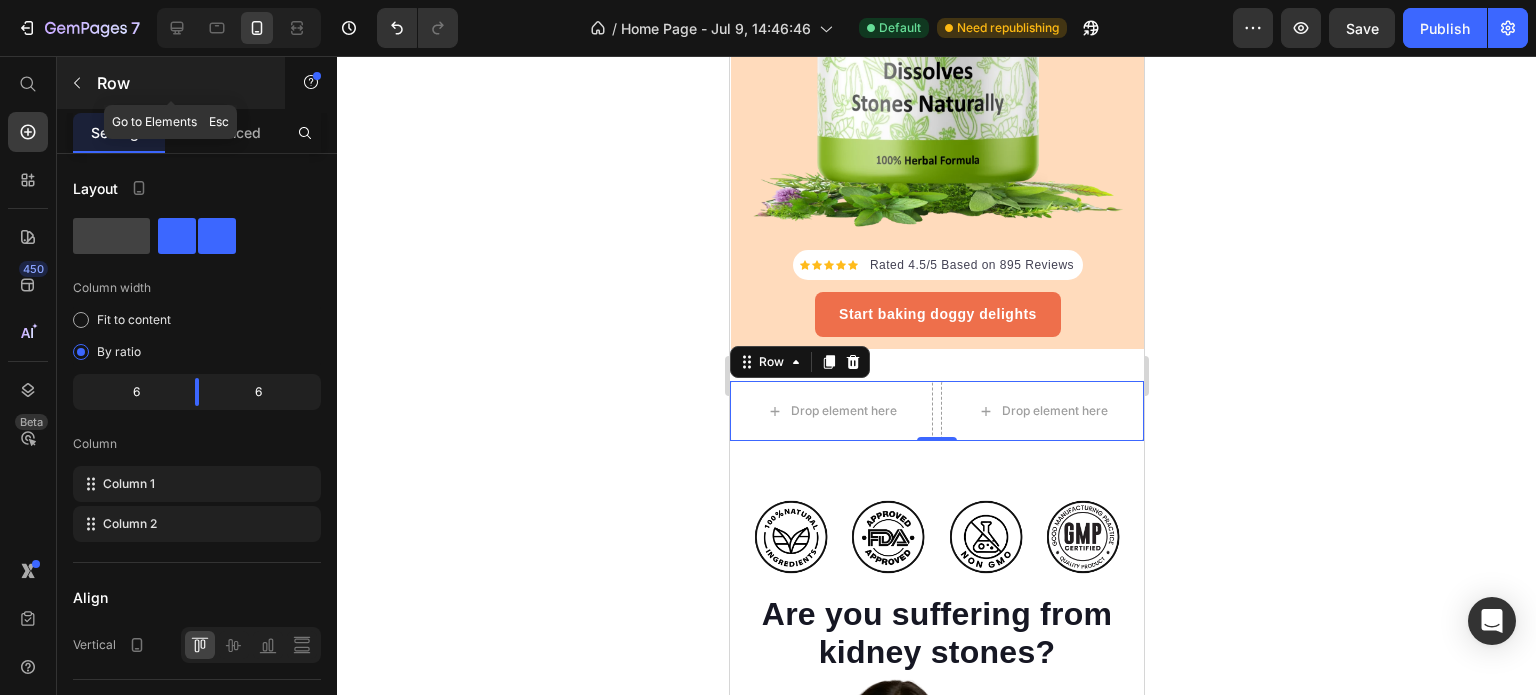 click 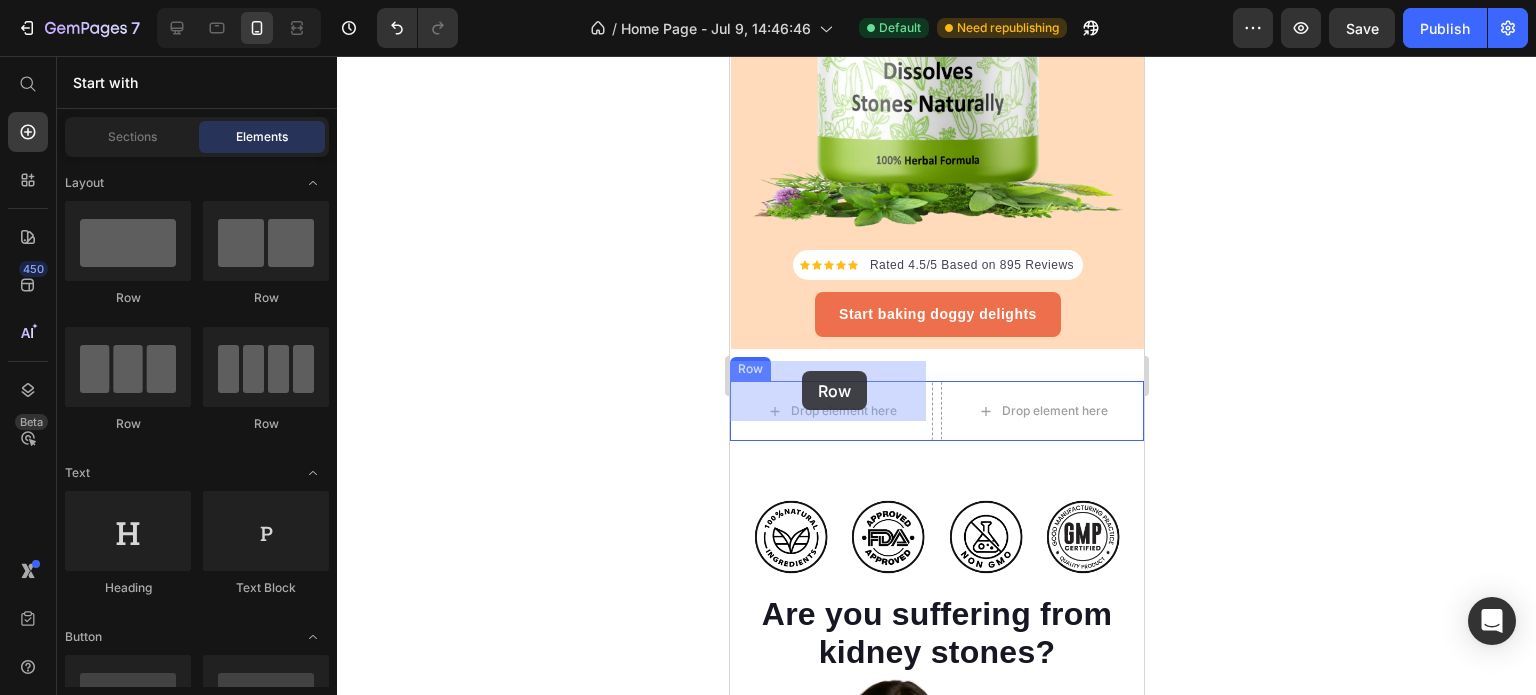 drag, startPoint x: 890, startPoint y: 429, endPoint x: 801, endPoint y: 371, distance: 106.23088 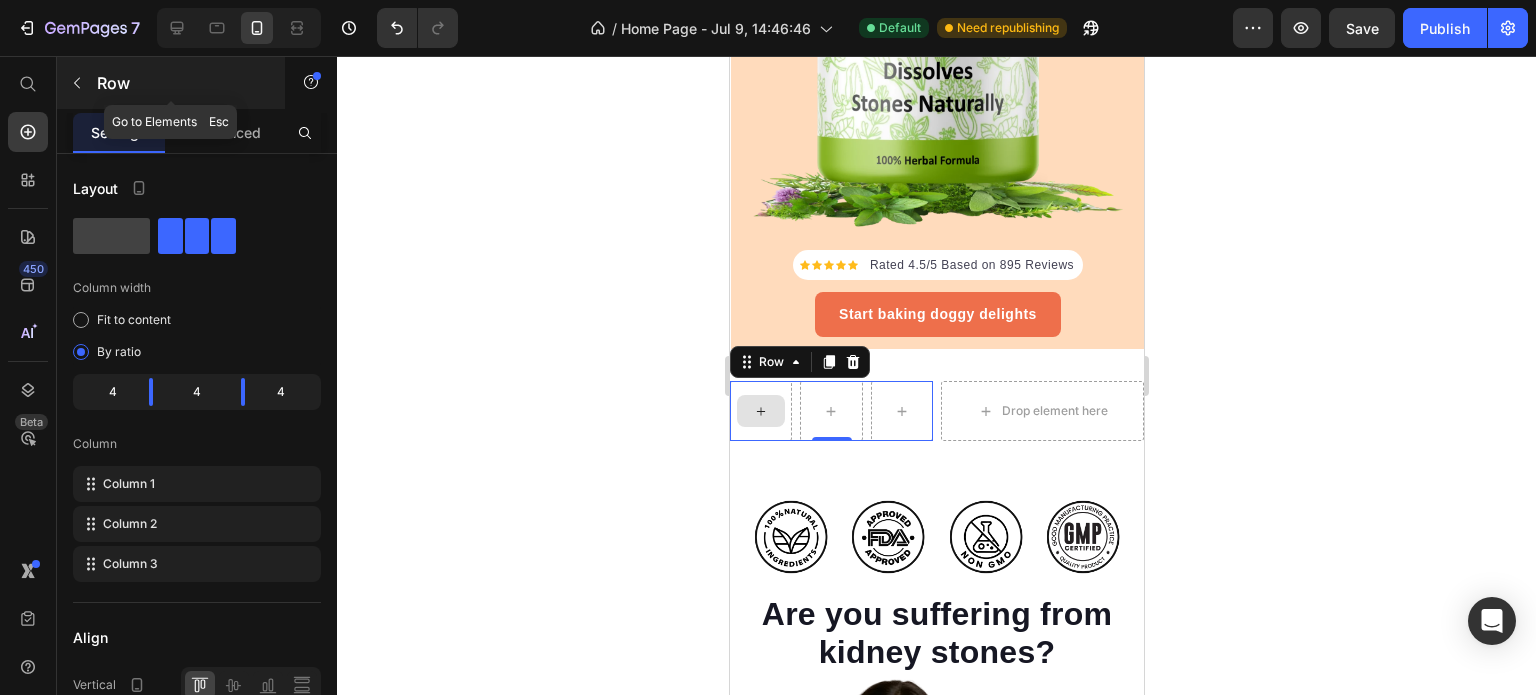 click 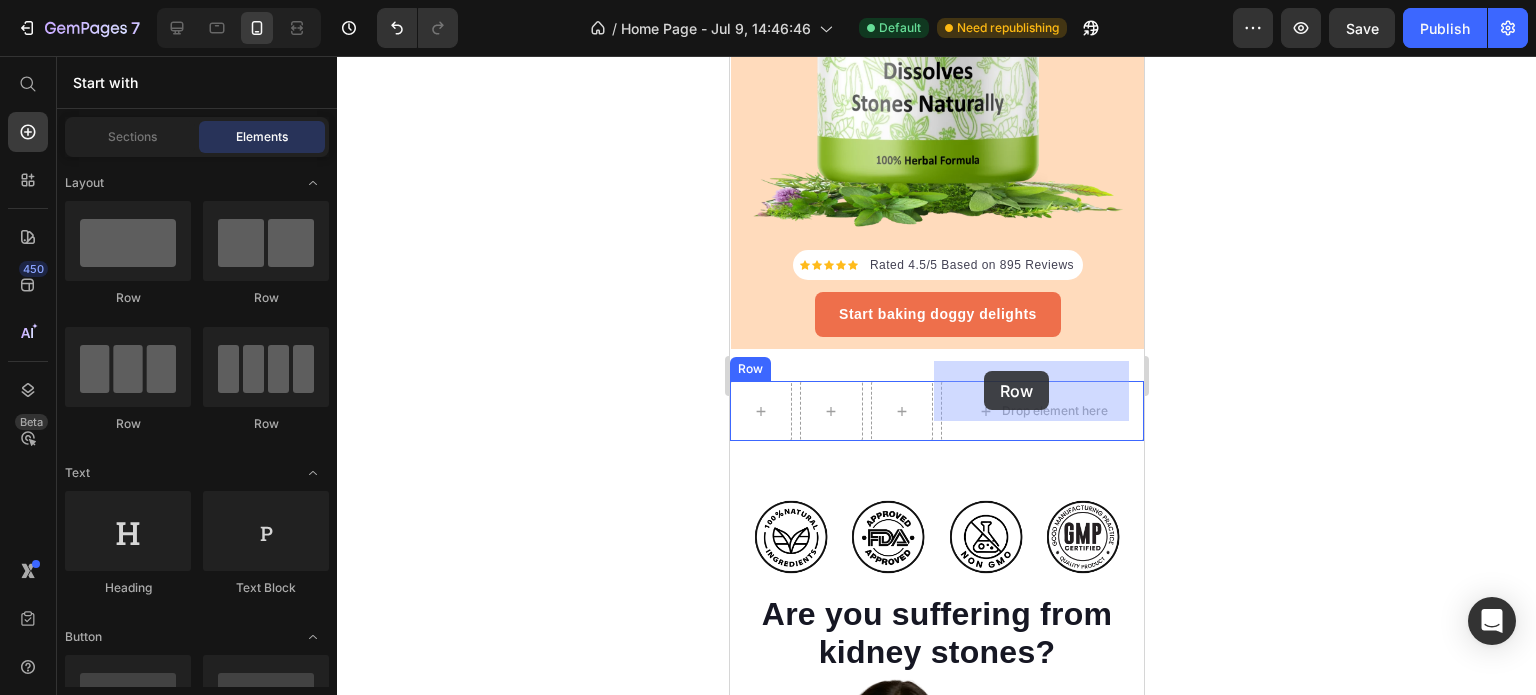 drag, startPoint x: 881, startPoint y: 432, endPoint x: 983, endPoint y: 371, distance: 118.84864 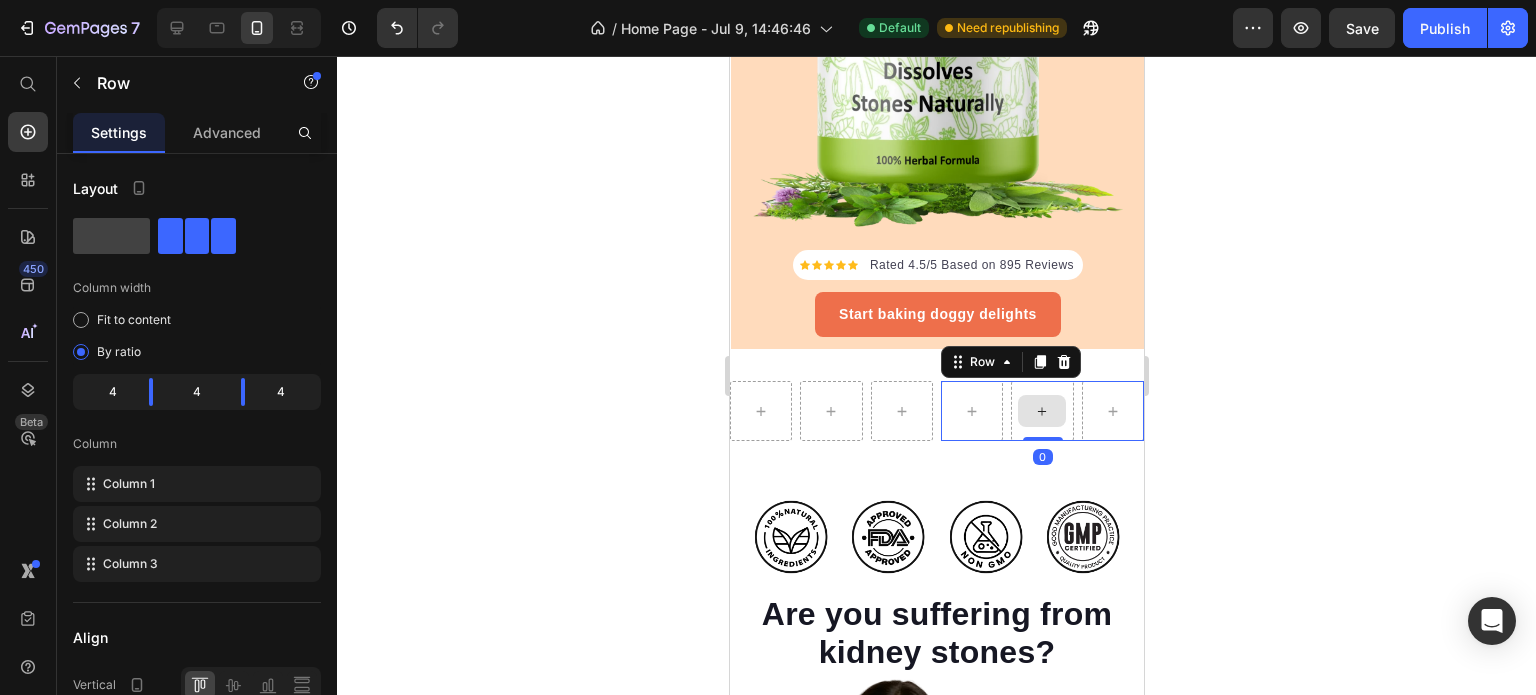 drag, startPoint x: 1317, startPoint y: 443, endPoint x: 1328, endPoint y: 441, distance: 11.18034 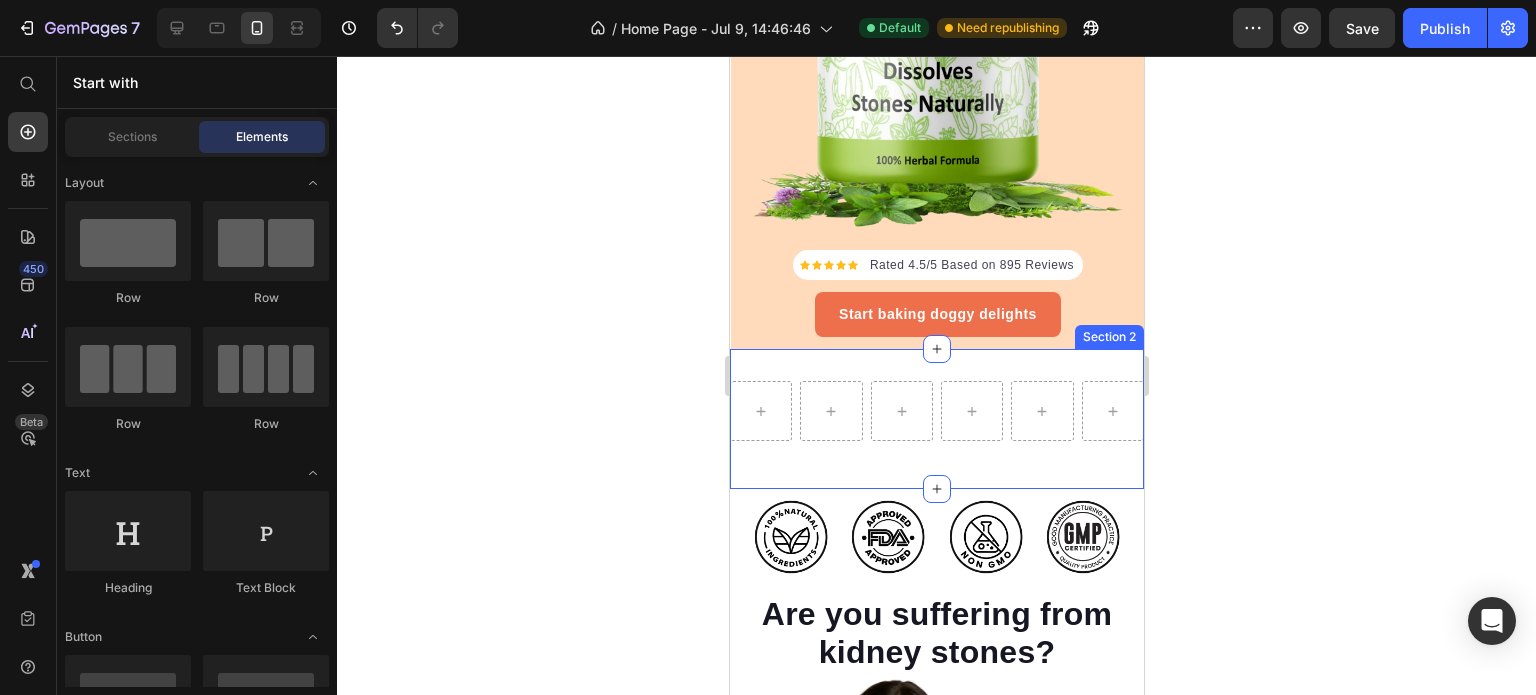 click 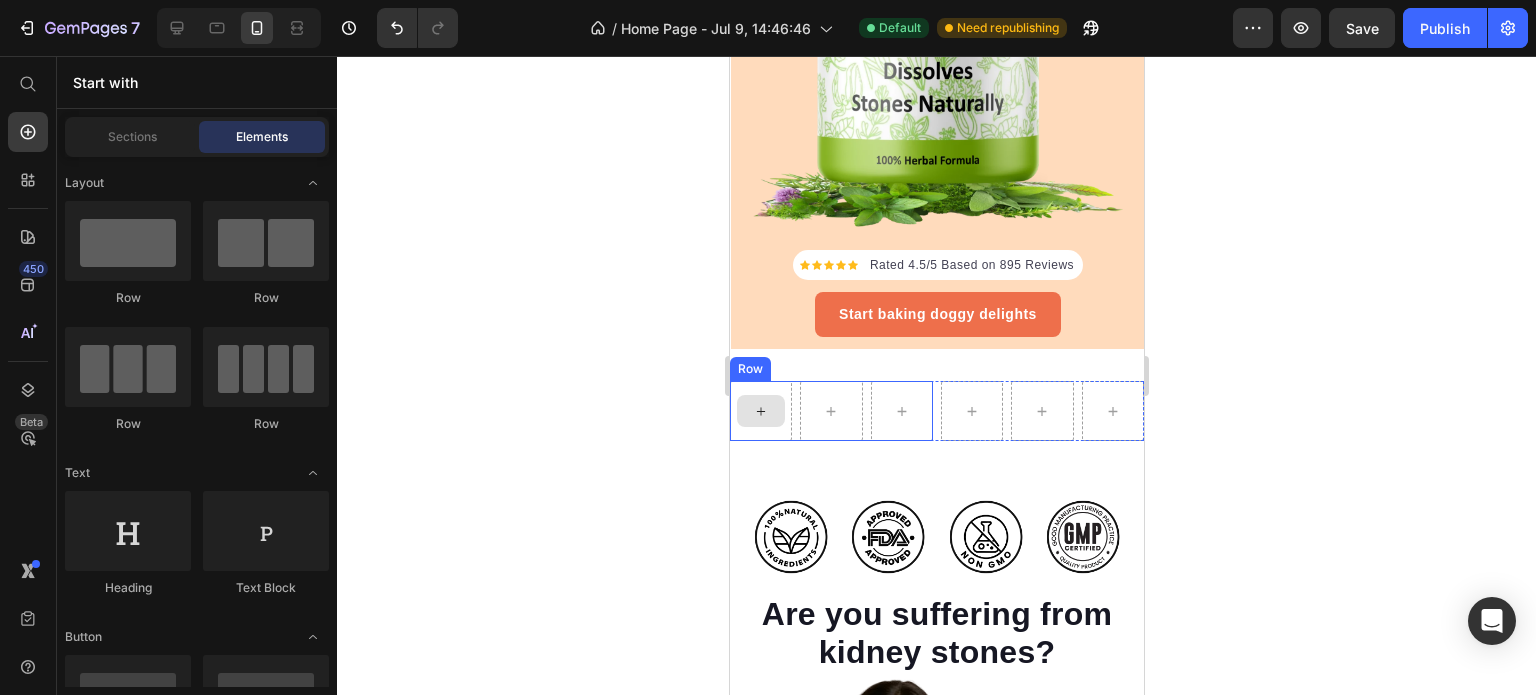 click at bounding box center (760, 411) 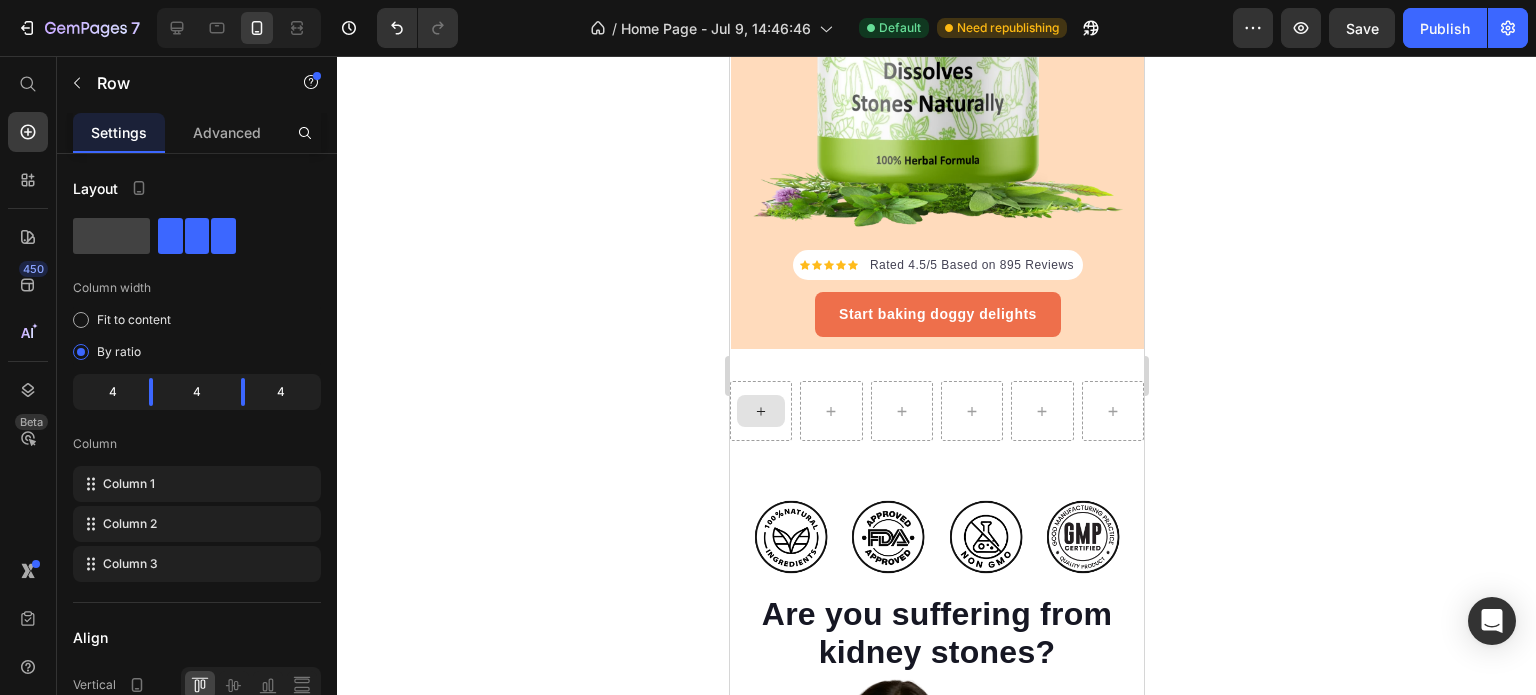 click at bounding box center [760, 411] 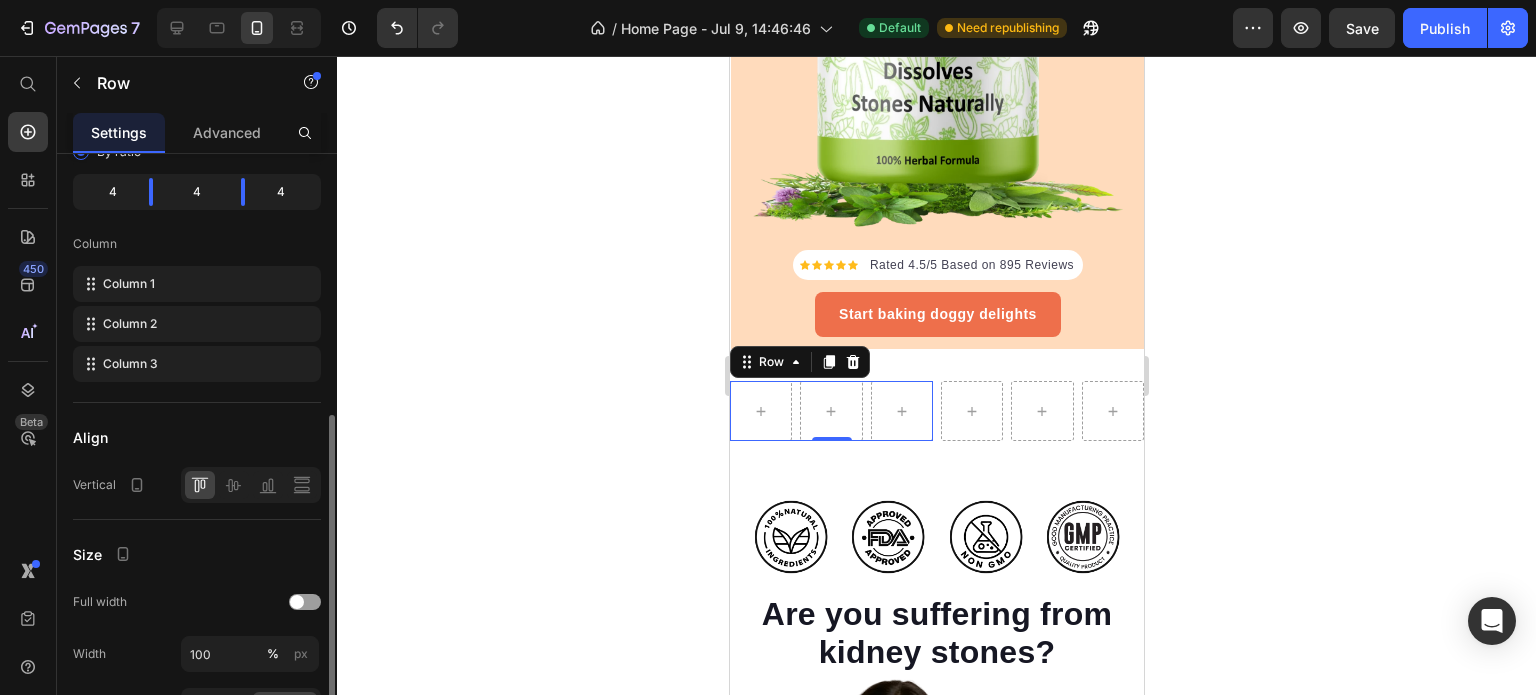 scroll, scrollTop: 300, scrollLeft: 0, axis: vertical 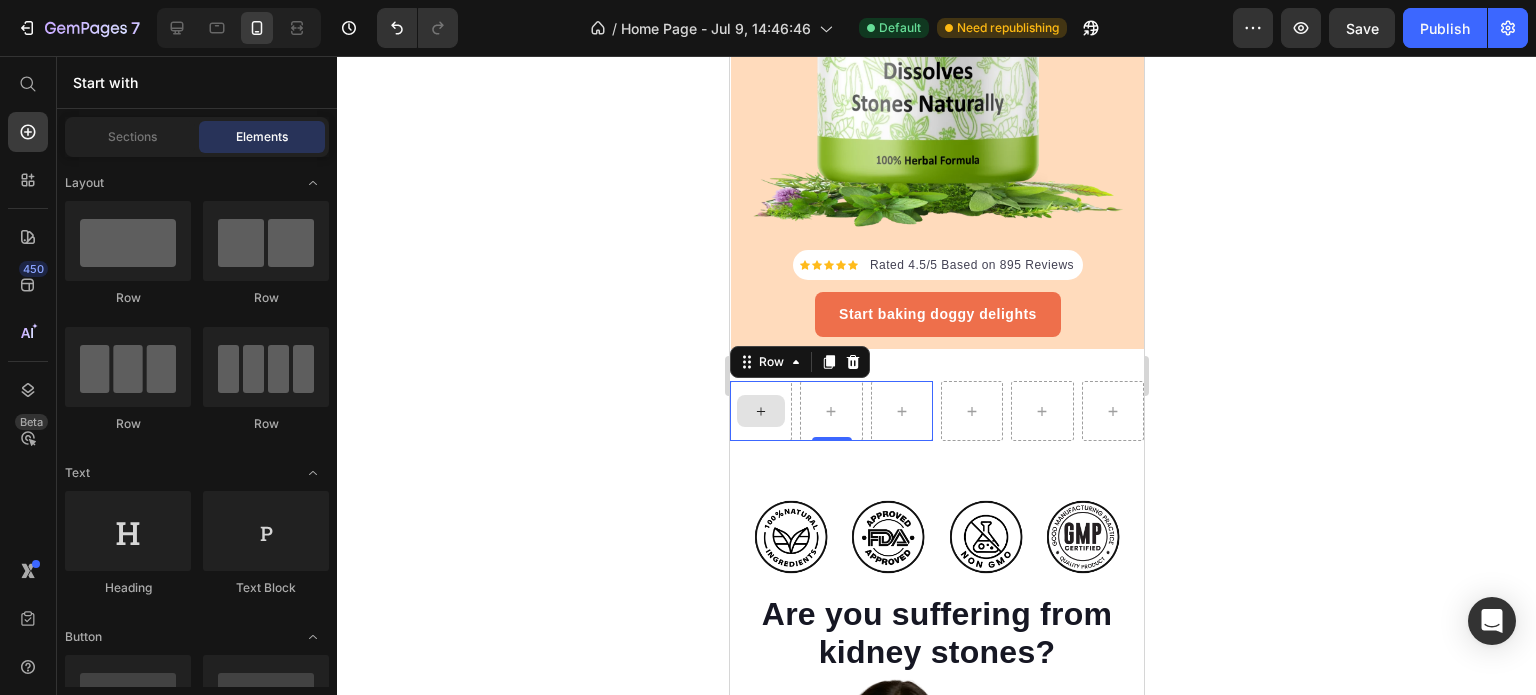 click 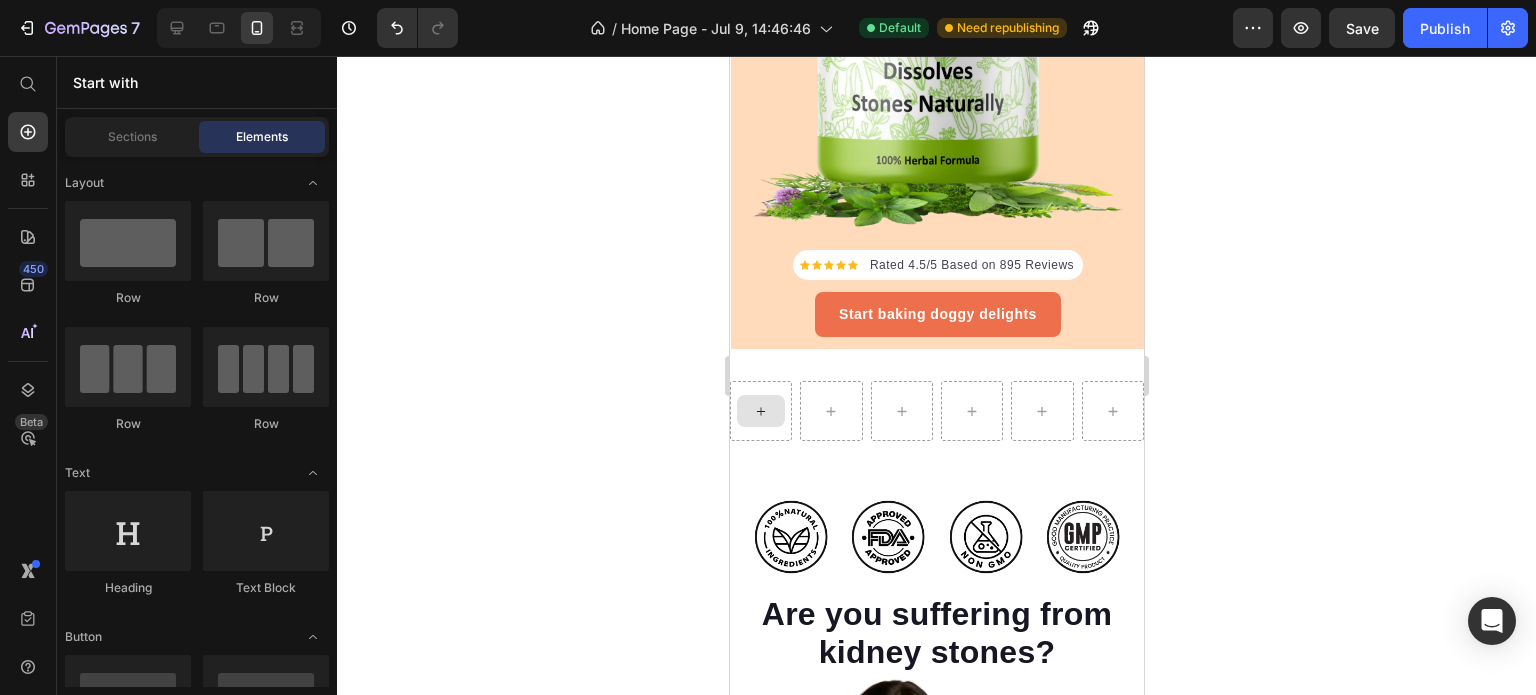 click 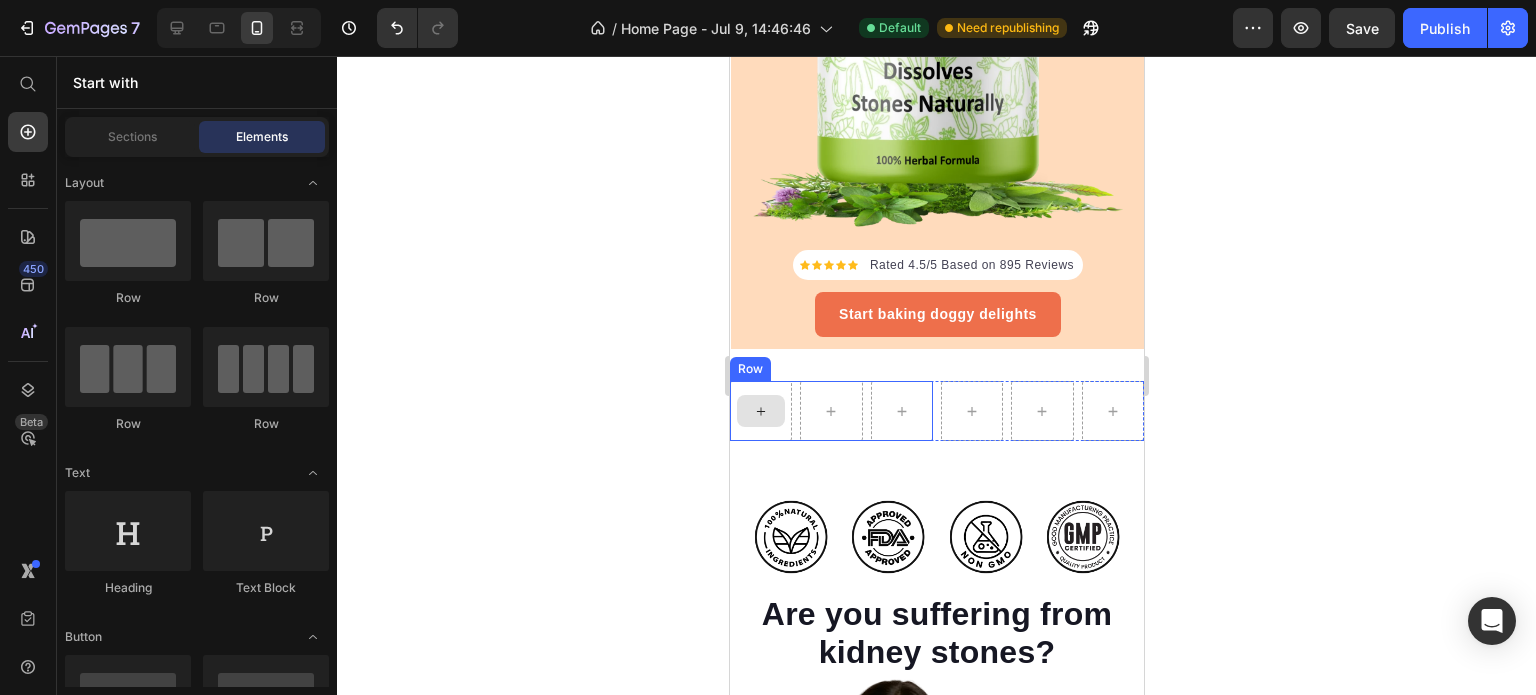 click at bounding box center [760, 411] 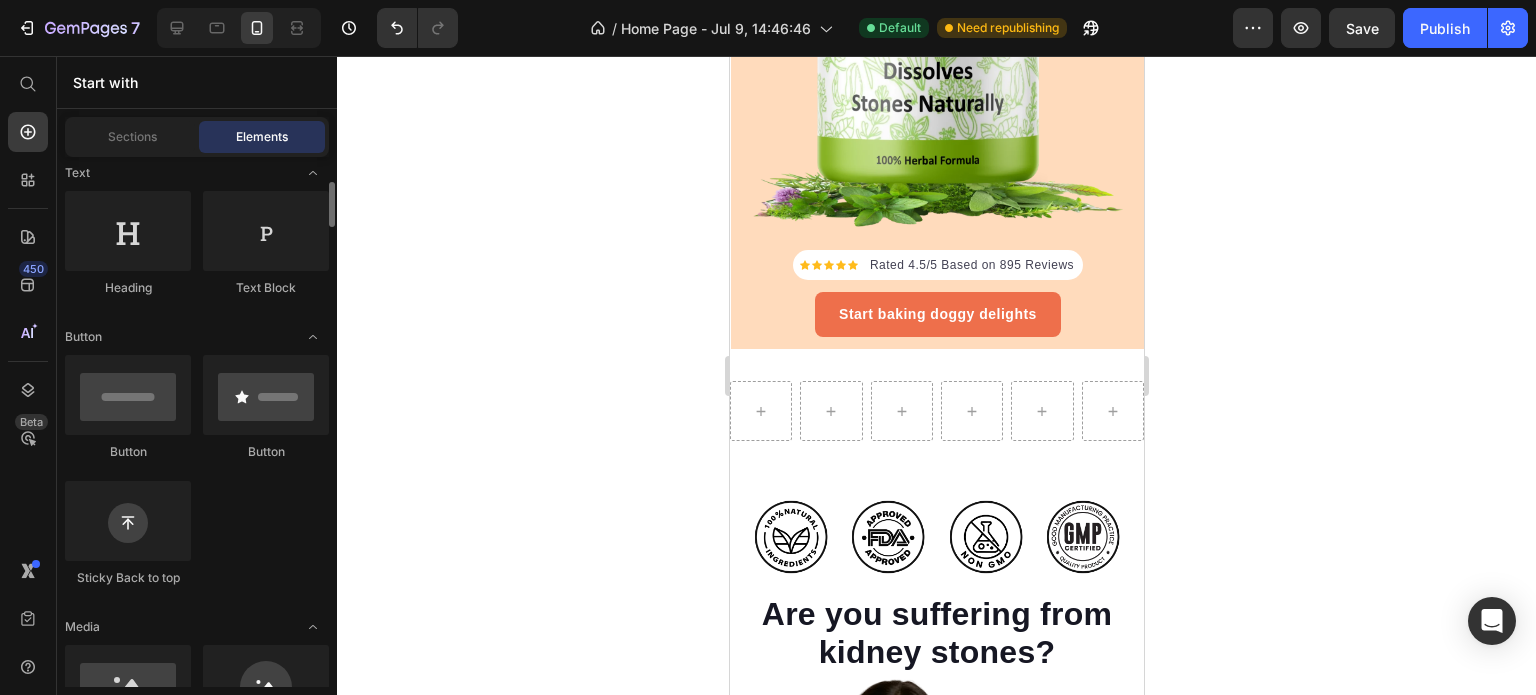 scroll, scrollTop: 400, scrollLeft: 0, axis: vertical 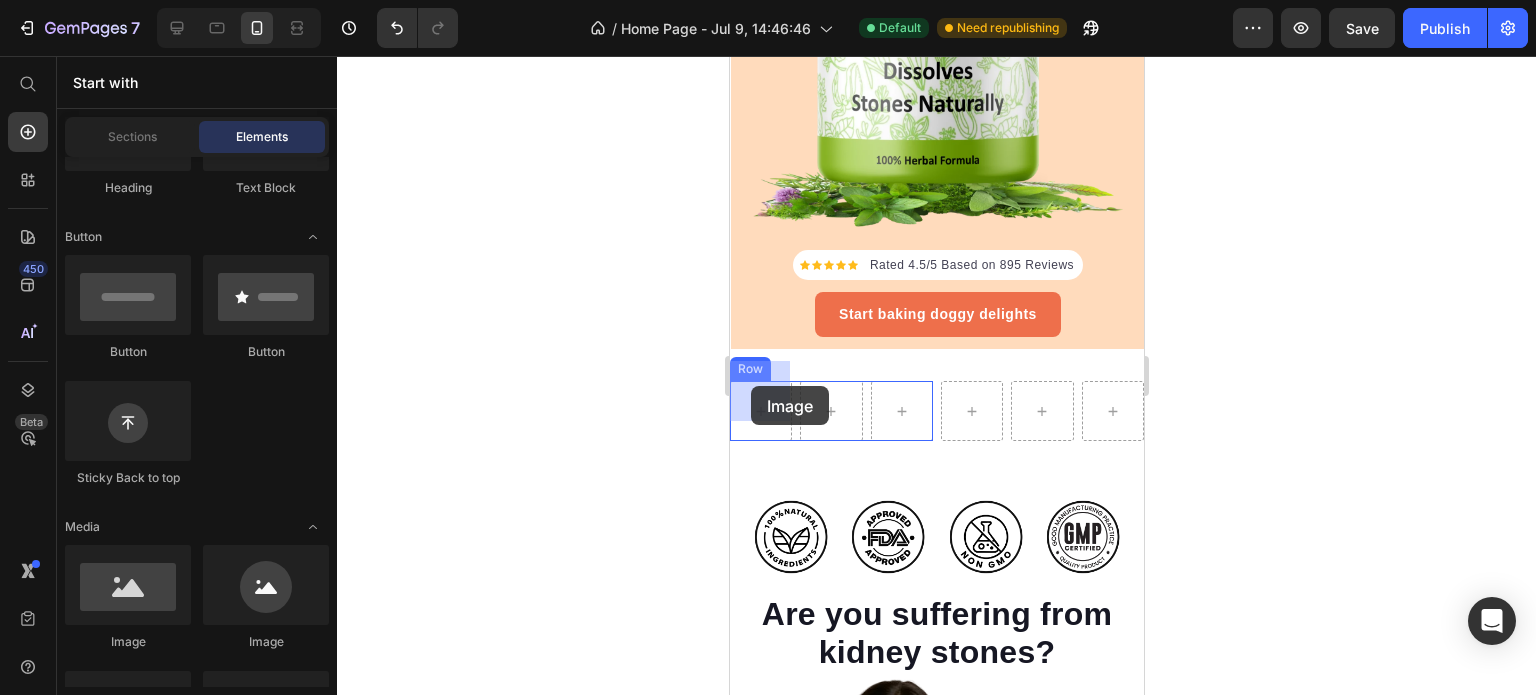 drag, startPoint x: 878, startPoint y: 627, endPoint x: 737, endPoint y: 391, distance: 274.91272 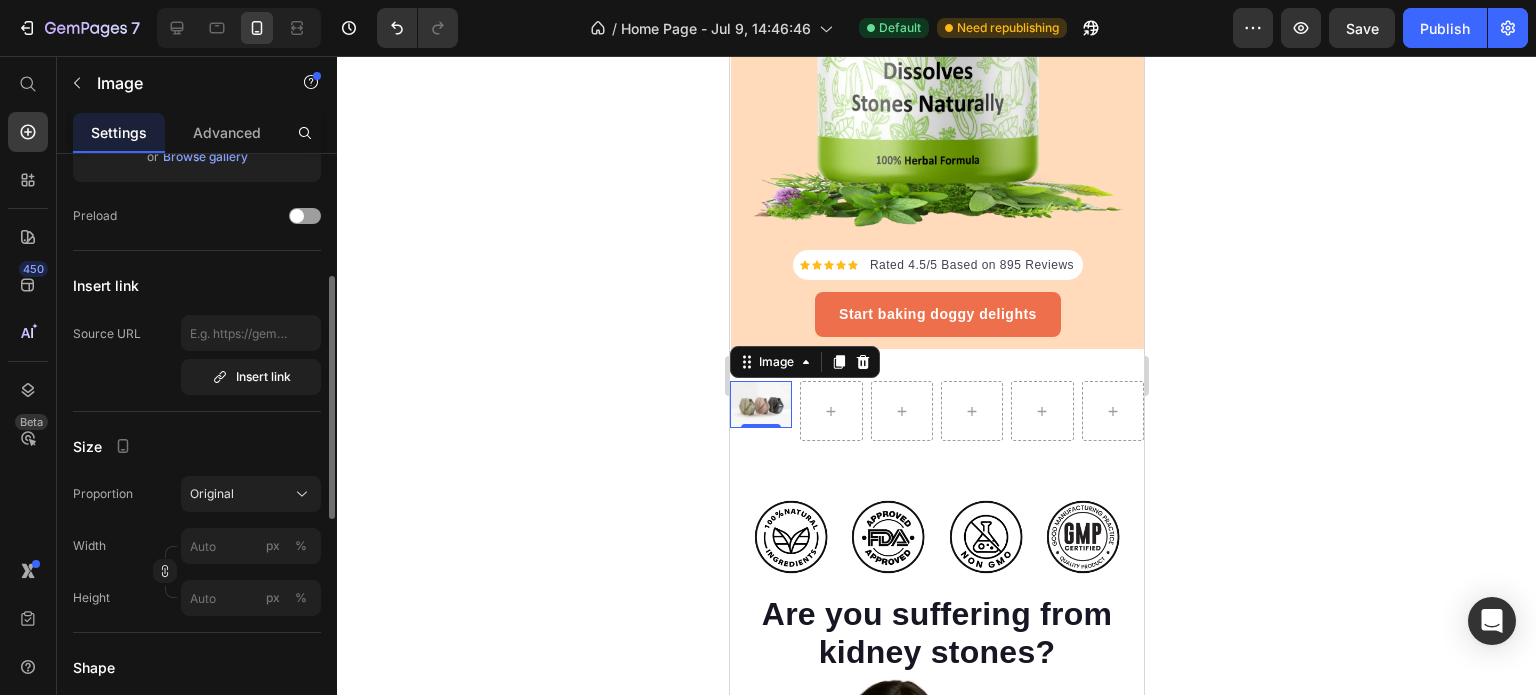 scroll, scrollTop: 400, scrollLeft: 0, axis: vertical 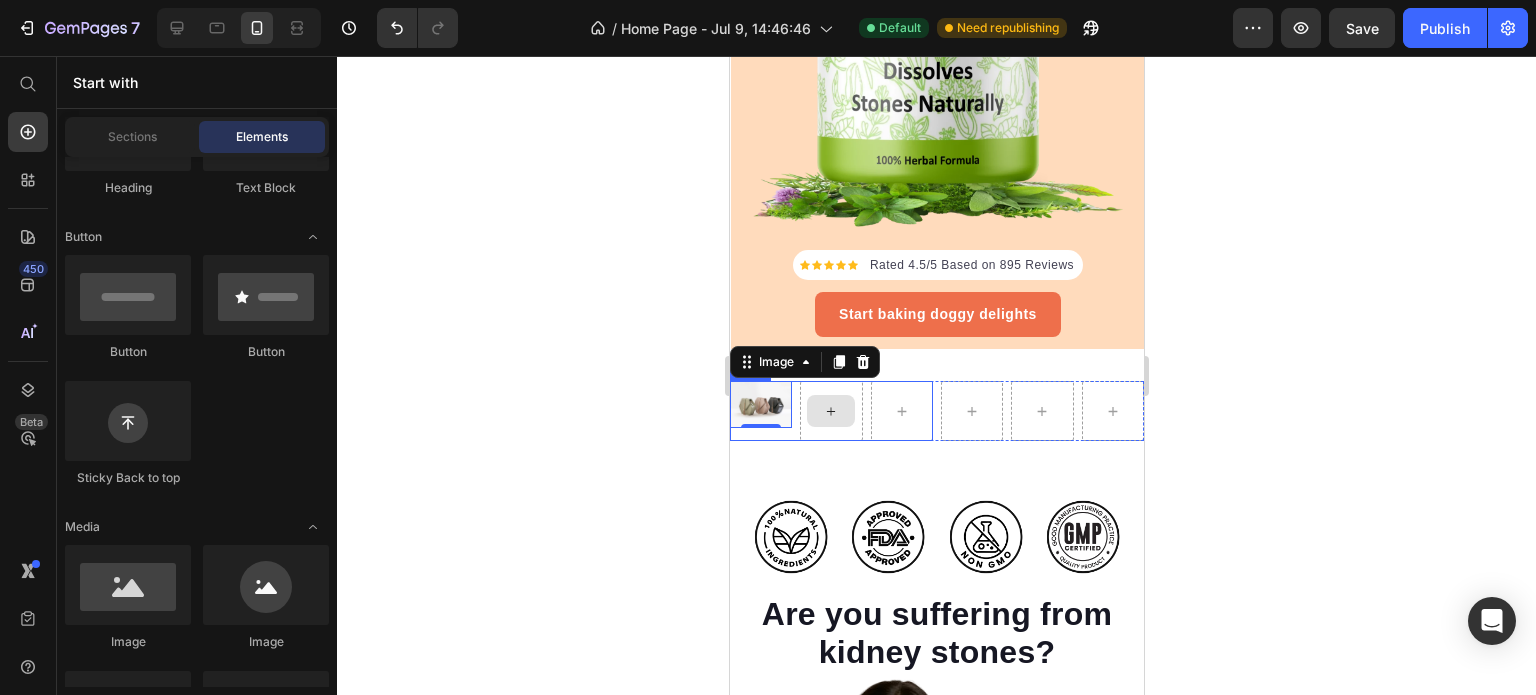 click at bounding box center [830, 411] 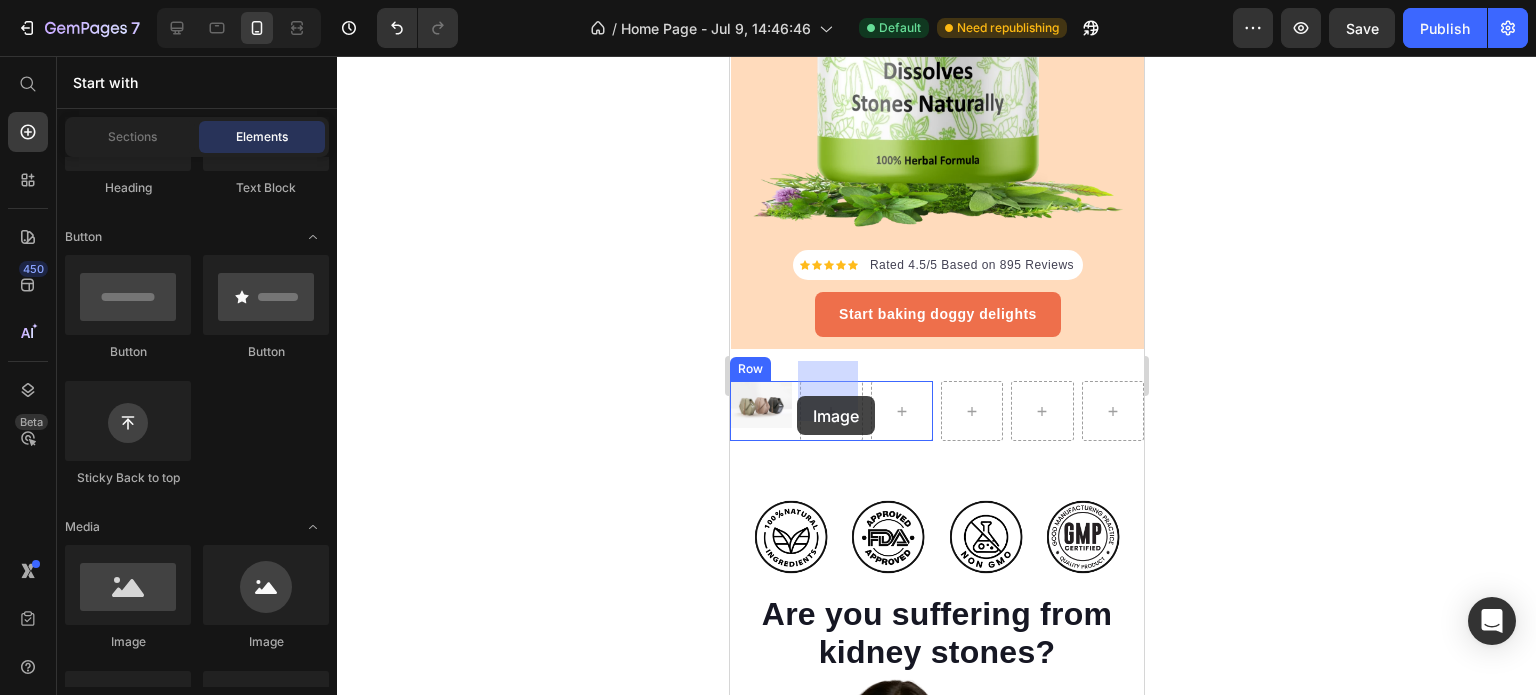 drag, startPoint x: 893, startPoint y: 667, endPoint x: 796, endPoint y: 396, distance: 287.83676 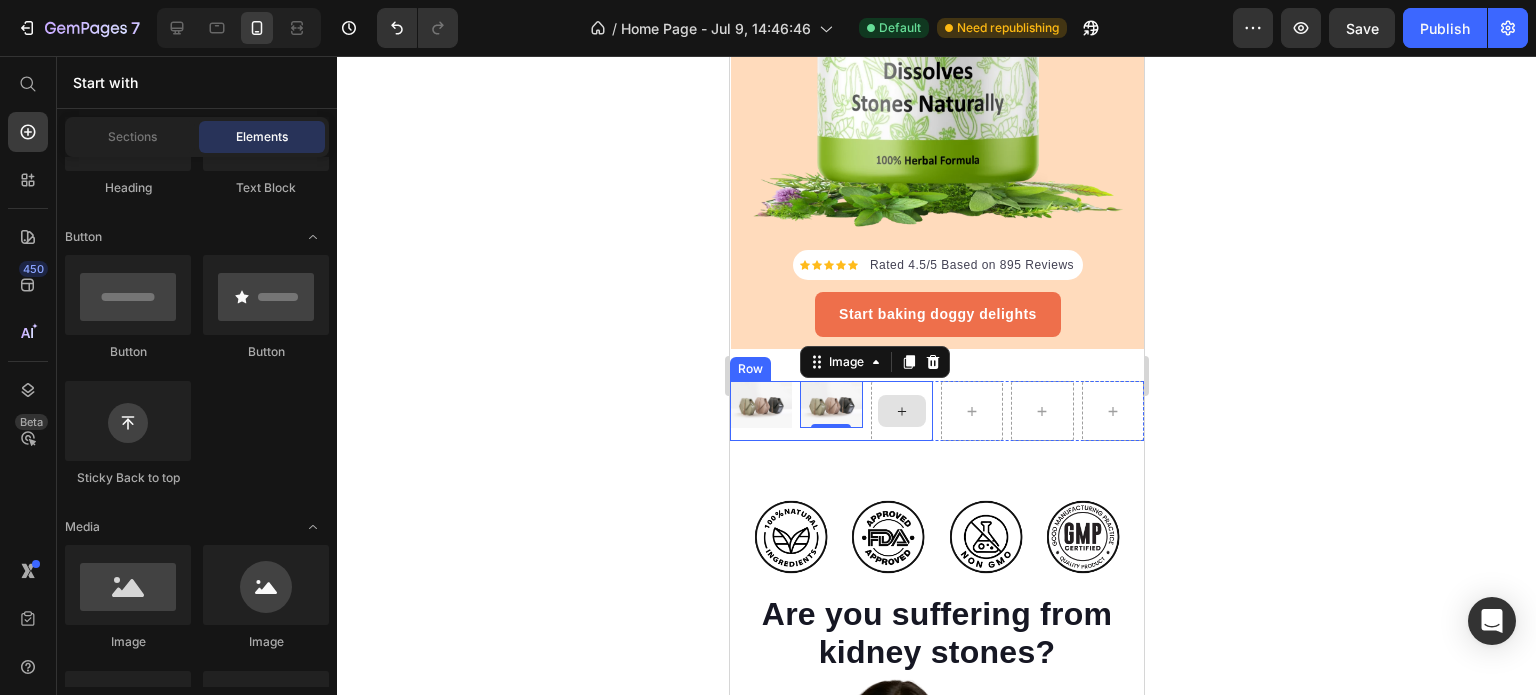 click 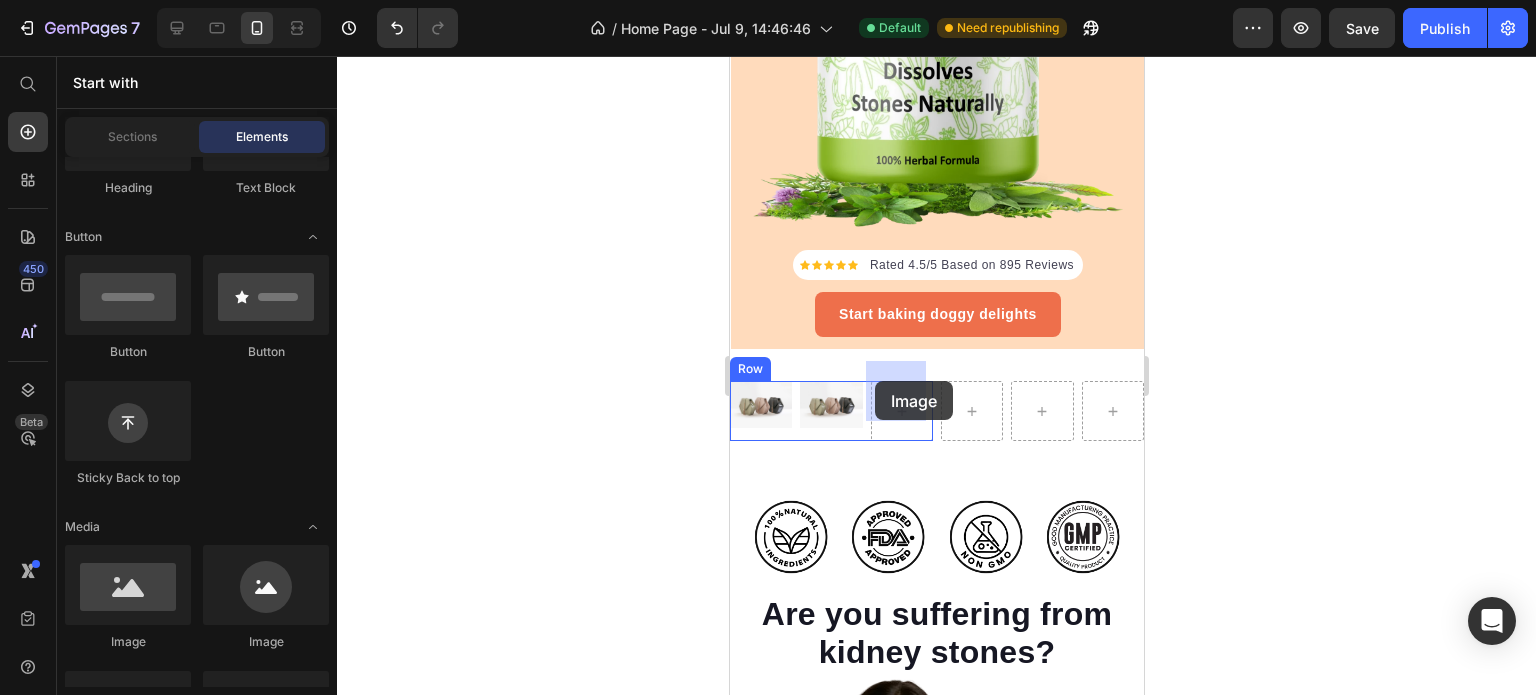 drag, startPoint x: 893, startPoint y: 663, endPoint x: 874, endPoint y: 381, distance: 282.63934 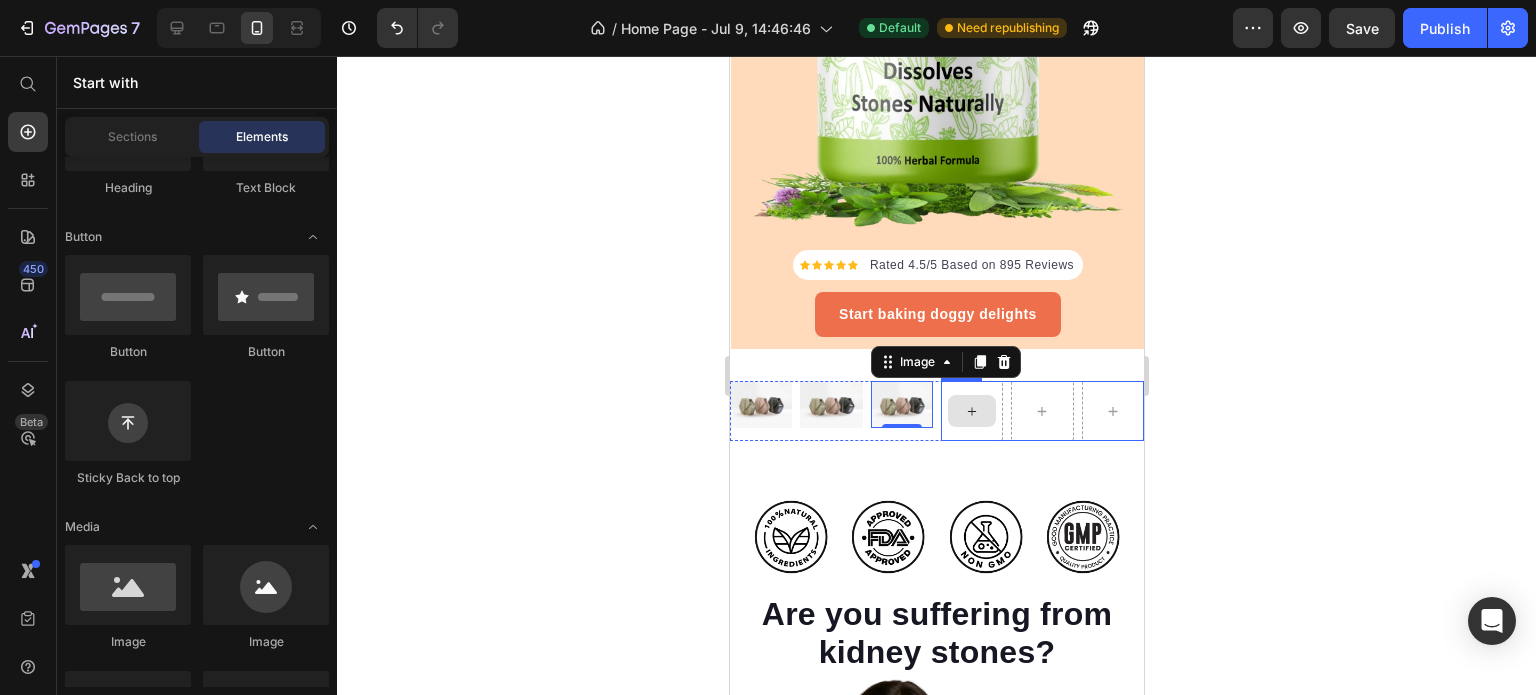 click 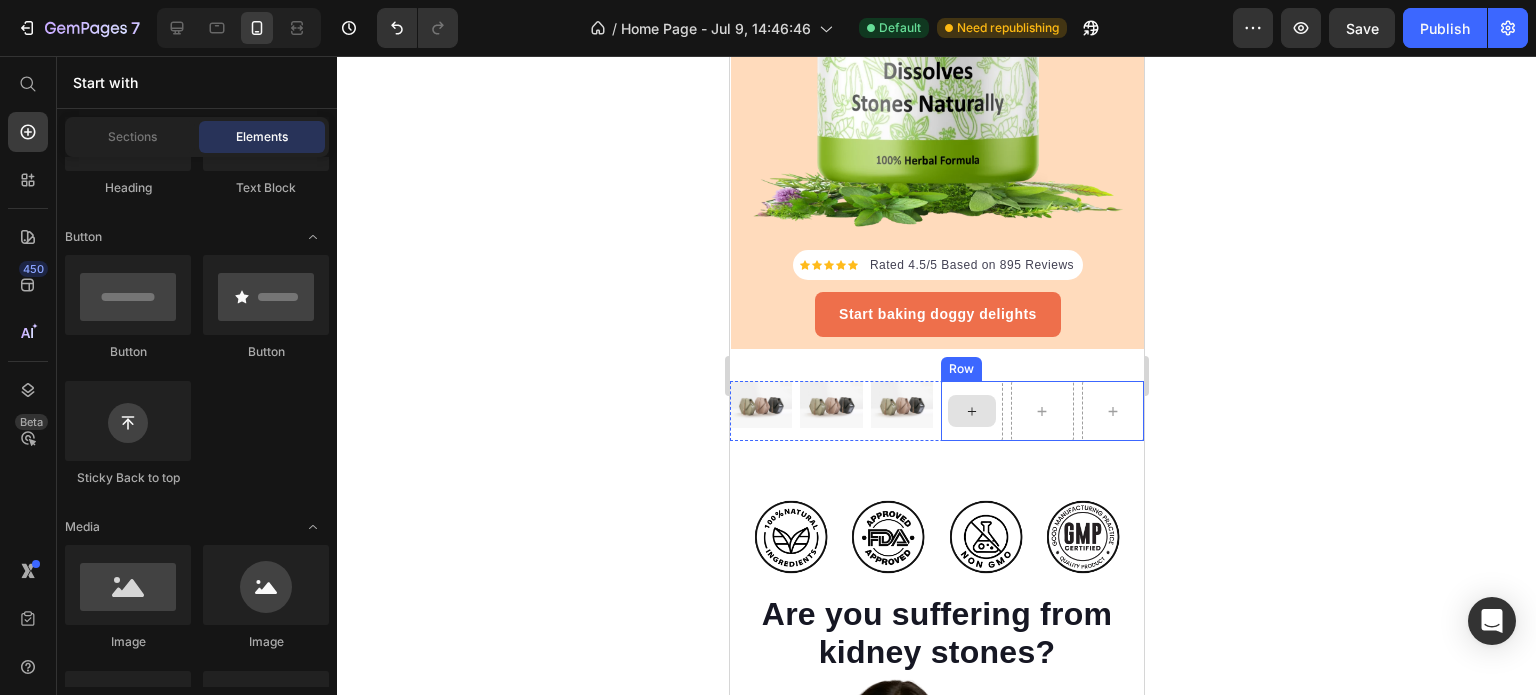 click 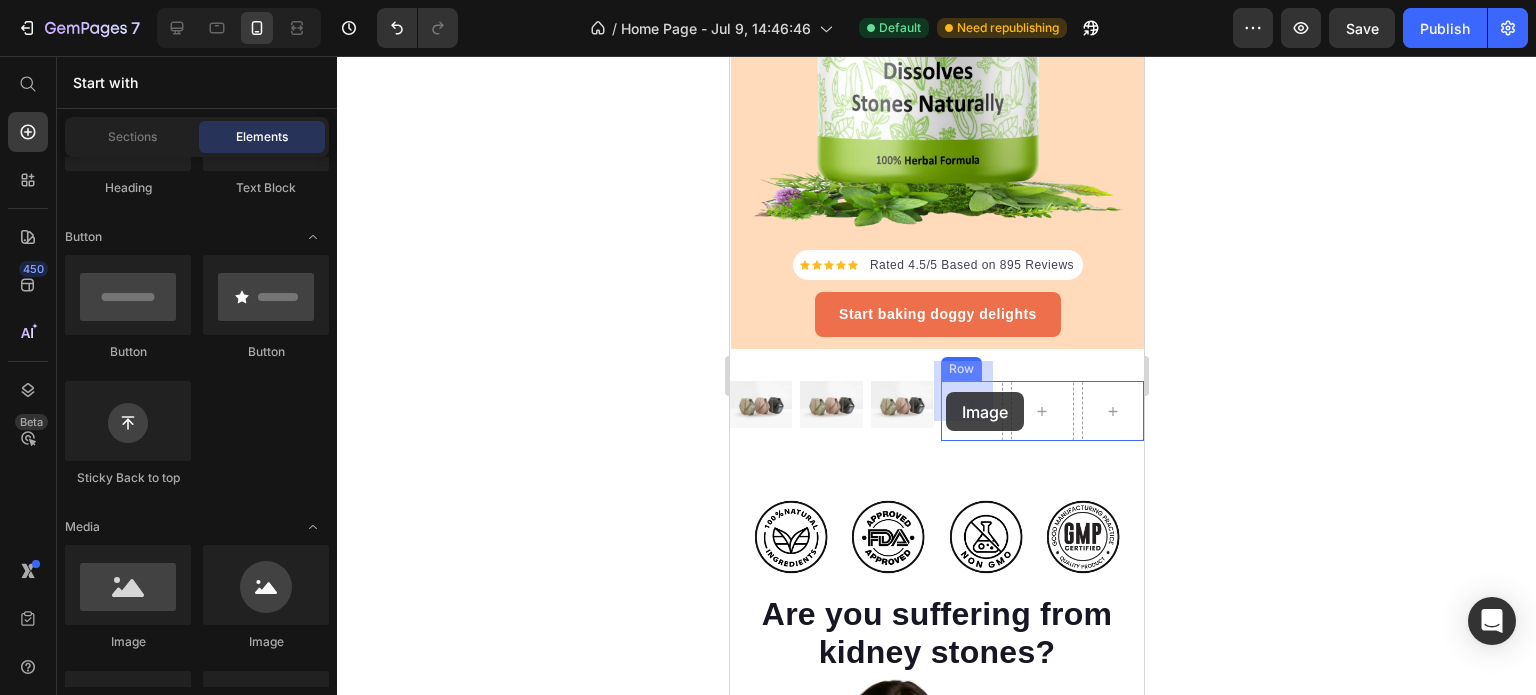 drag, startPoint x: 854, startPoint y: 666, endPoint x: 945, endPoint y: 392, distance: 288.71613 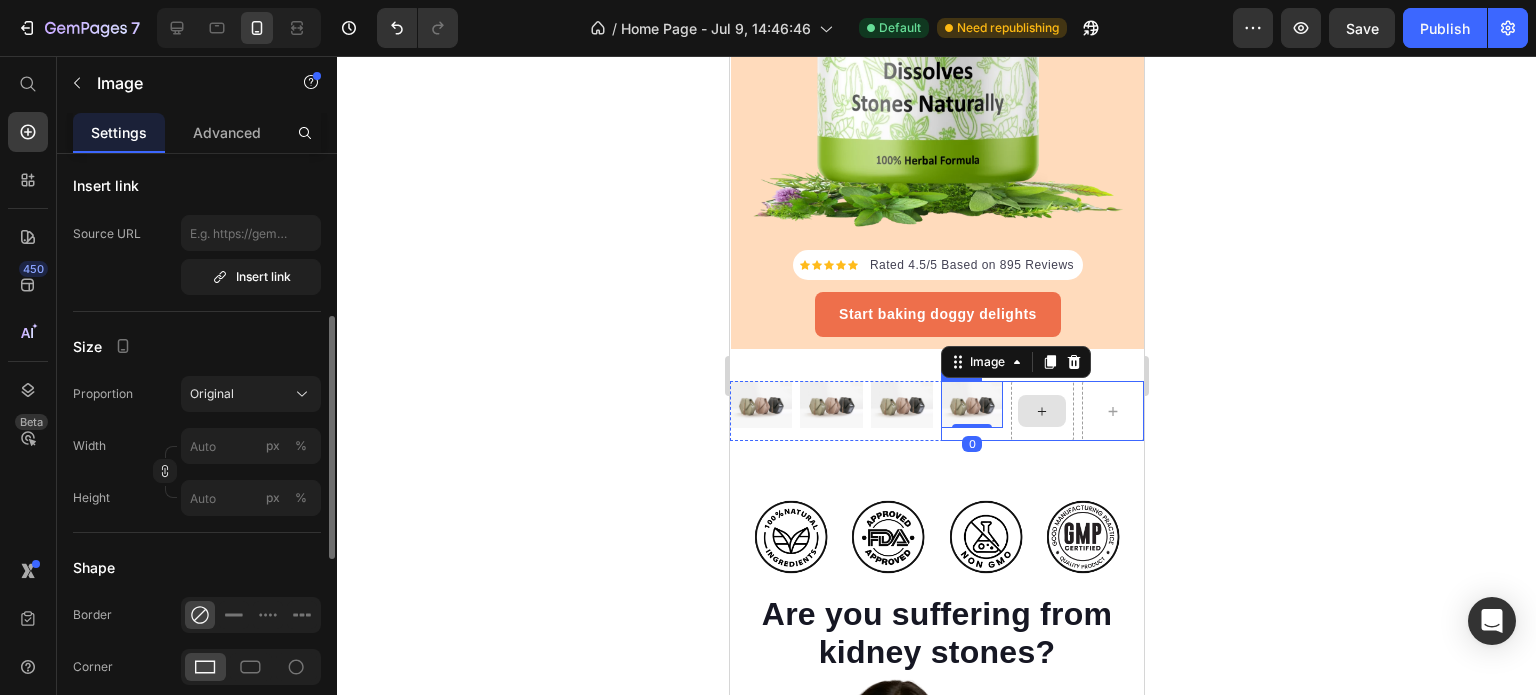 click 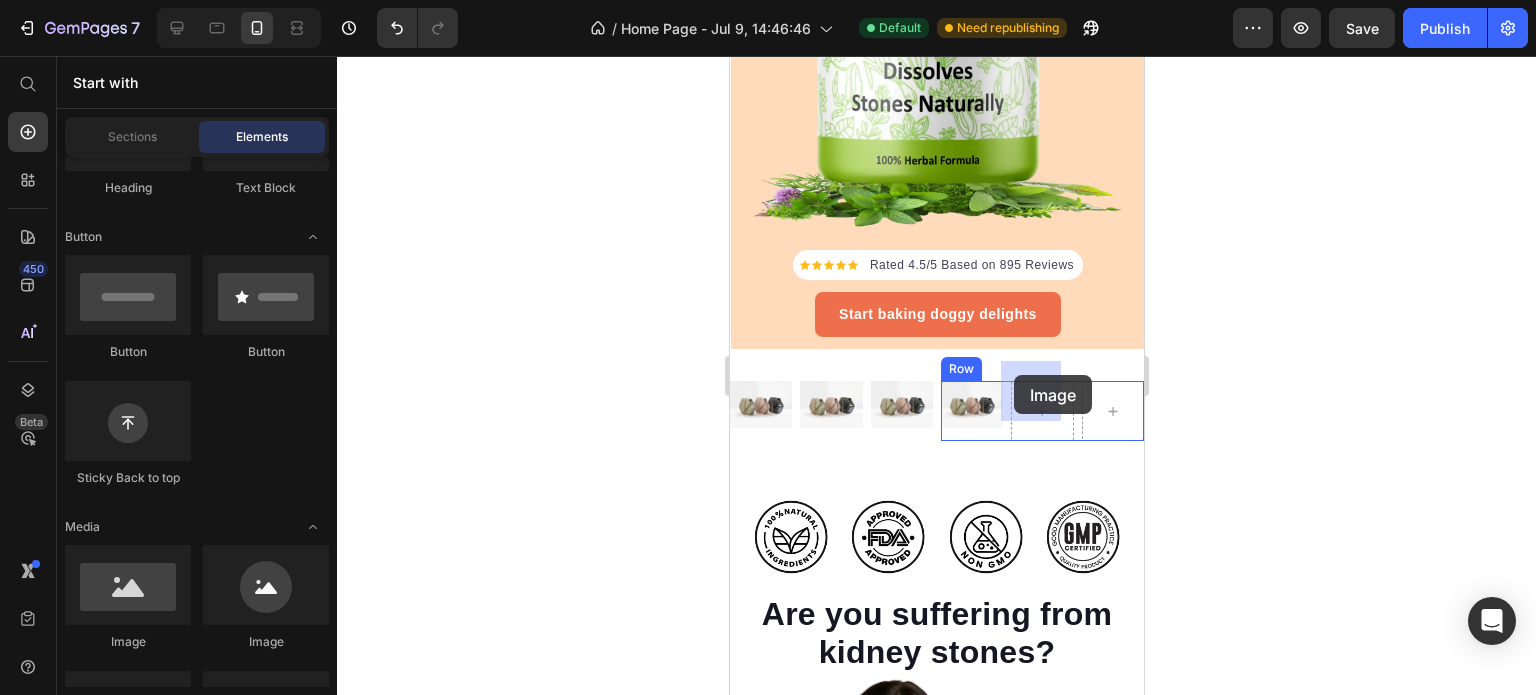 drag, startPoint x: 897, startPoint y: 638, endPoint x: 1013, endPoint y: 375, distance: 287.44565 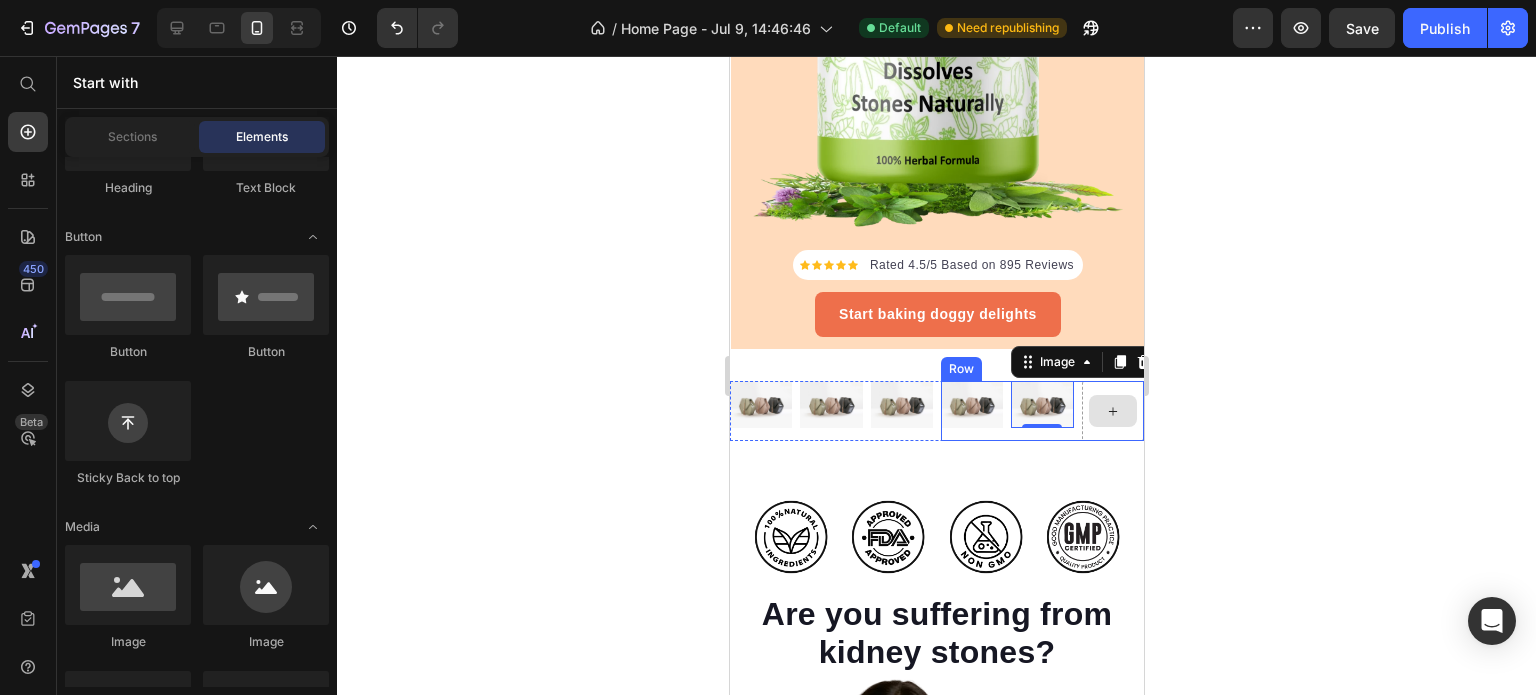 click 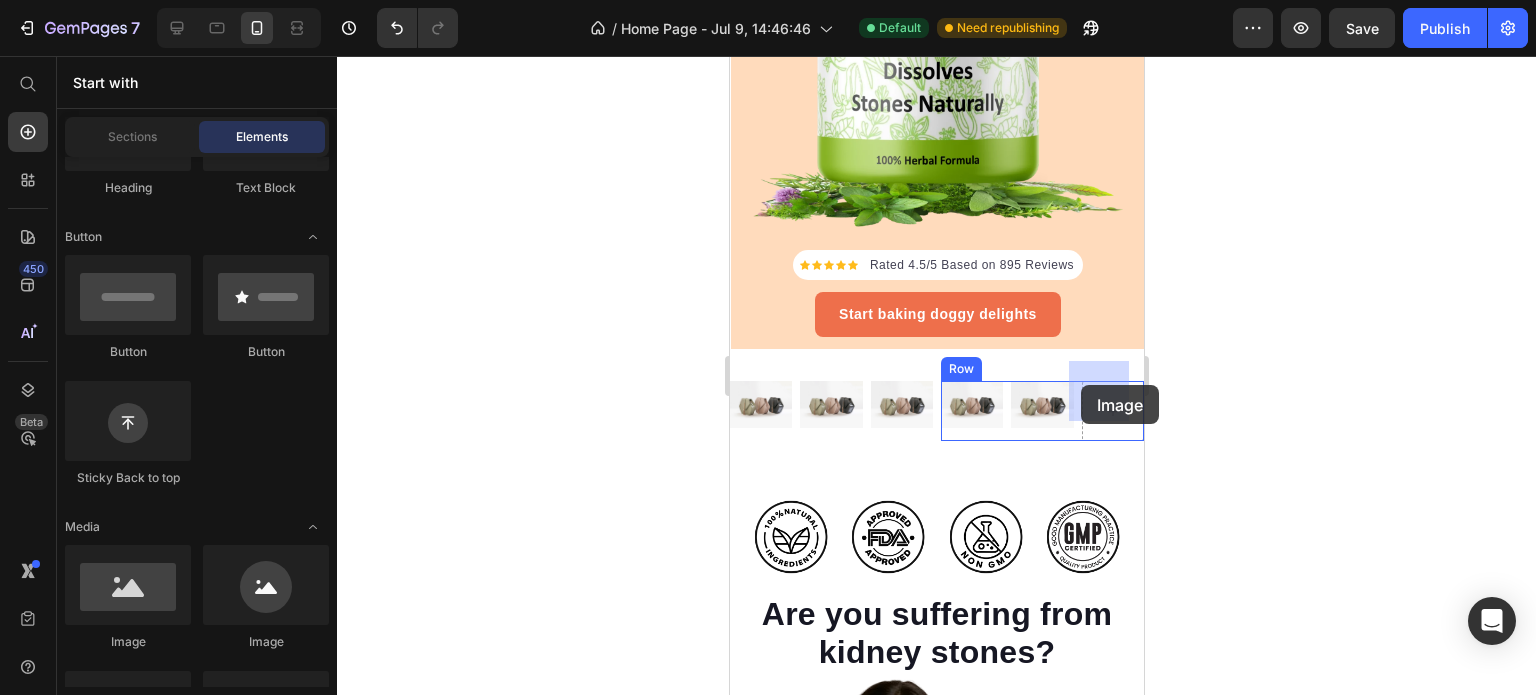 drag, startPoint x: 874, startPoint y: 651, endPoint x: 1080, endPoint y: 385, distance: 336.4402 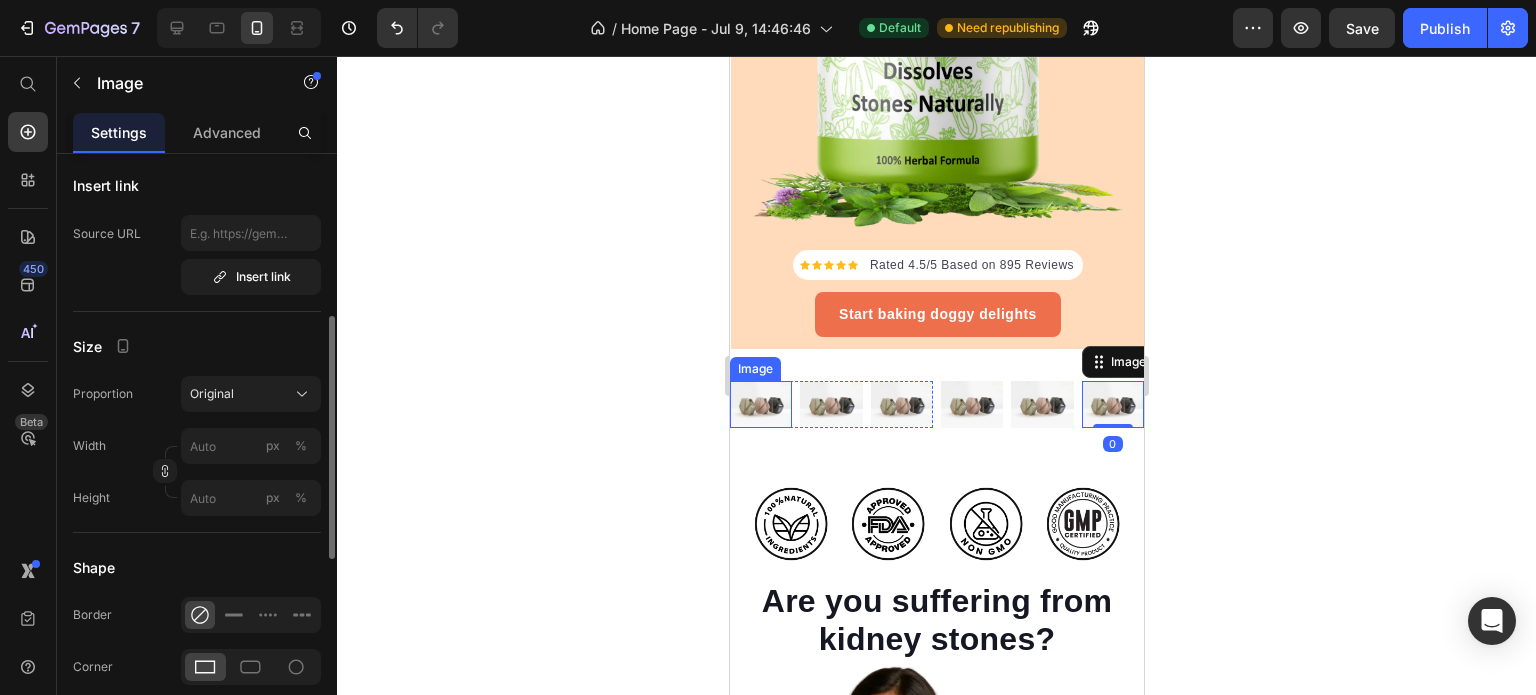 click at bounding box center (760, 404) 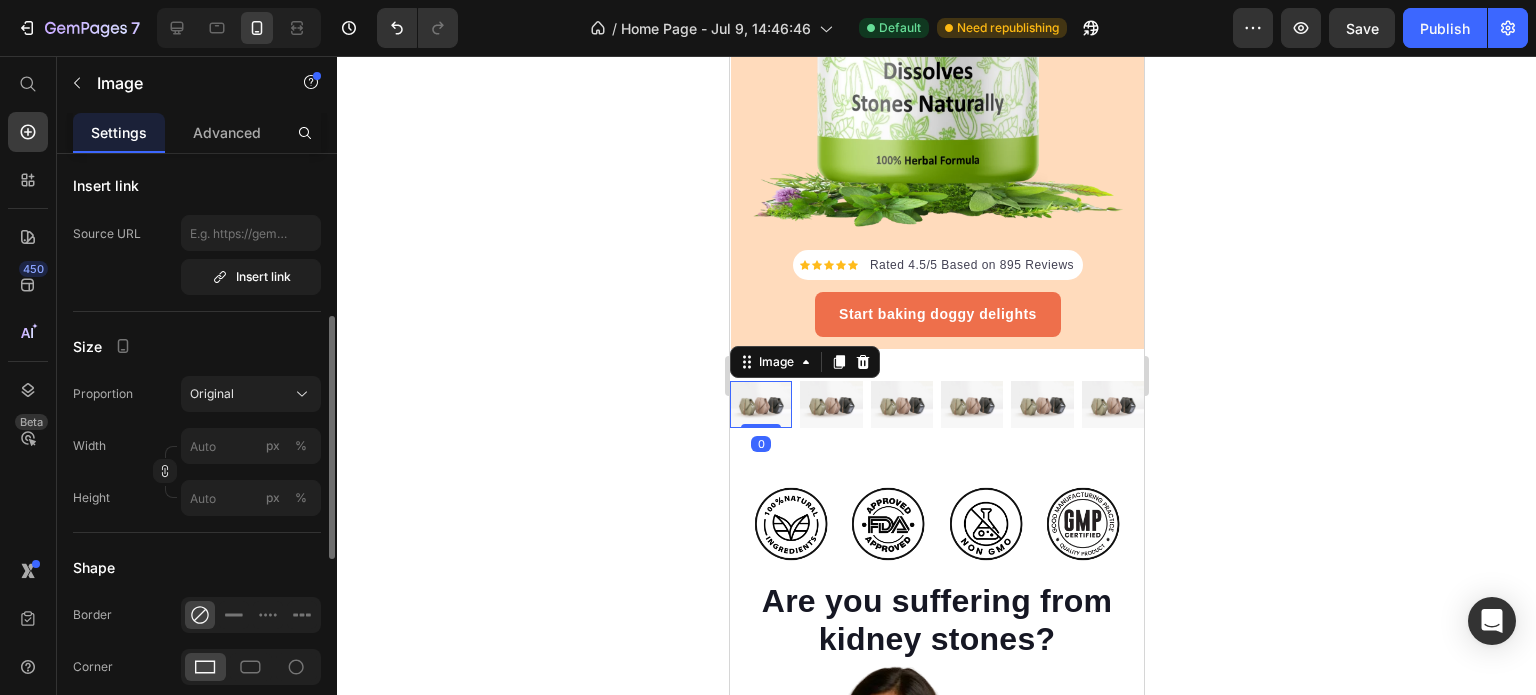 click at bounding box center [760, 404] 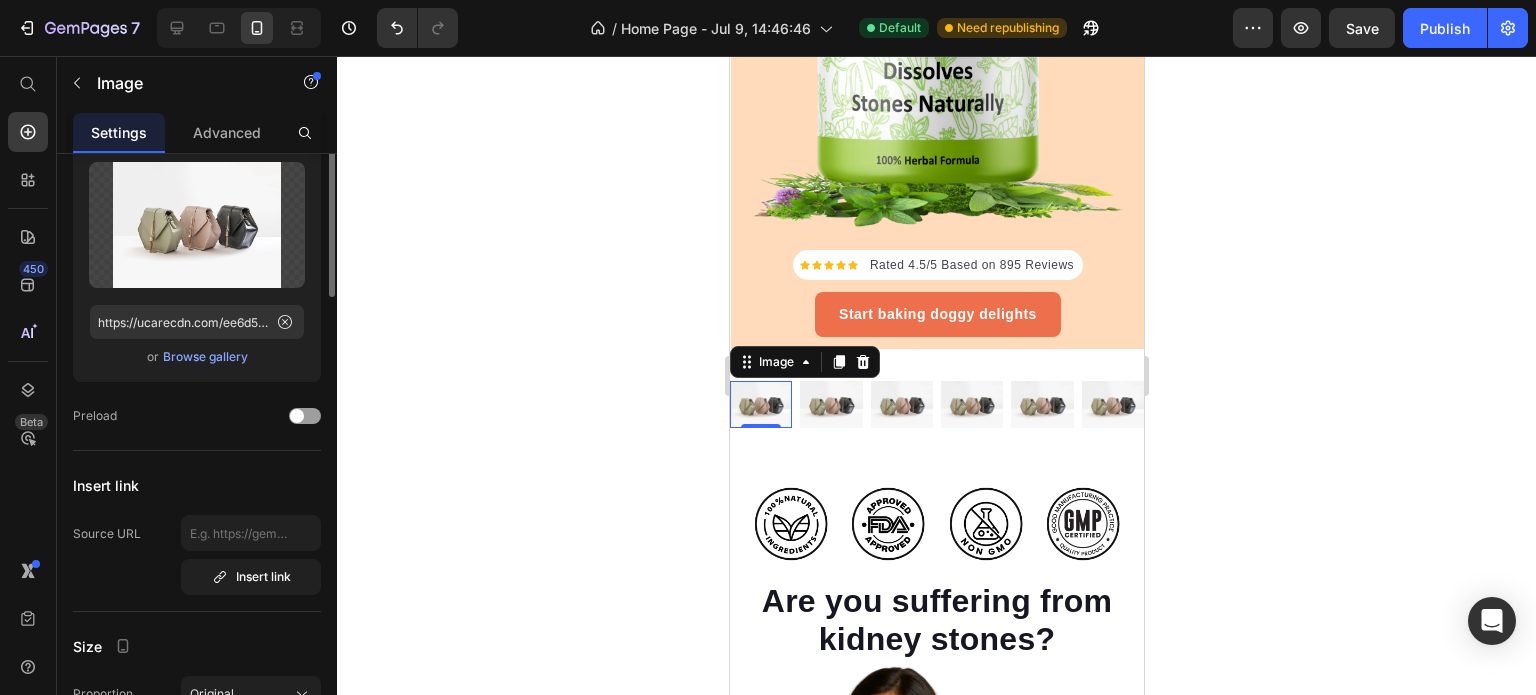 scroll, scrollTop: 0, scrollLeft: 0, axis: both 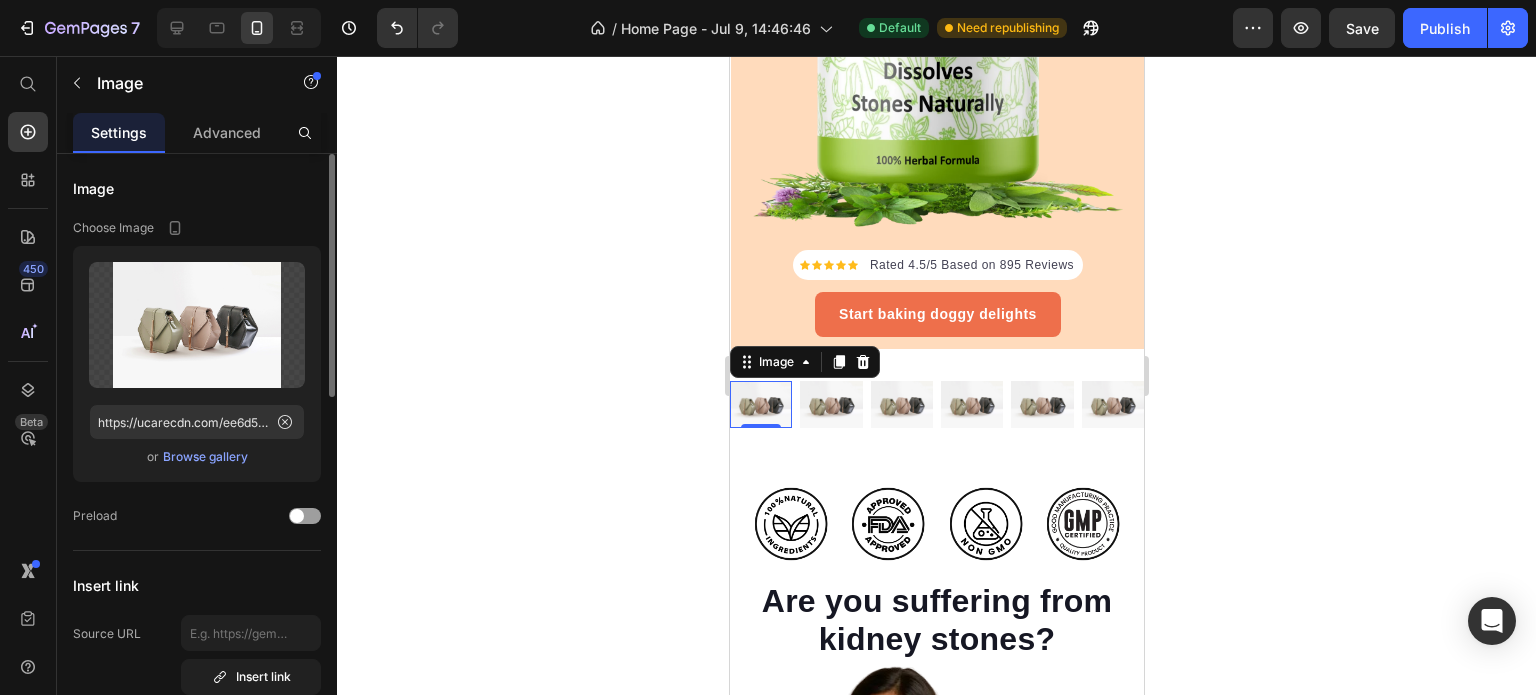 click on "Browse gallery" at bounding box center (205, 457) 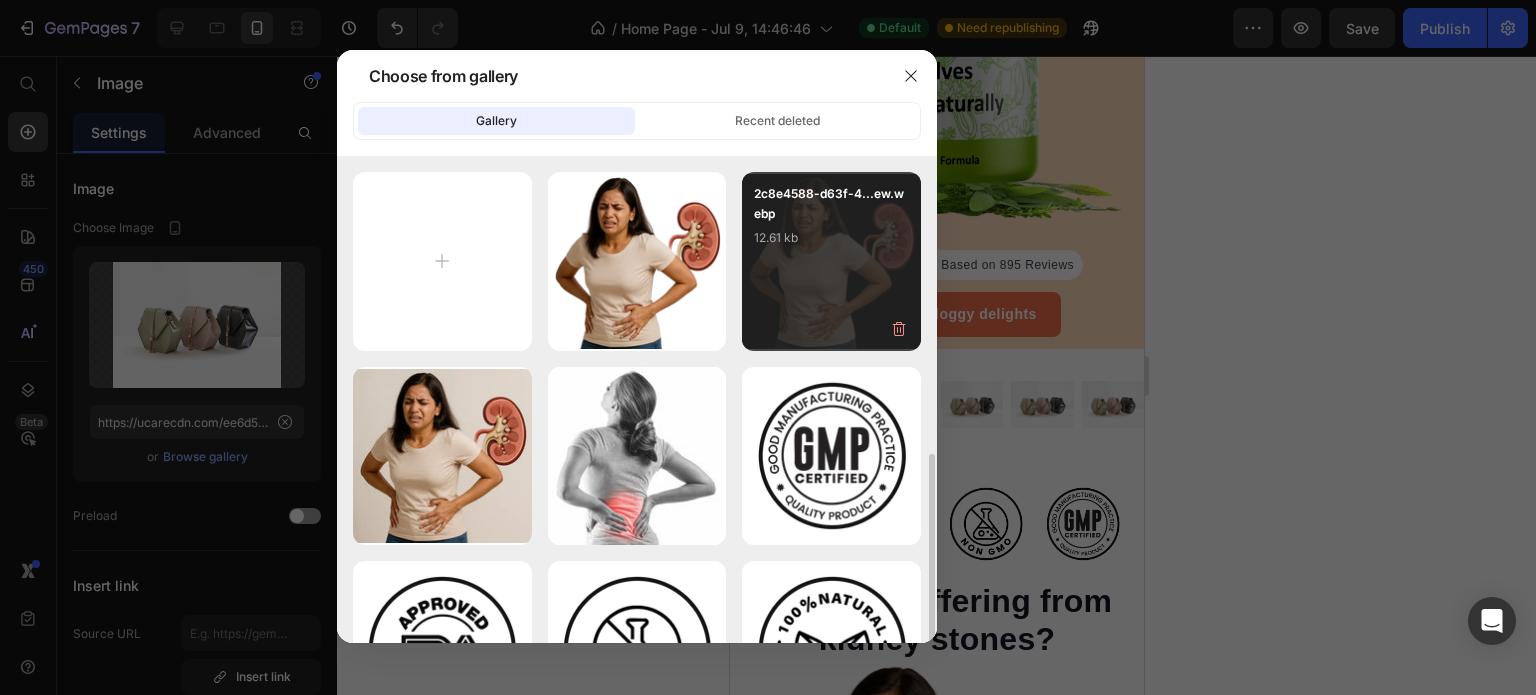 scroll, scrollTop: 200, scrollLeft: 0, axis: vertical 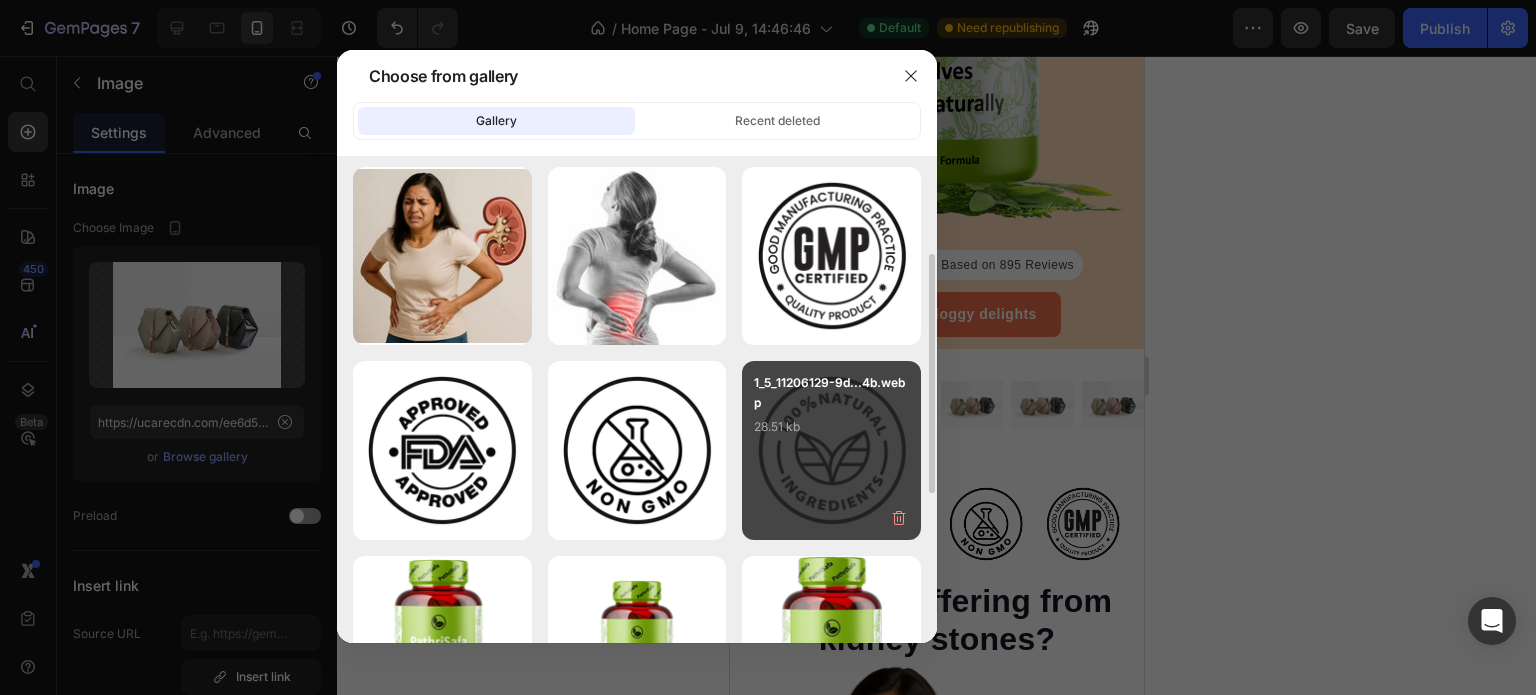 click on "1_5_11206129-9d...4b.webp" at bounding box center [831, 395] 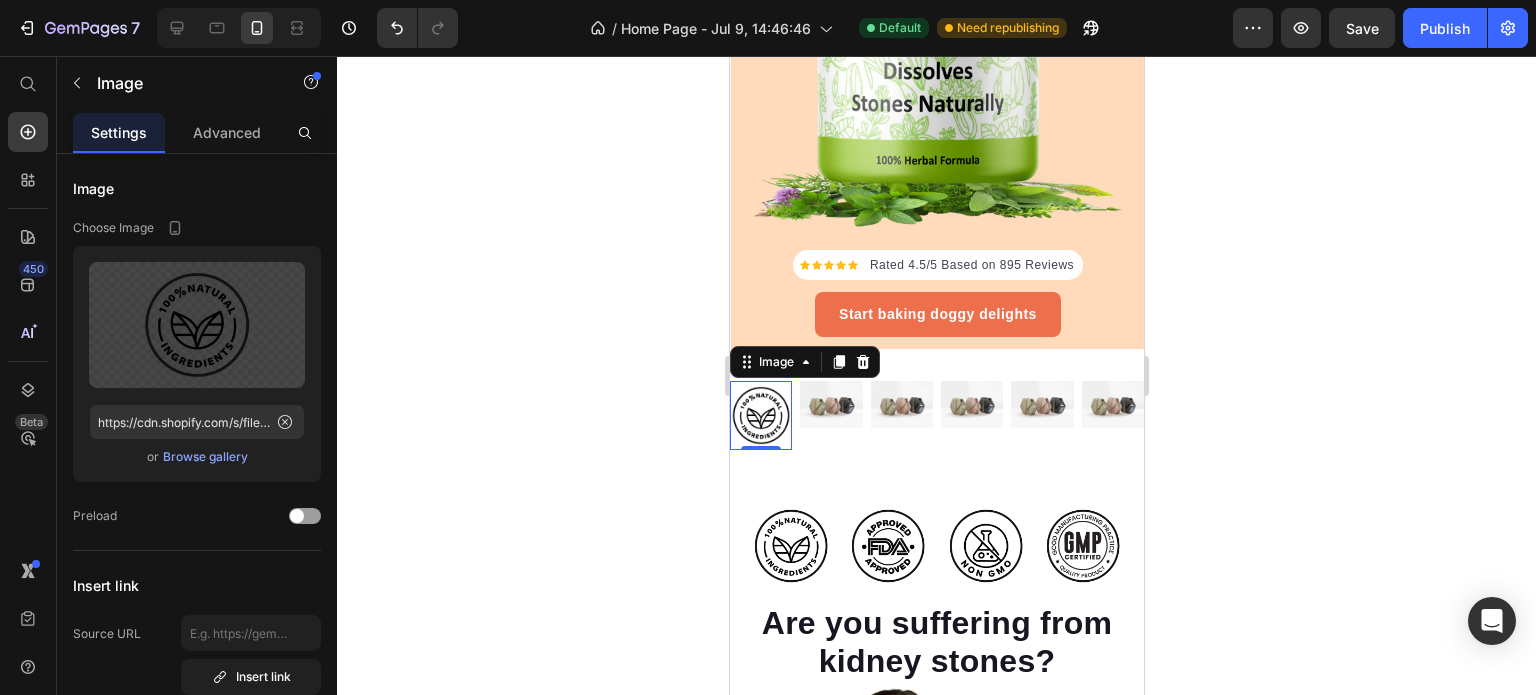 click 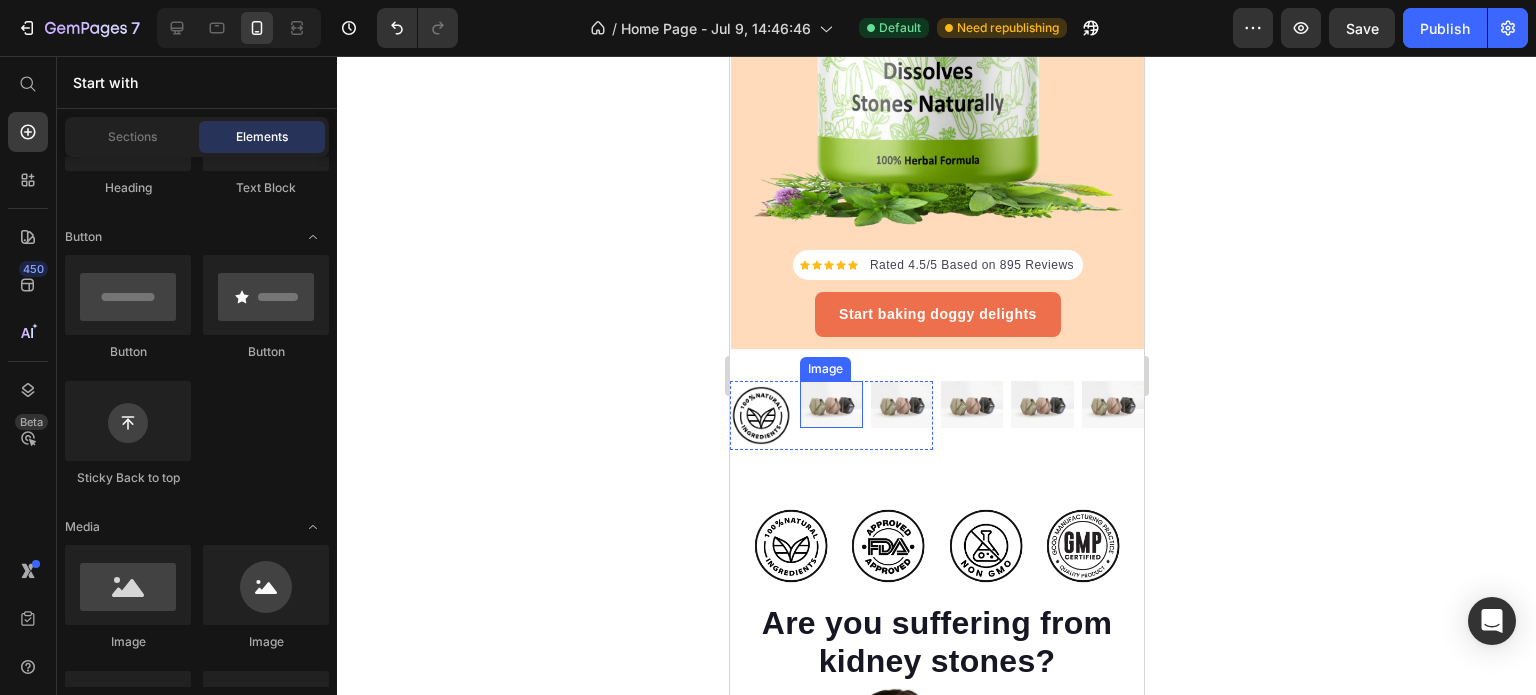 click at bounding box center (830, 404) 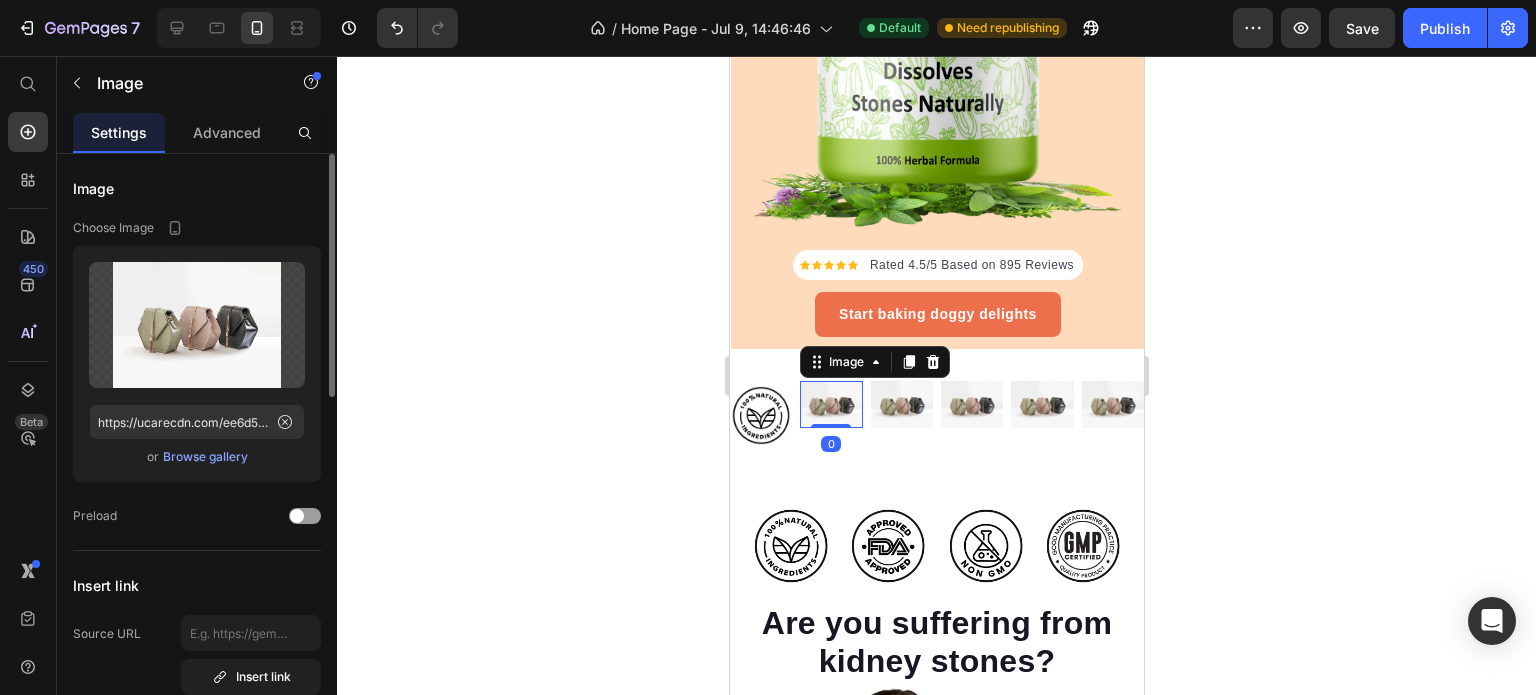 click on "Browse gallery" at bounding box center (205, 457) 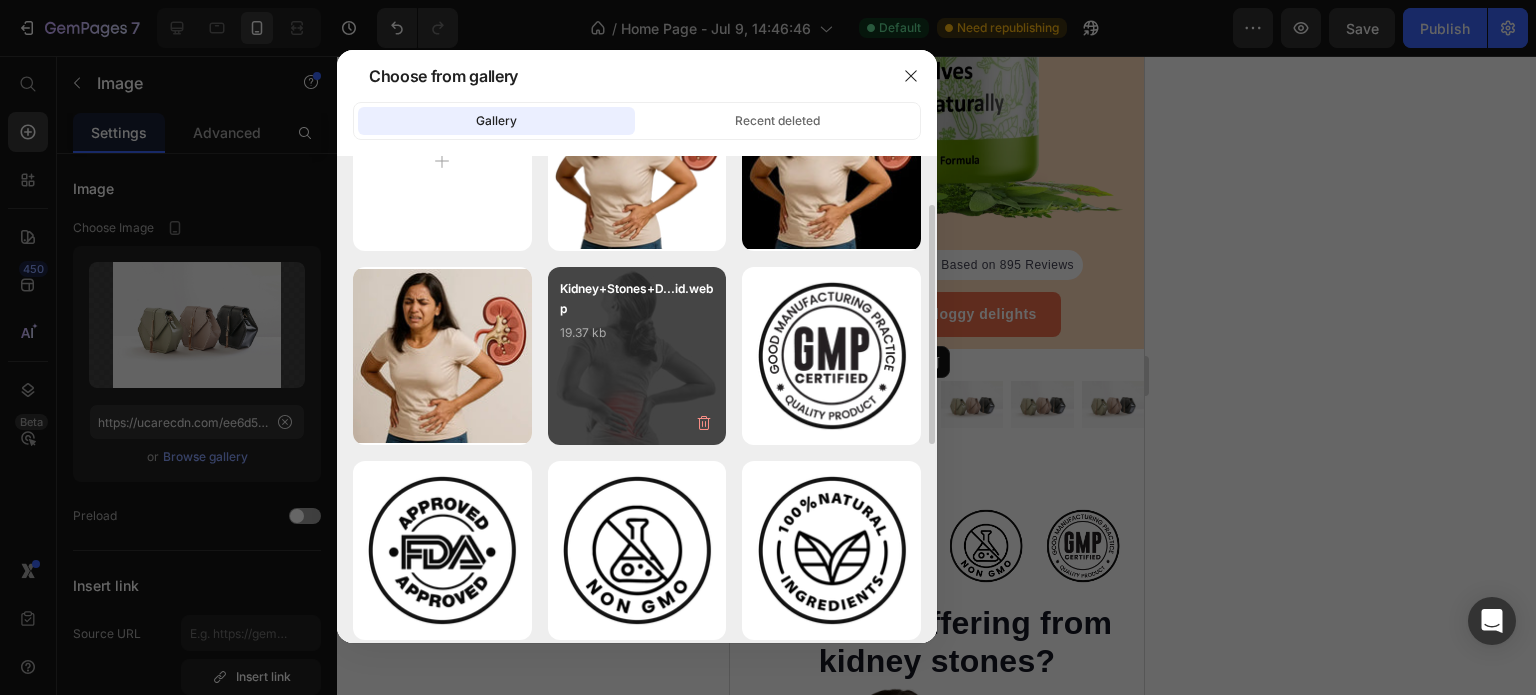 scroll, scrollTop: 200, scrollLeft: 0, axis: vertical 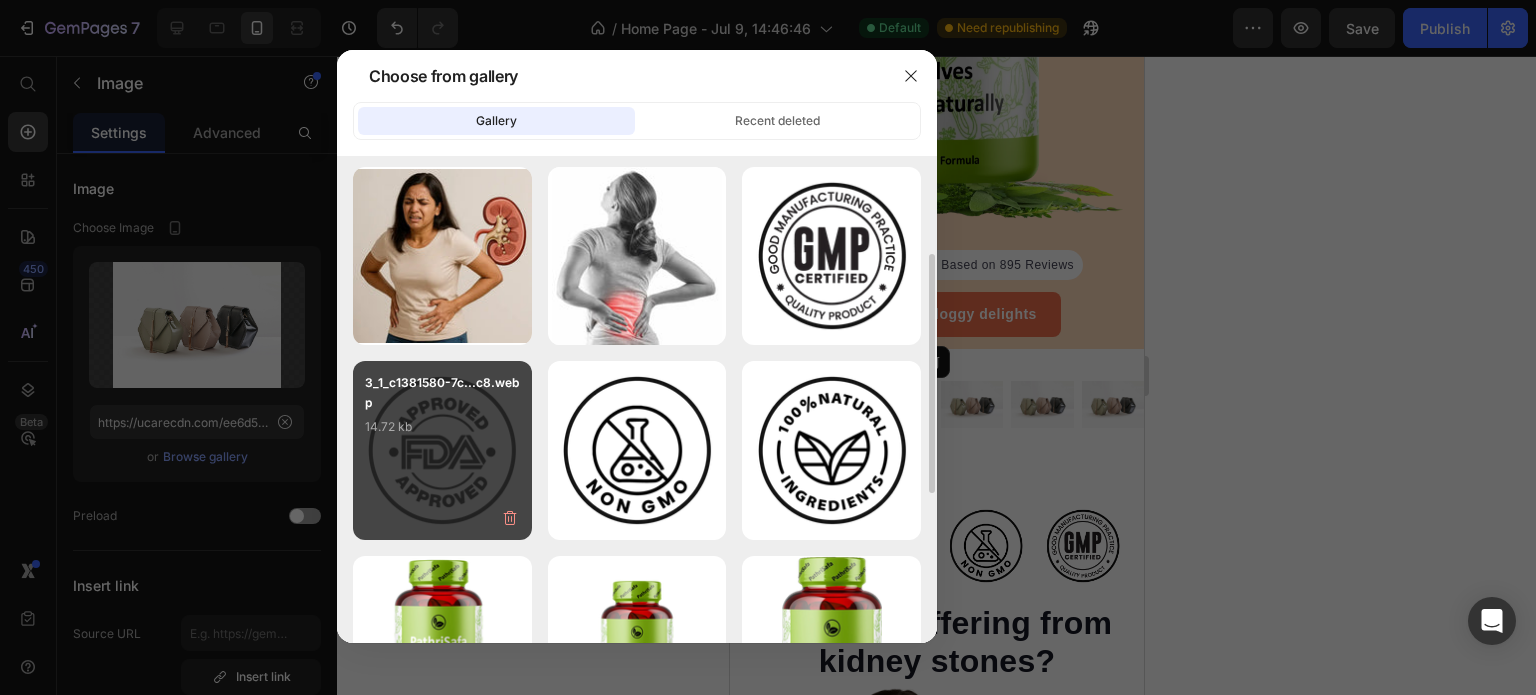 click on "3_1_c1381580-7c...c8.webp" at bounding box center [442, 395] 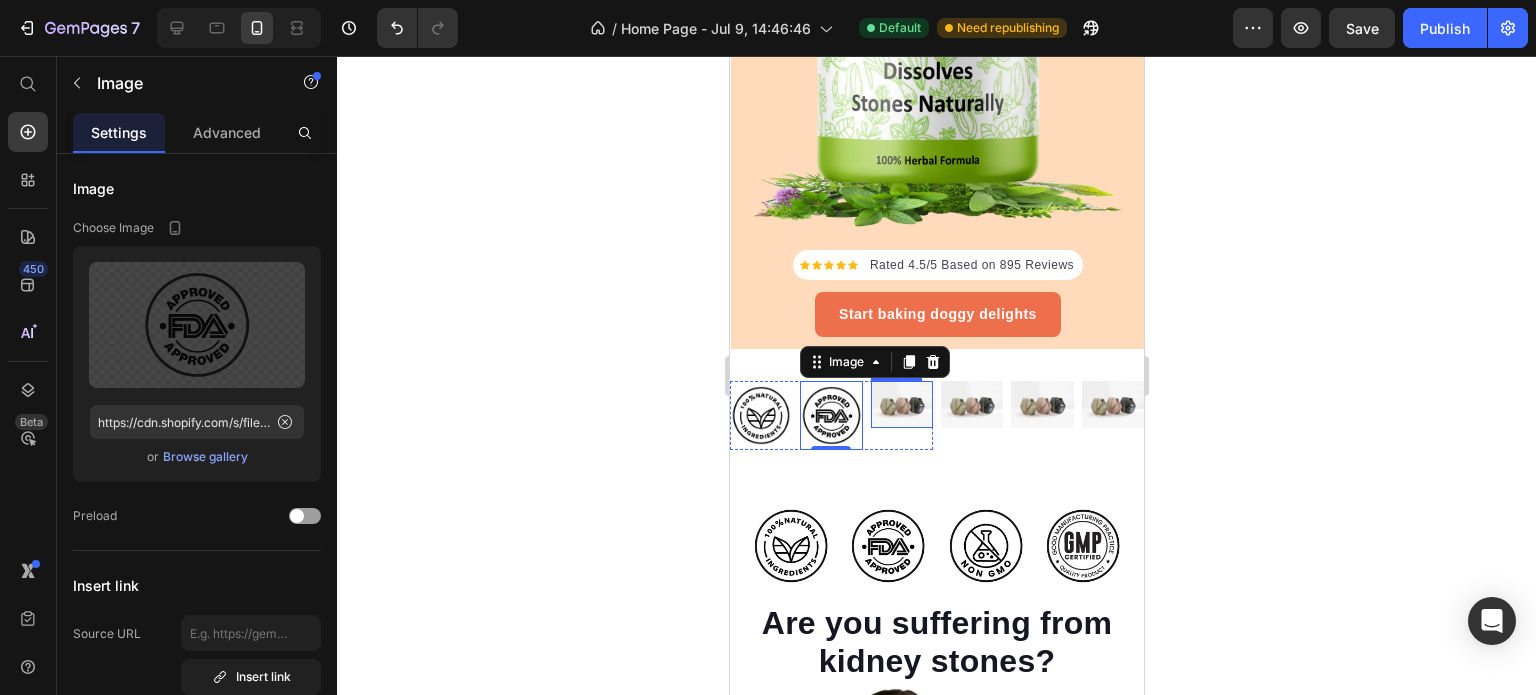 click at bounding box center (901, 404) 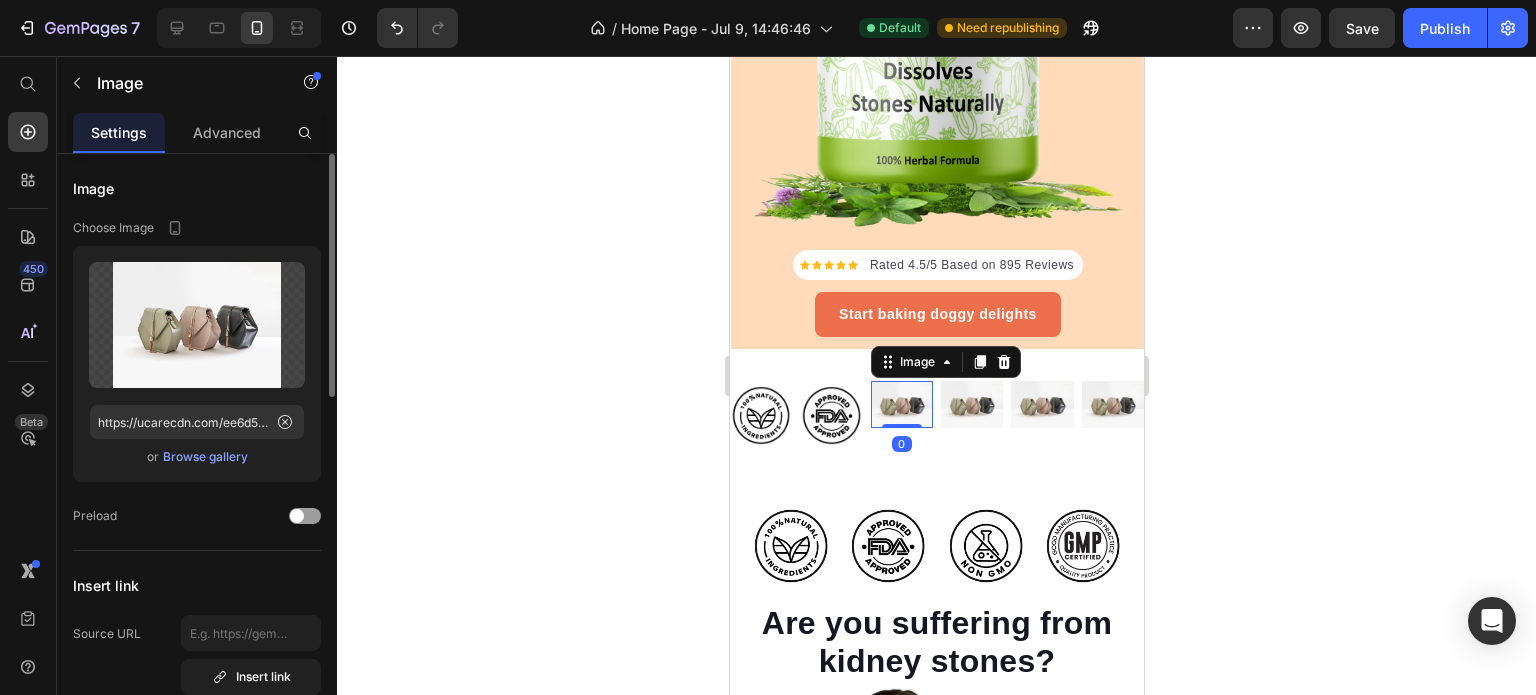 click on "Browse gallery" at bounding box center (205, 457) 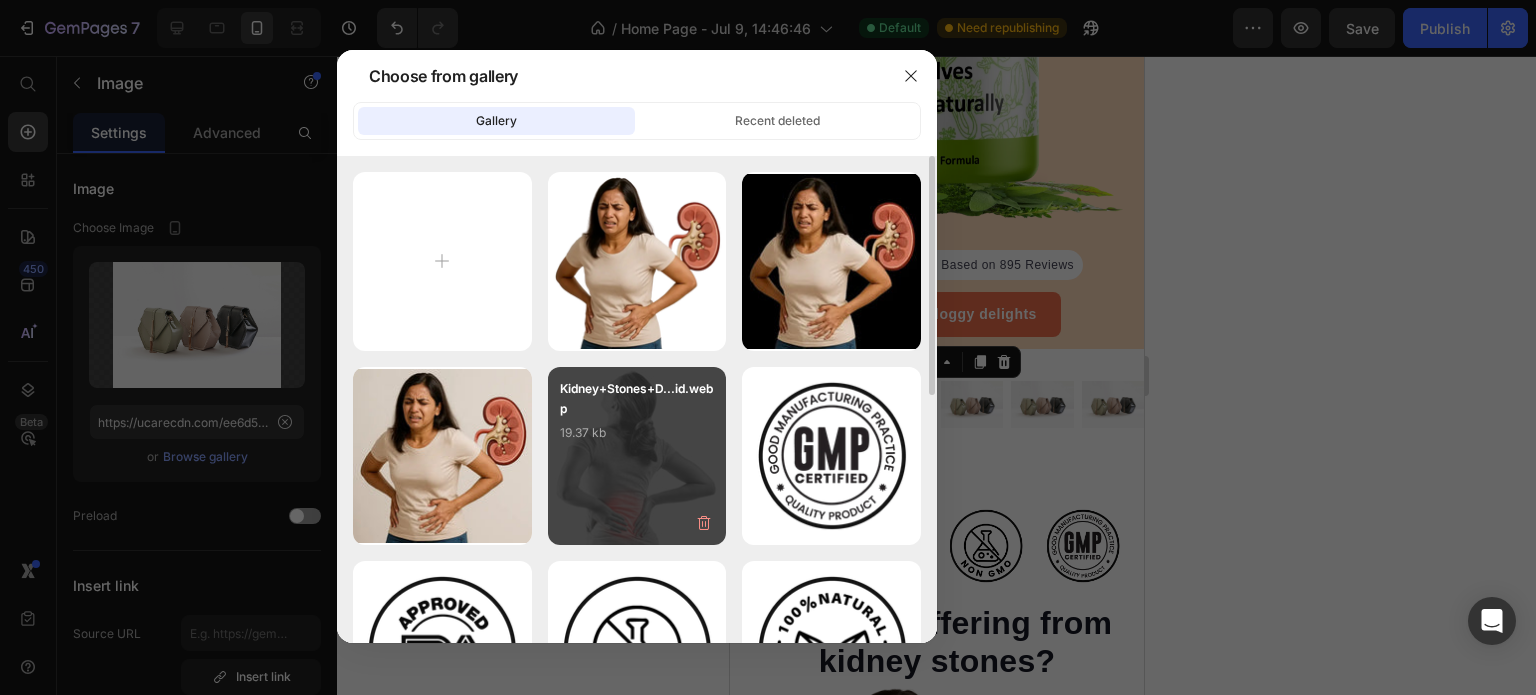 scroll, scrollTop: 100, scrollLeft: 0, axis: vertical 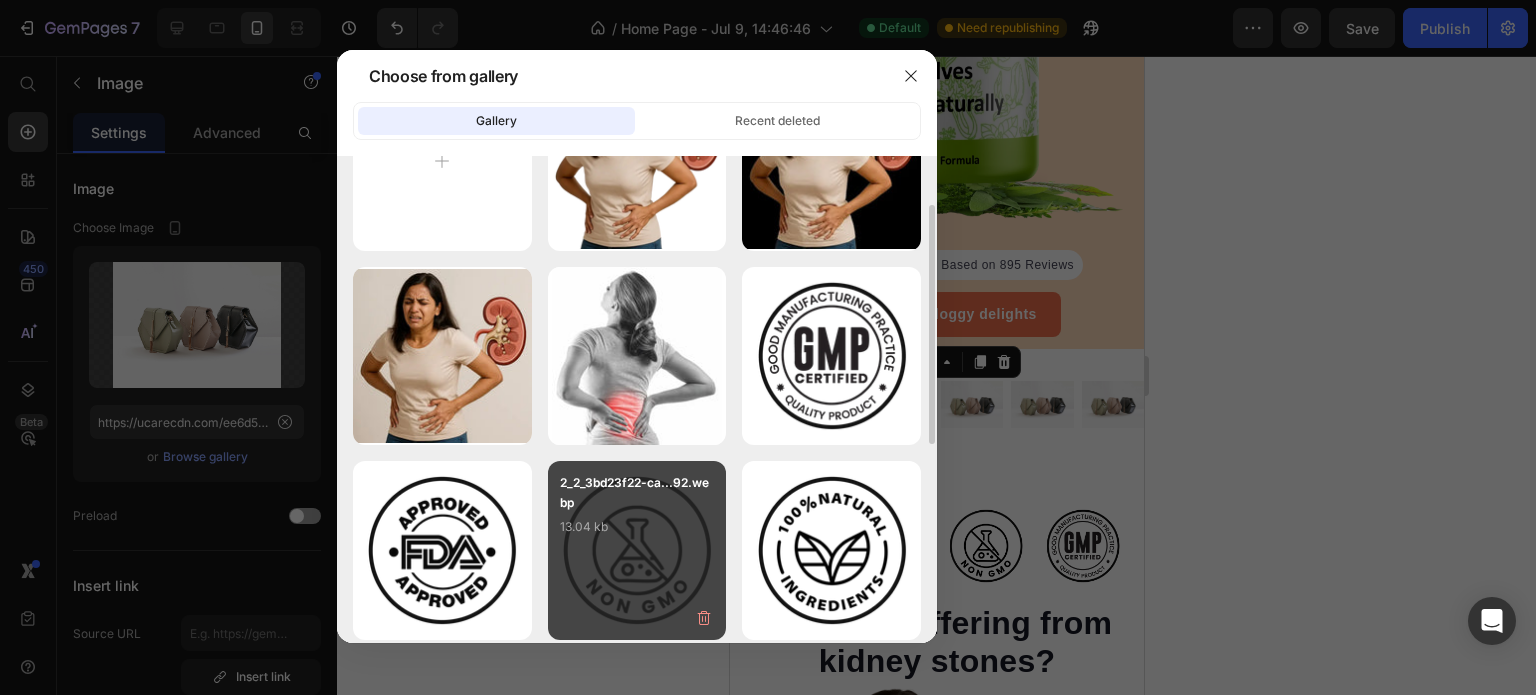 click on "2_2_3bd23f22-ca...92.webp 13.04 kb" at bounding box center [637, 513] 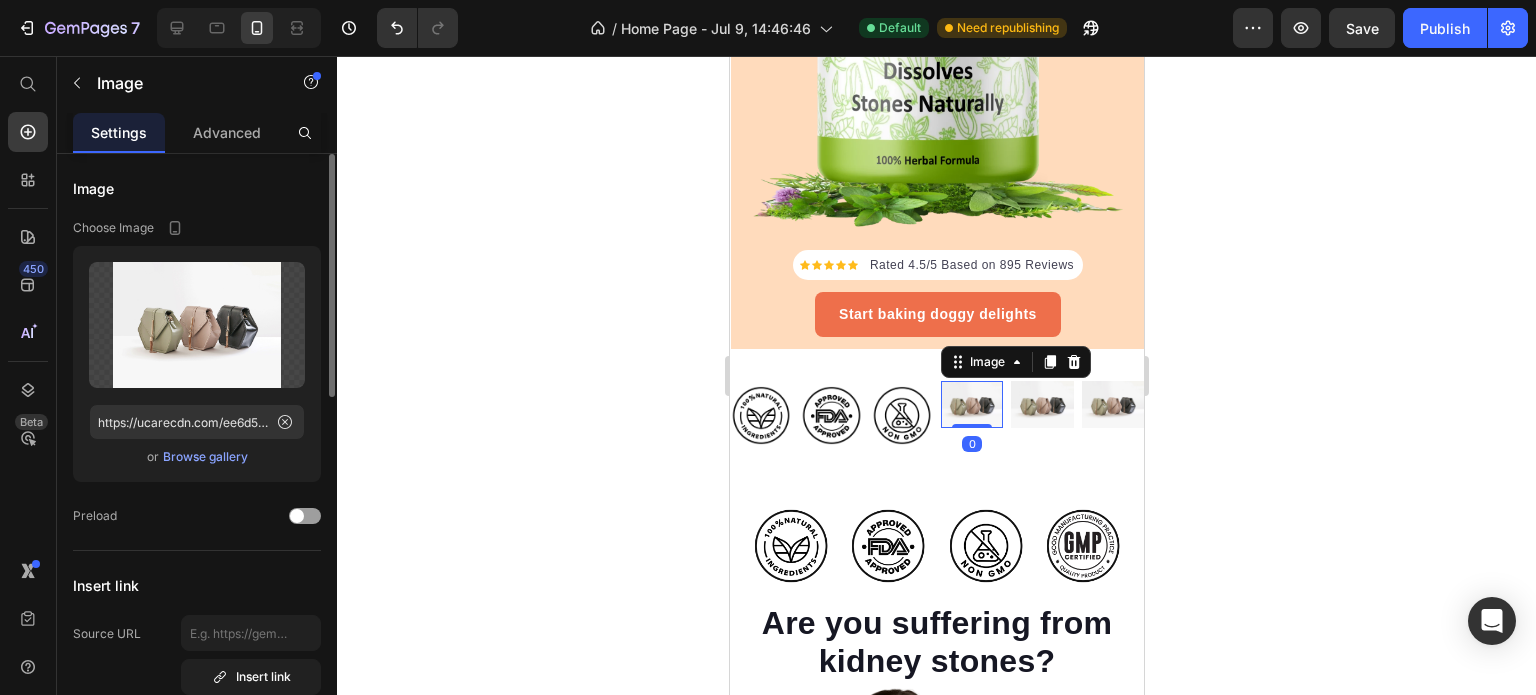 click on "Browse gallery" at bounding box center [205, 457] 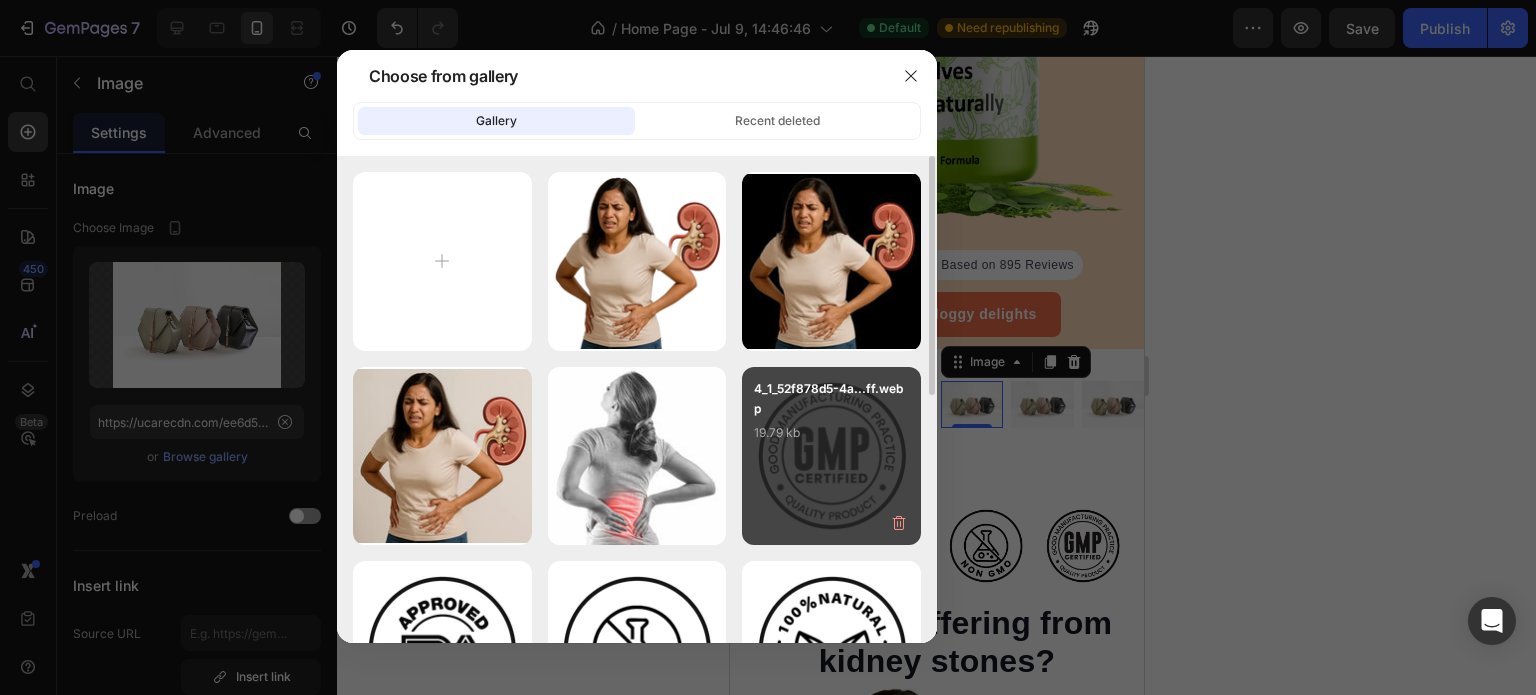 click on "4_1_52f878d5-4a...ff.webp" at bounding box center [831, 399] 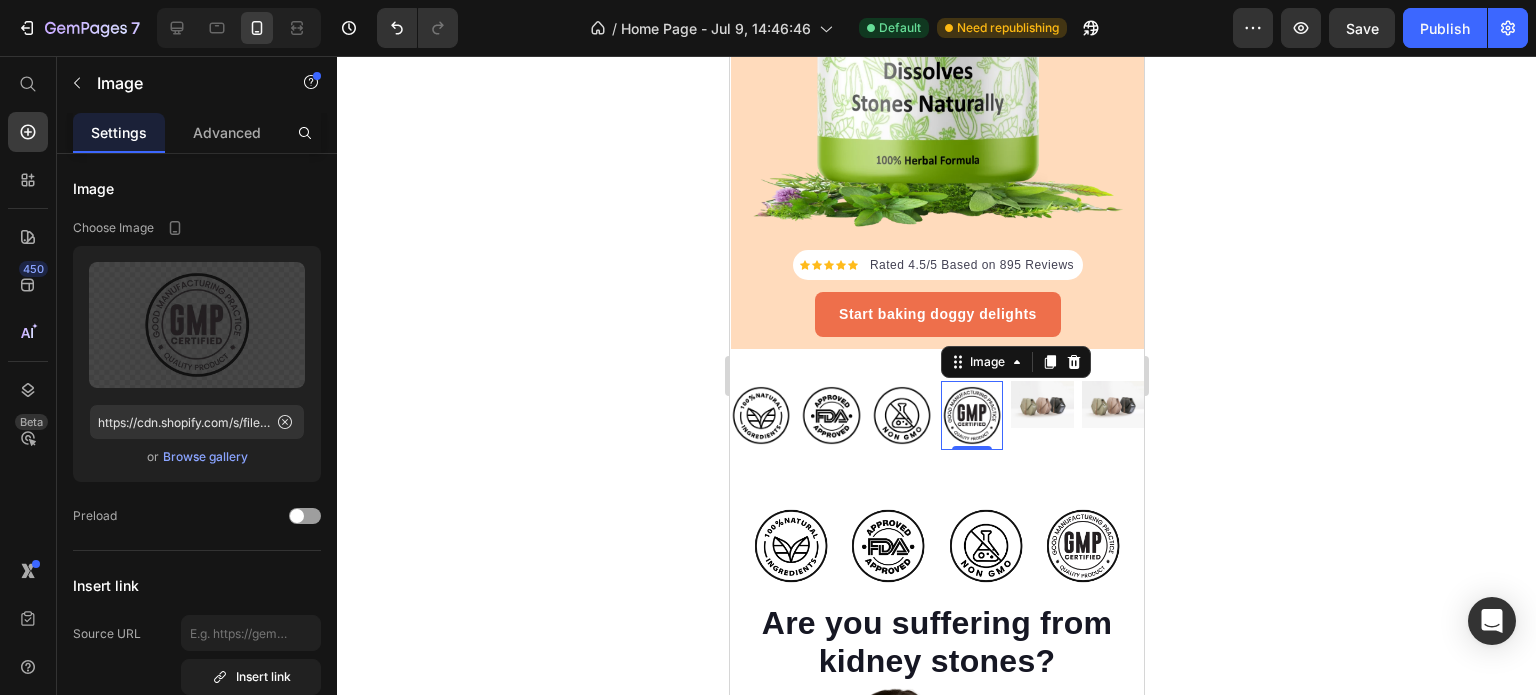 click 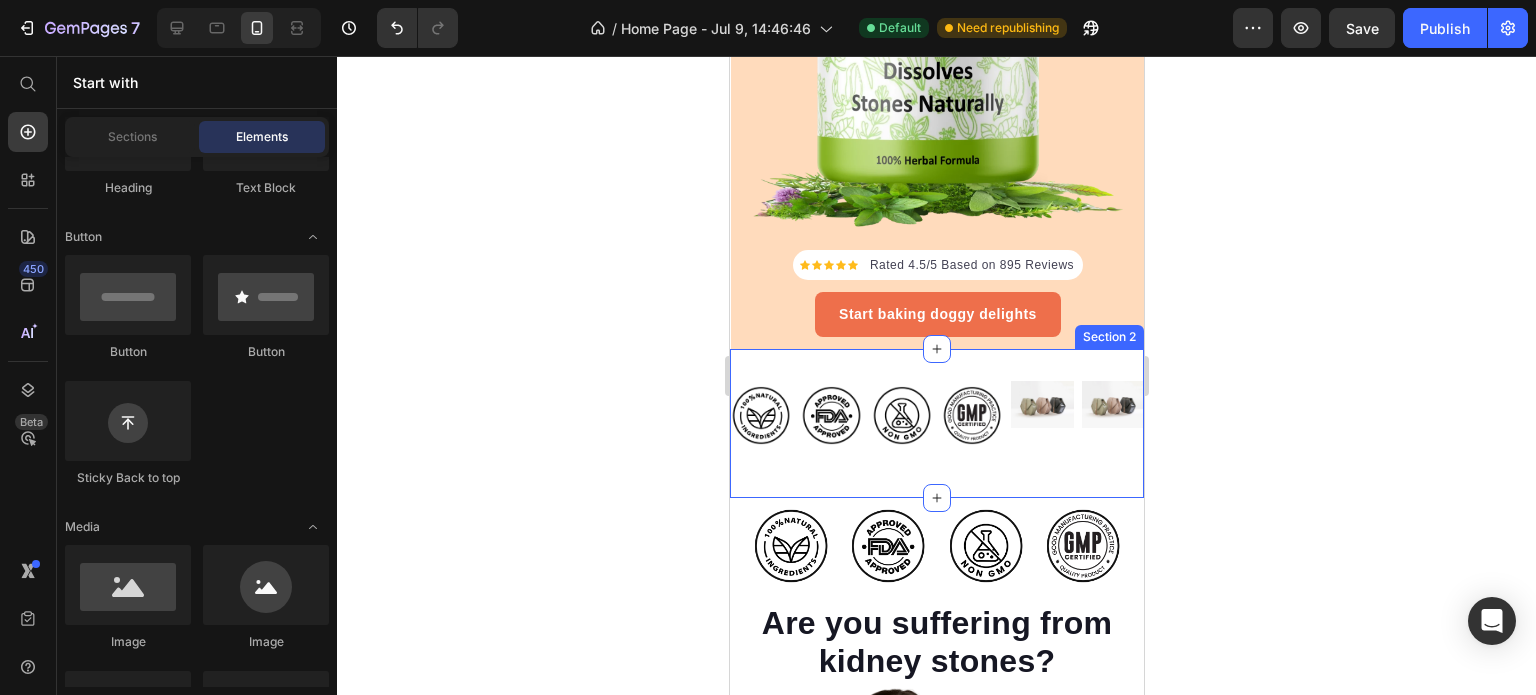 click on "Image Image Image Row Image Image Image Row Row Row Section 2" at bounding box center [936, 423] 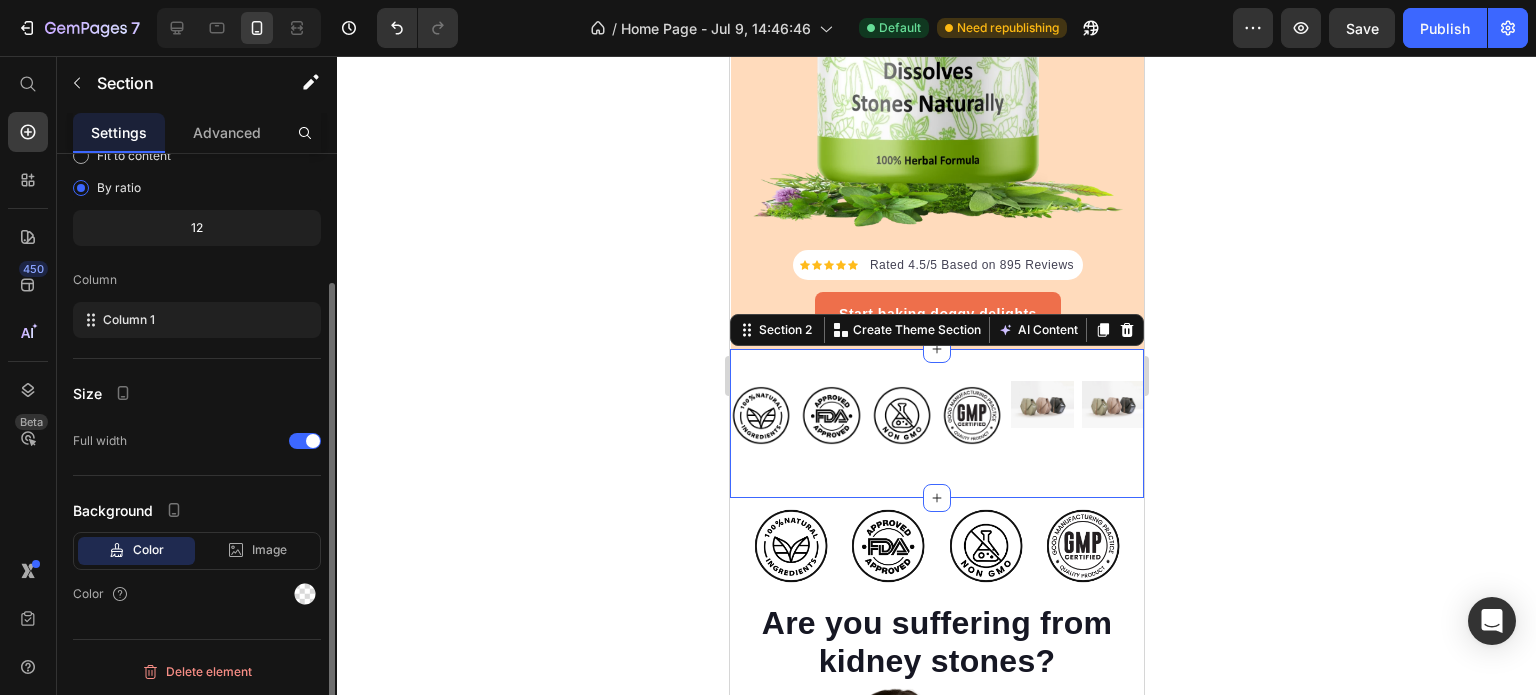 scroll, scrollTop: 0, scrollLeft: 0, axis: both 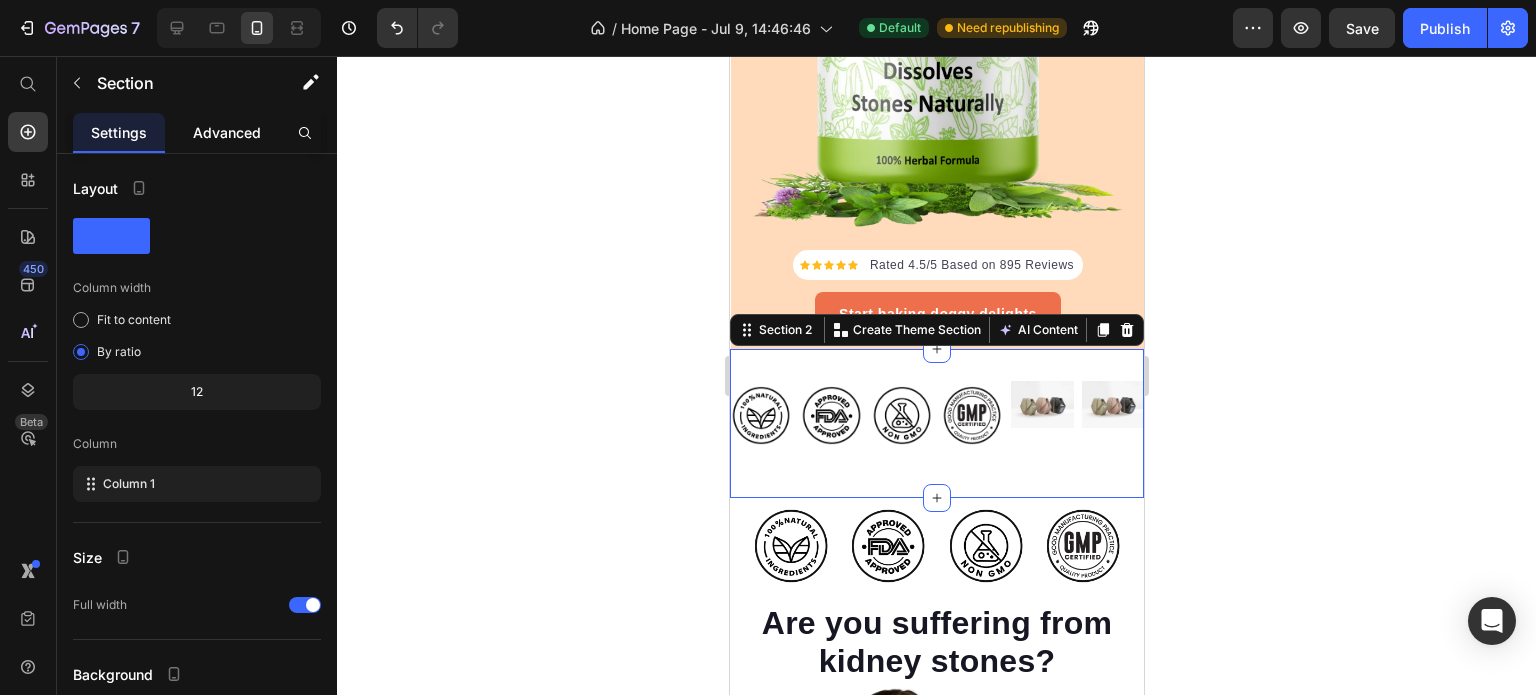 click on "Advanced" at bounding box center [227, 132] 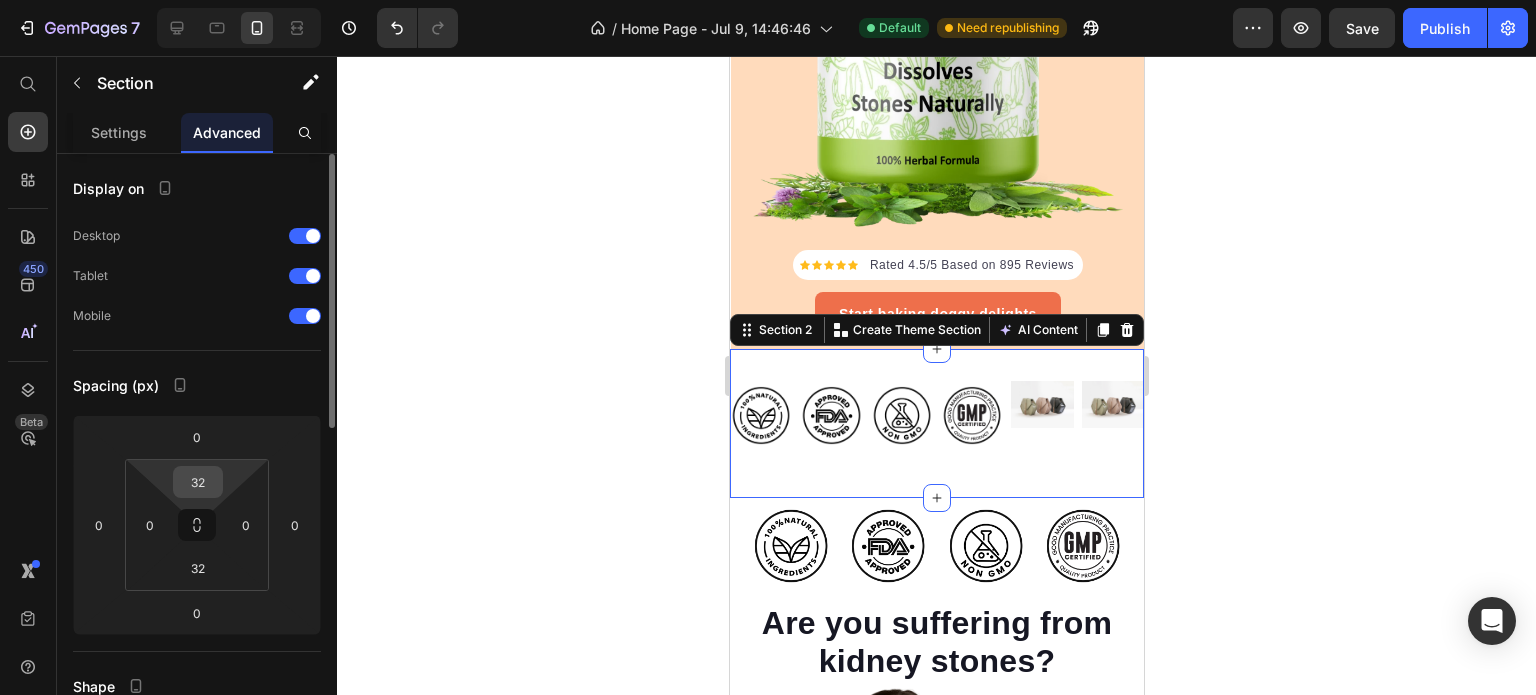 click on "32" at bounding box center (198, 482) 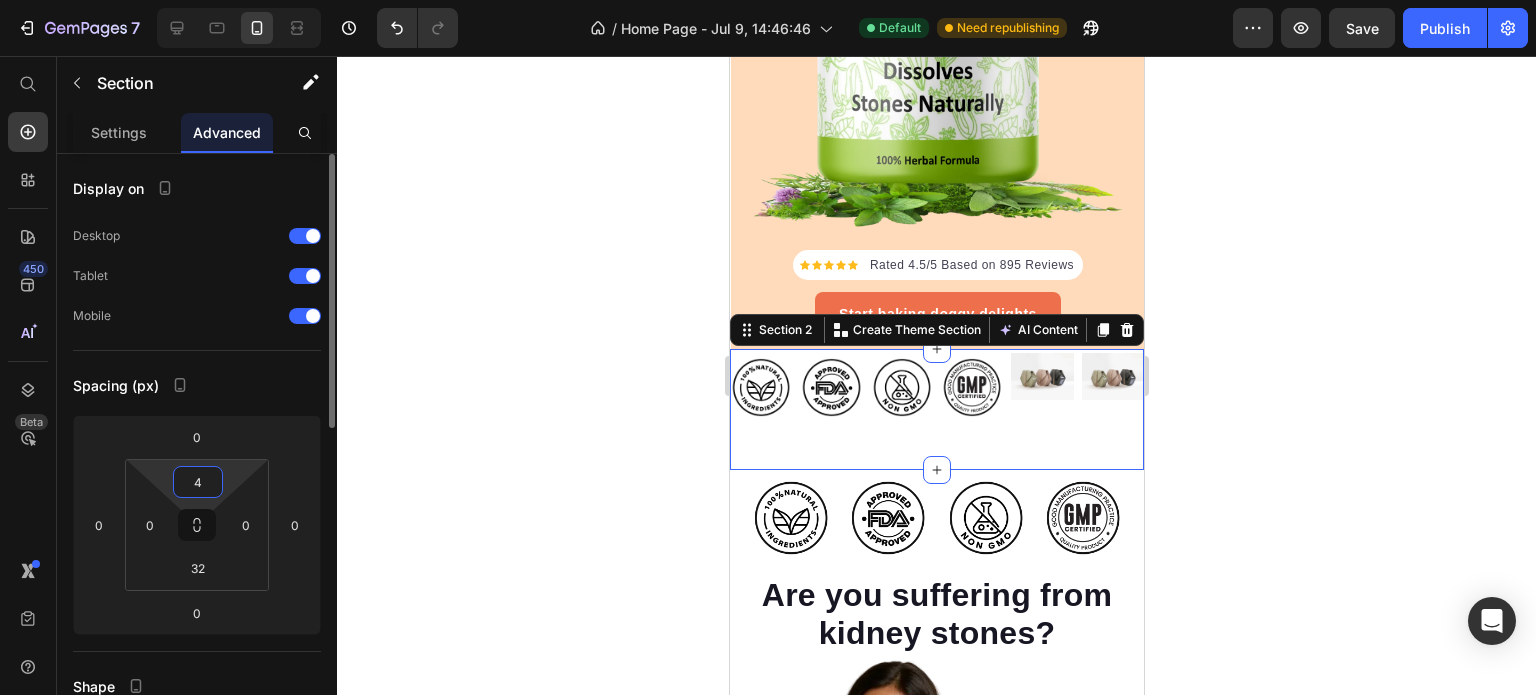 drag, startPoint x: 203, startPoint y: 477, endPoint x: 182, endPoint y: 475, distance: 21.095022 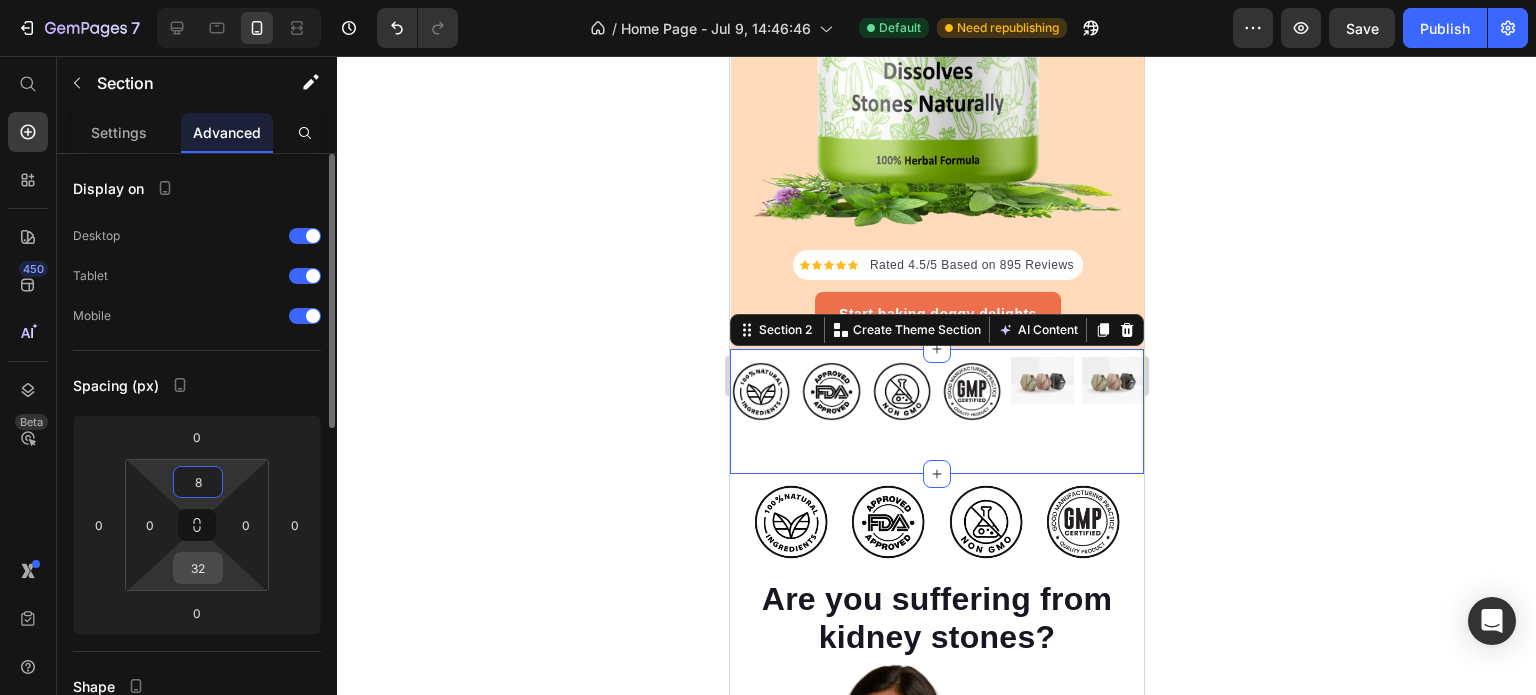 type on "8" 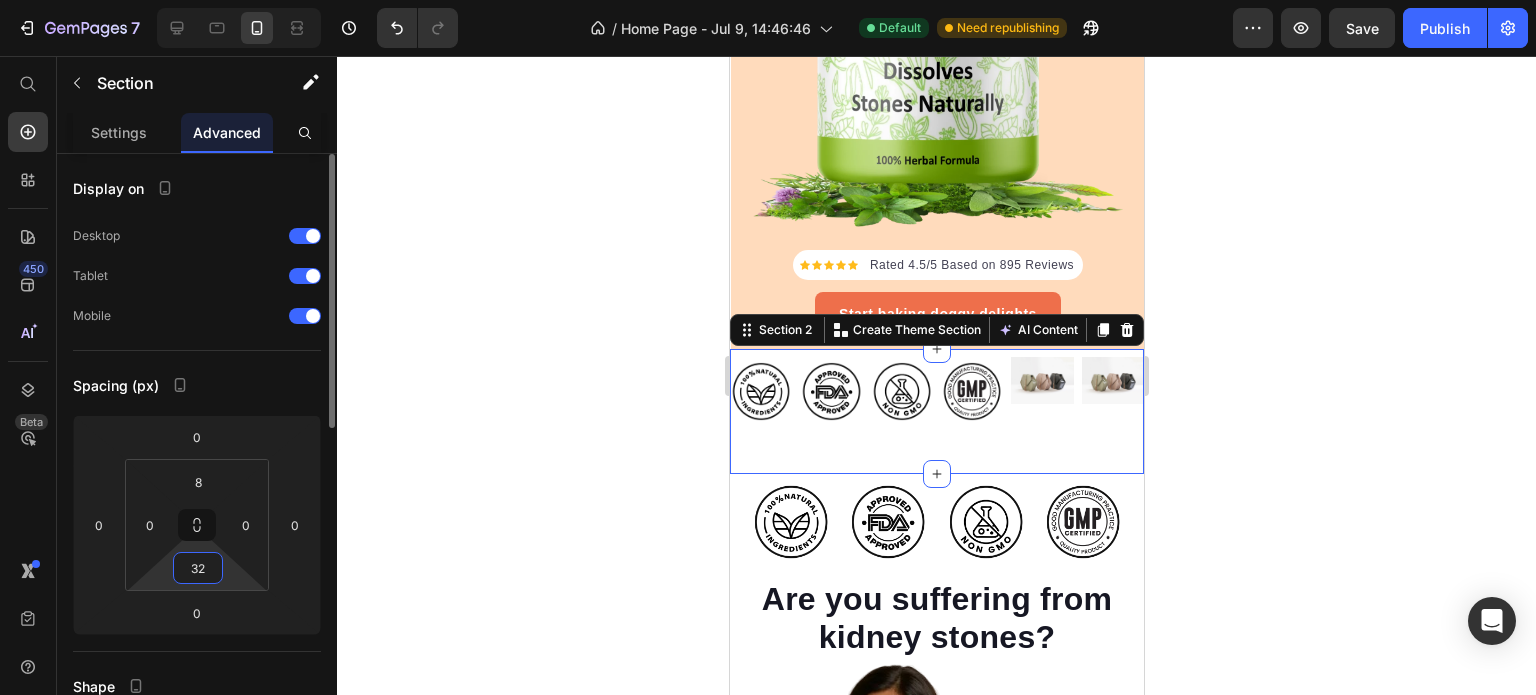 type on "8" 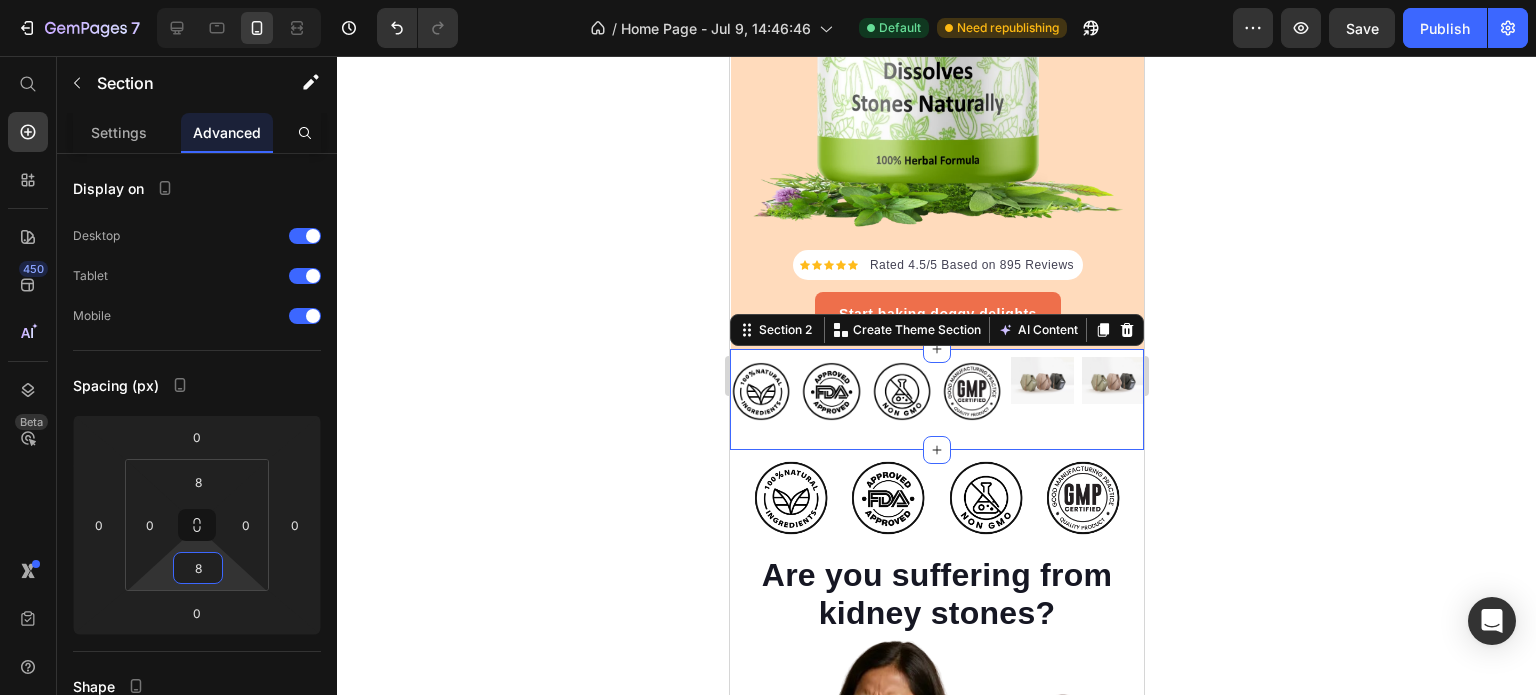 click 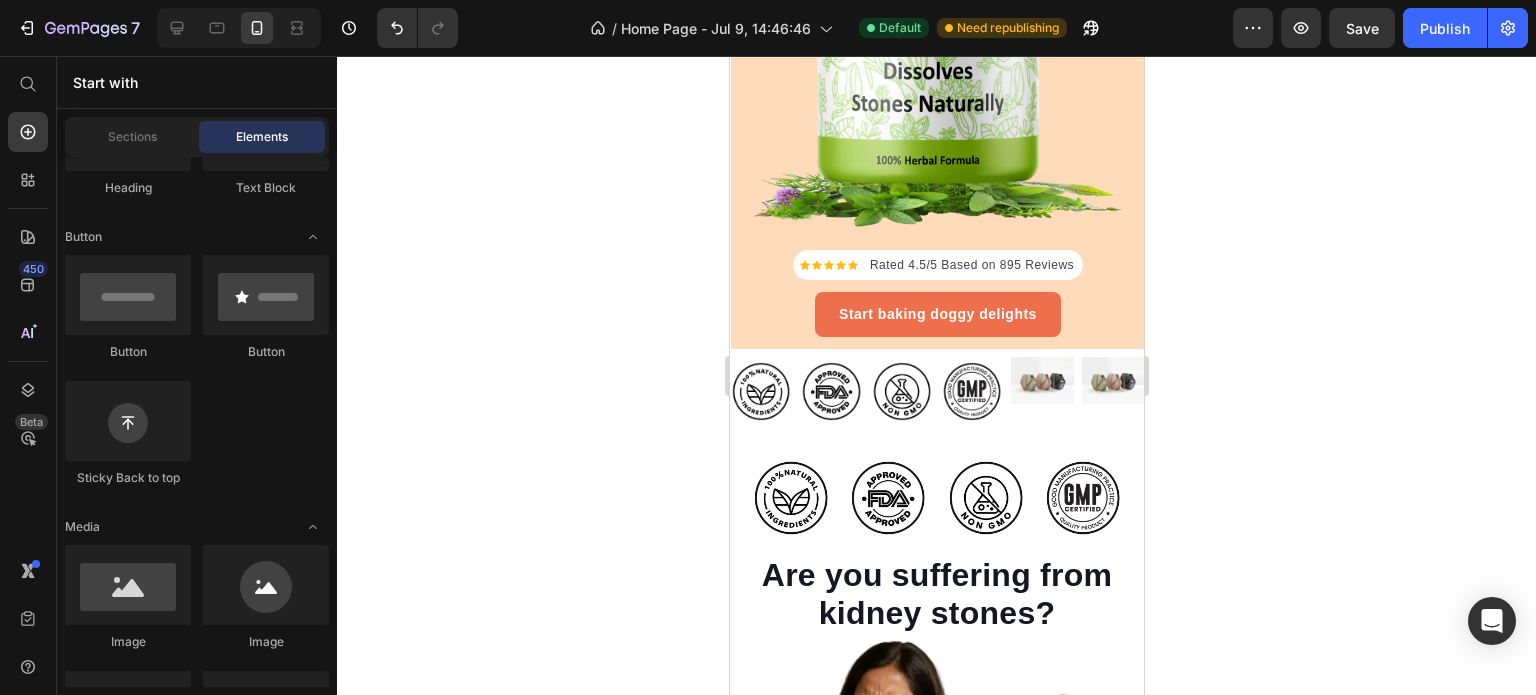 click 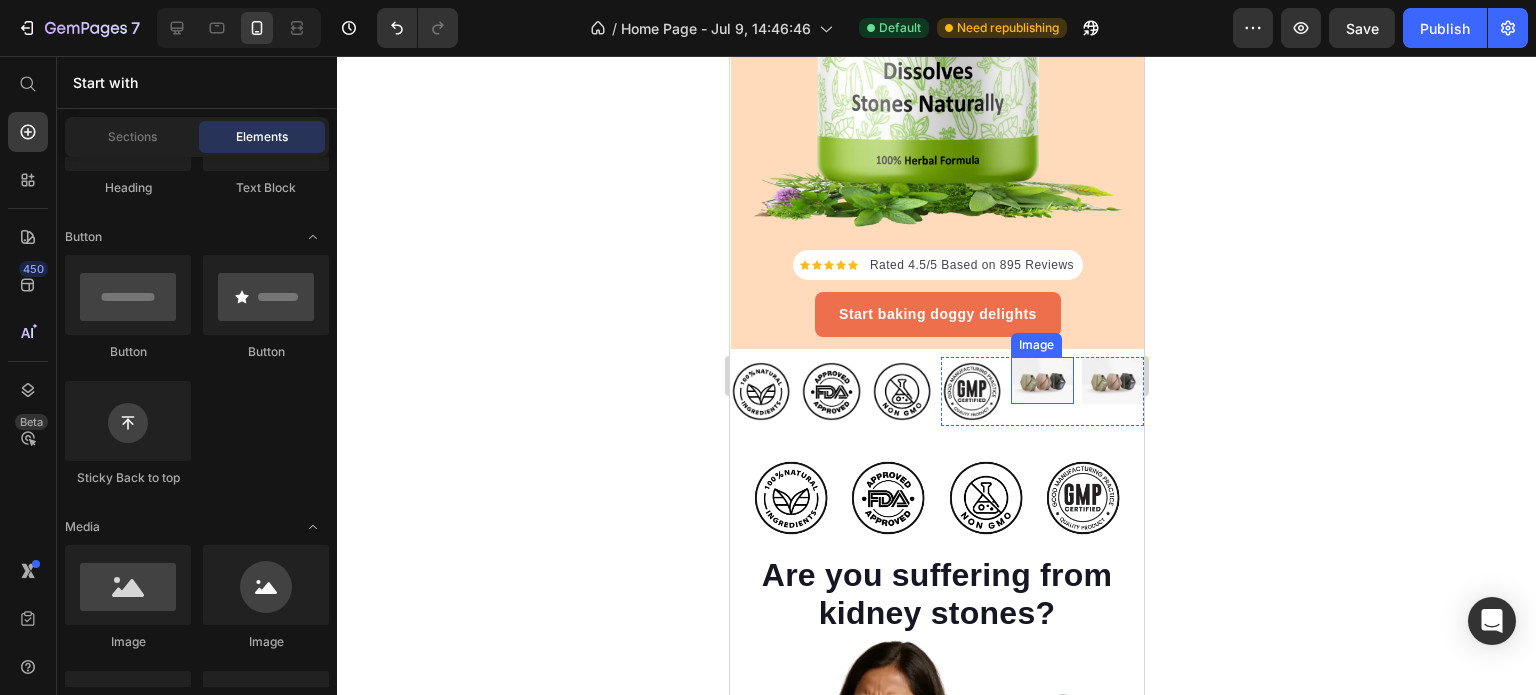 click at bounding box center [1041, 380] 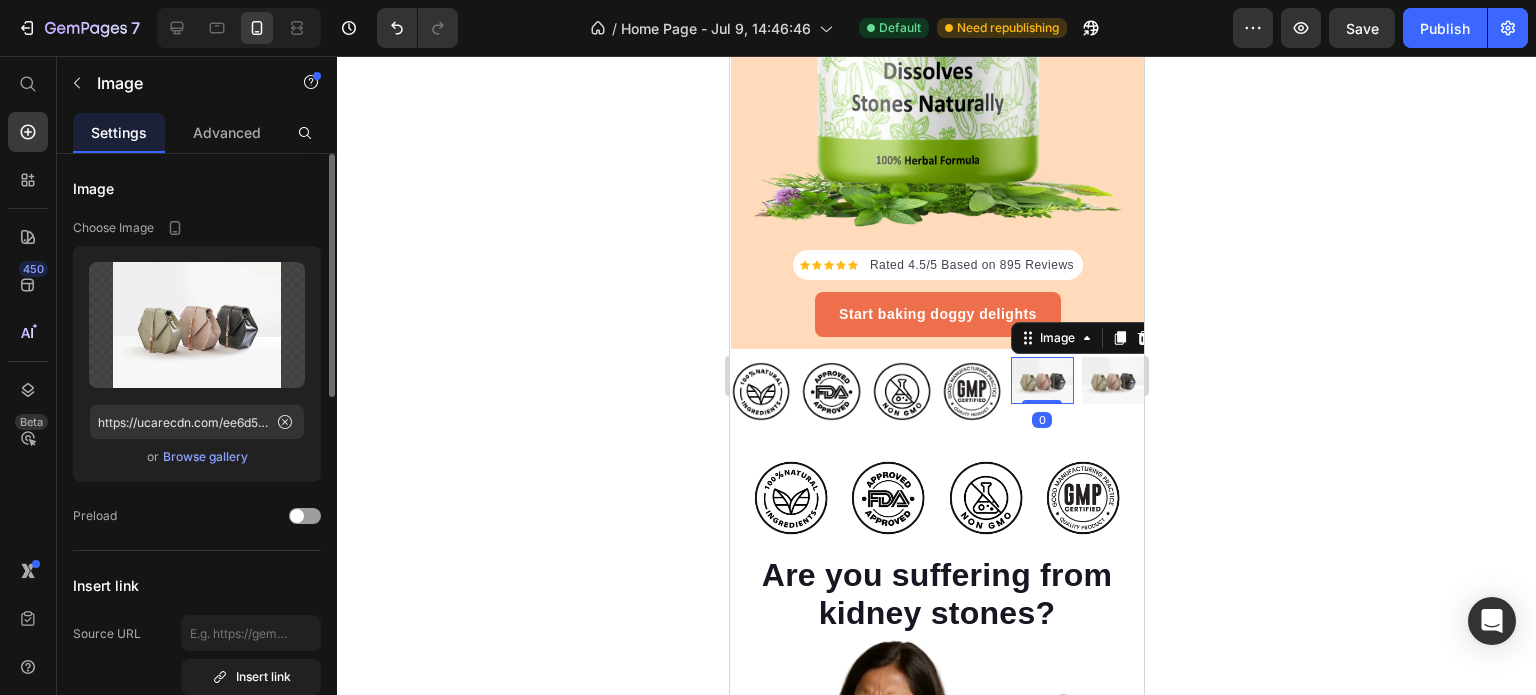 click on "Browse gallery" at bounding box center (205, 457) 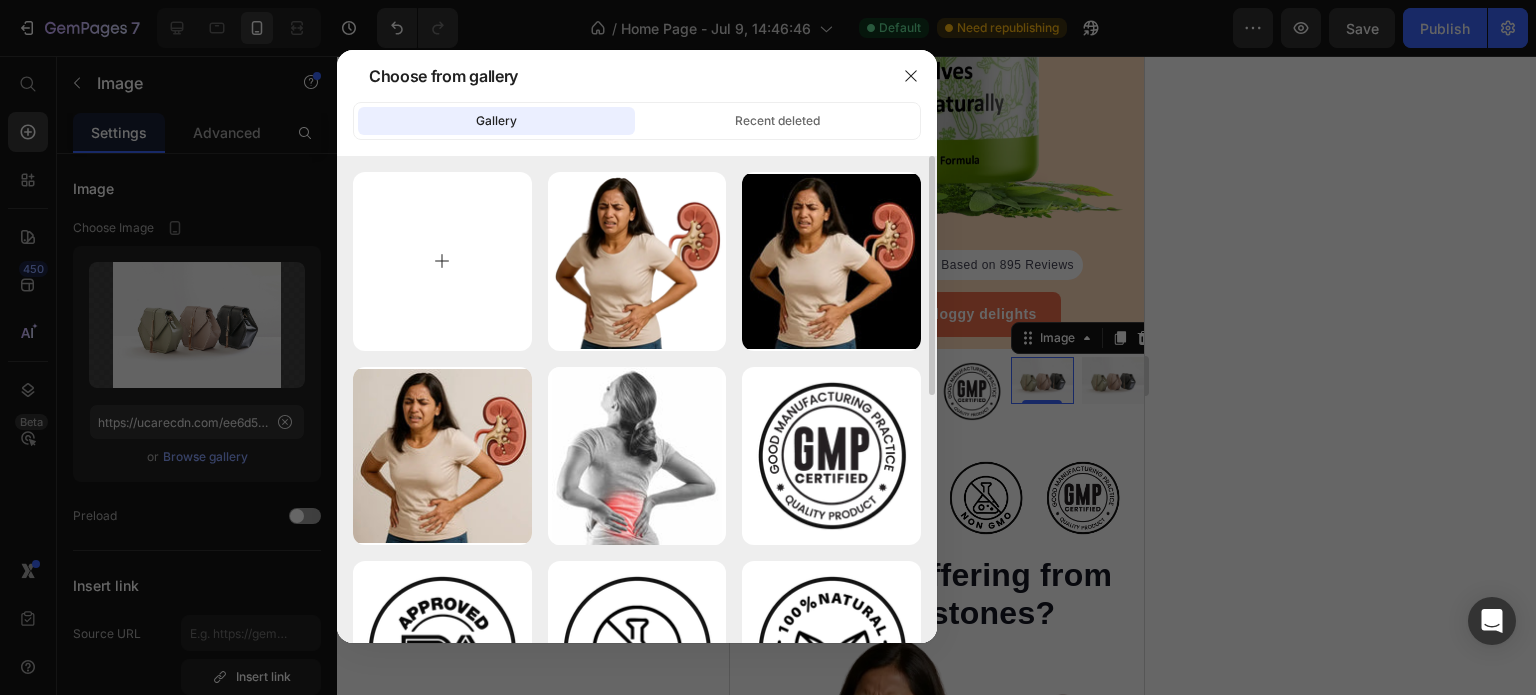 click at bounding box center (442, 261) 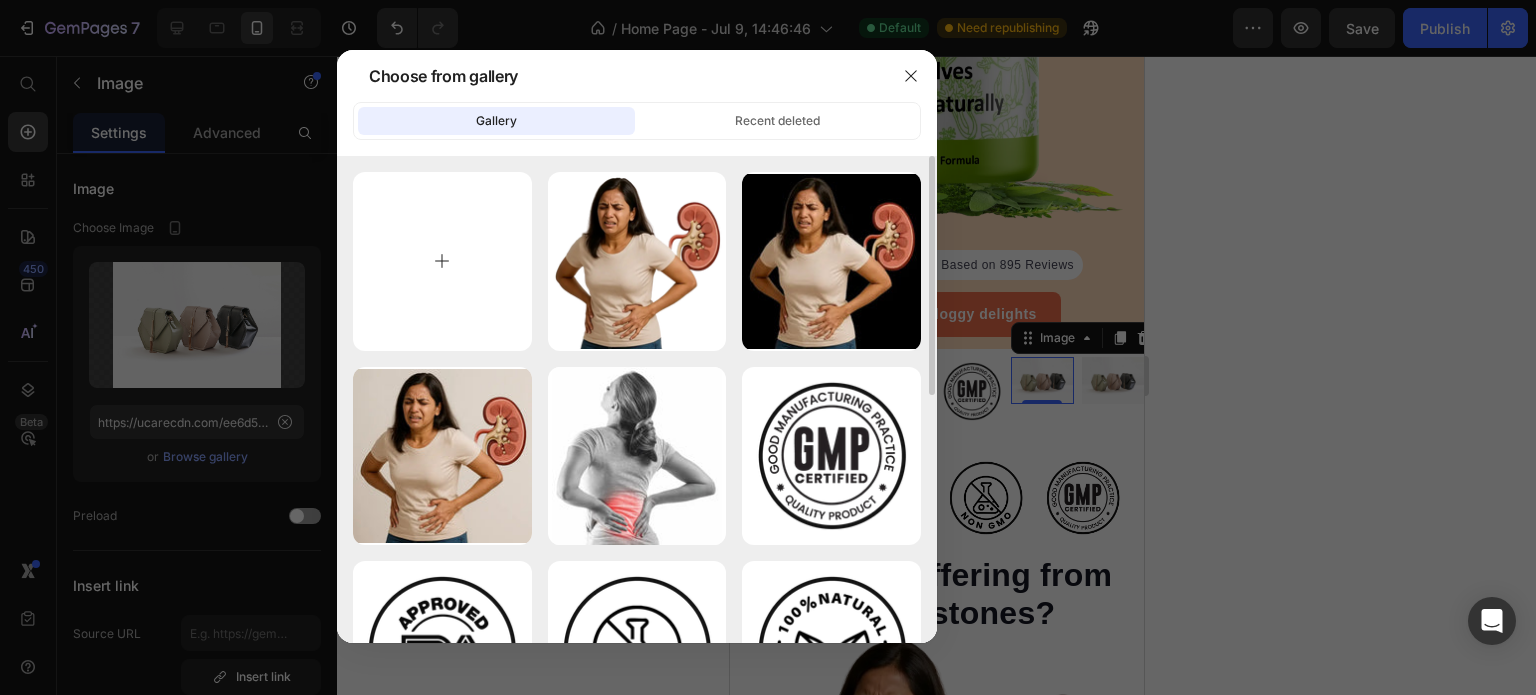type on "C:\fakepath\free-delivery.png" 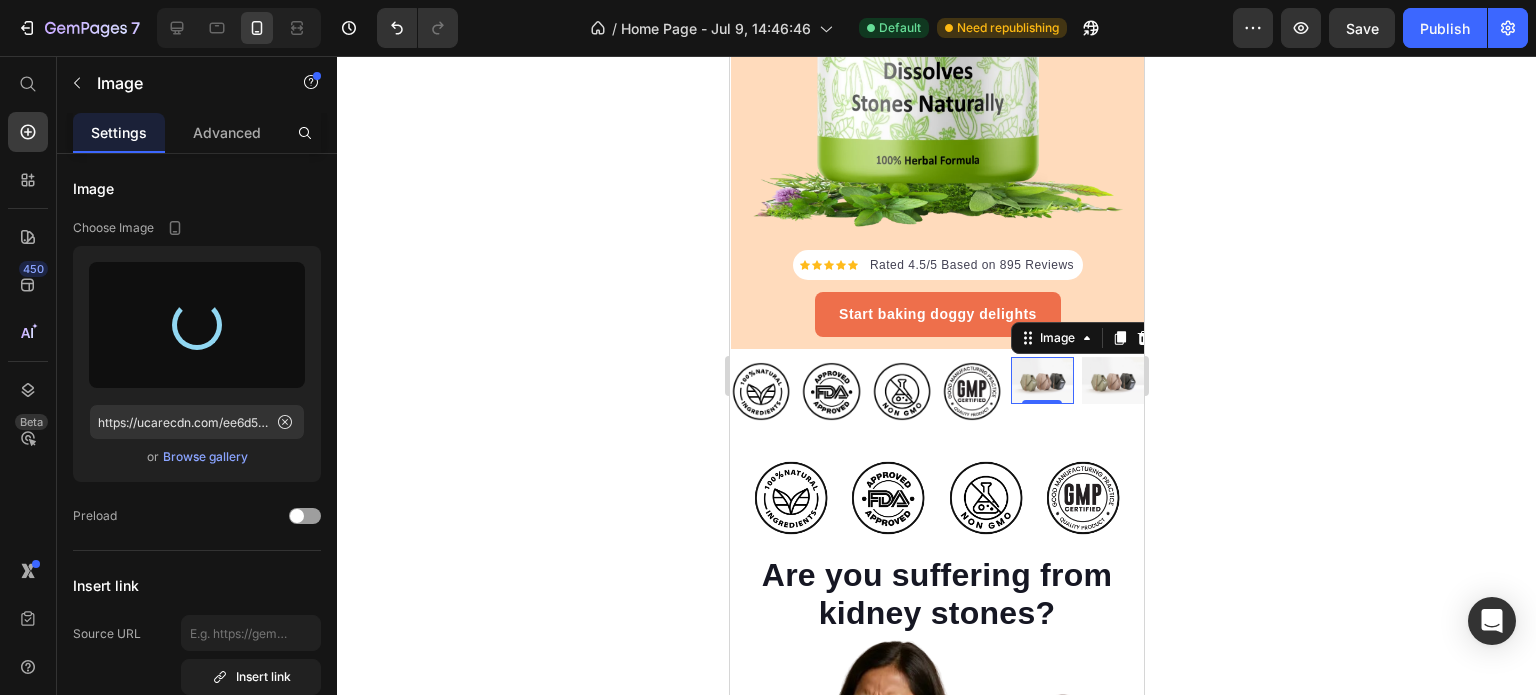 type on "https://cdn.shopify.com/s/files/1/0727/7651/5641/files/gempages_574642608358294303-bef48842-6ed8-4056-bb01-6019a6dec16a.png" 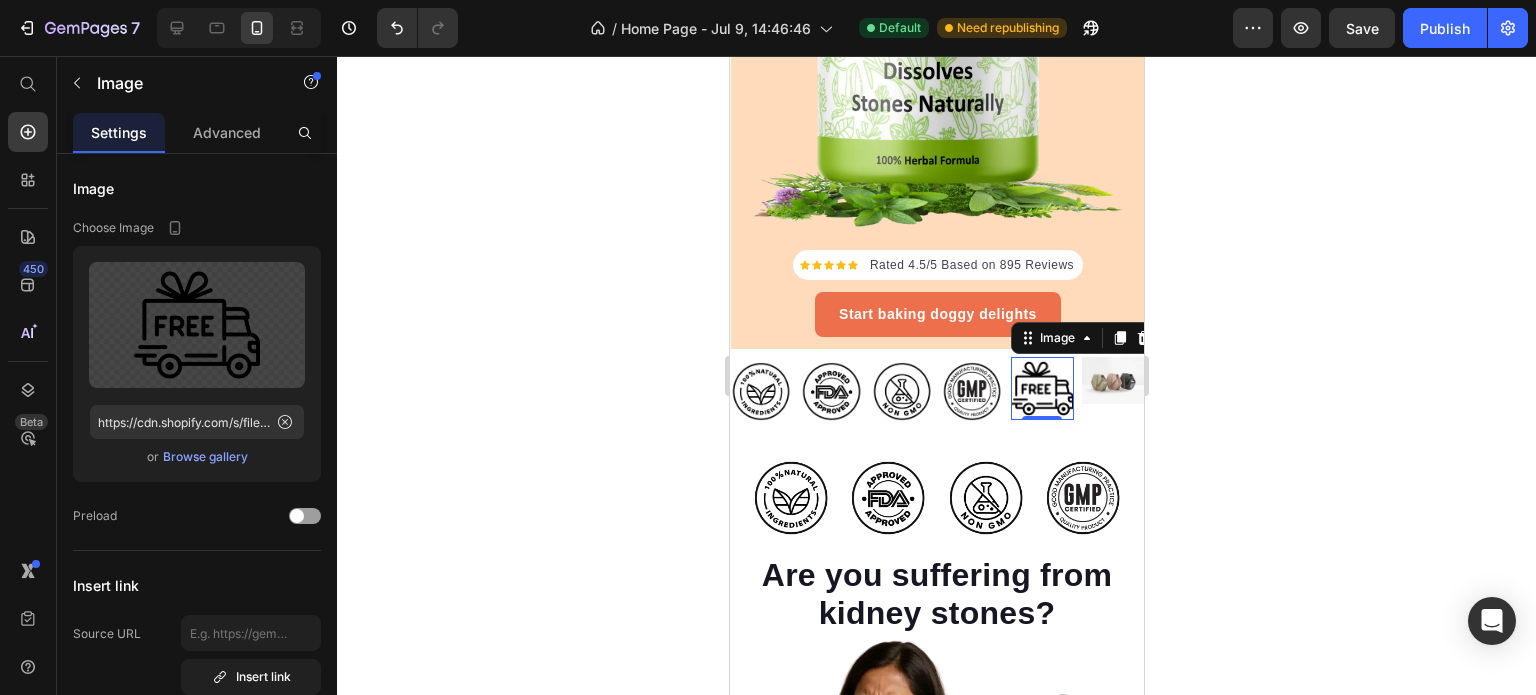 click 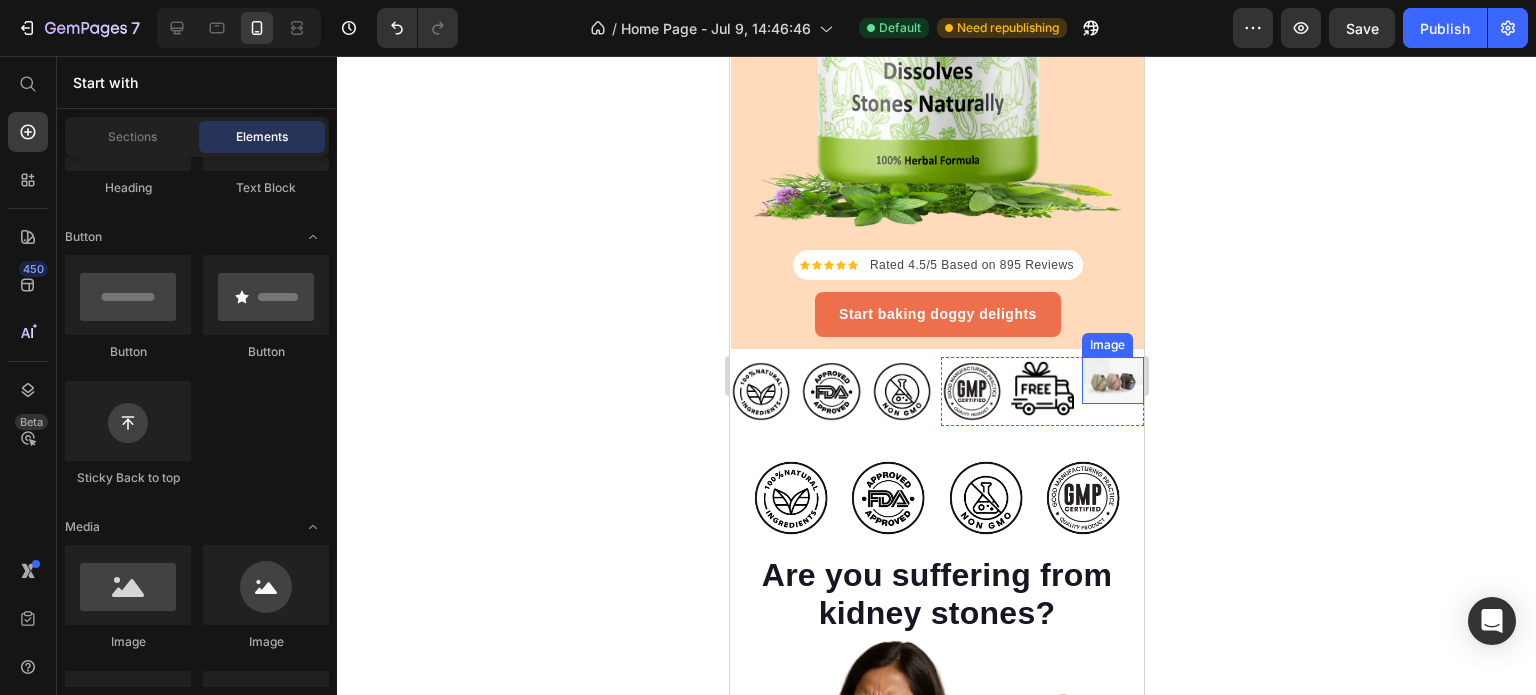 click at bounding box center [1112, 380] 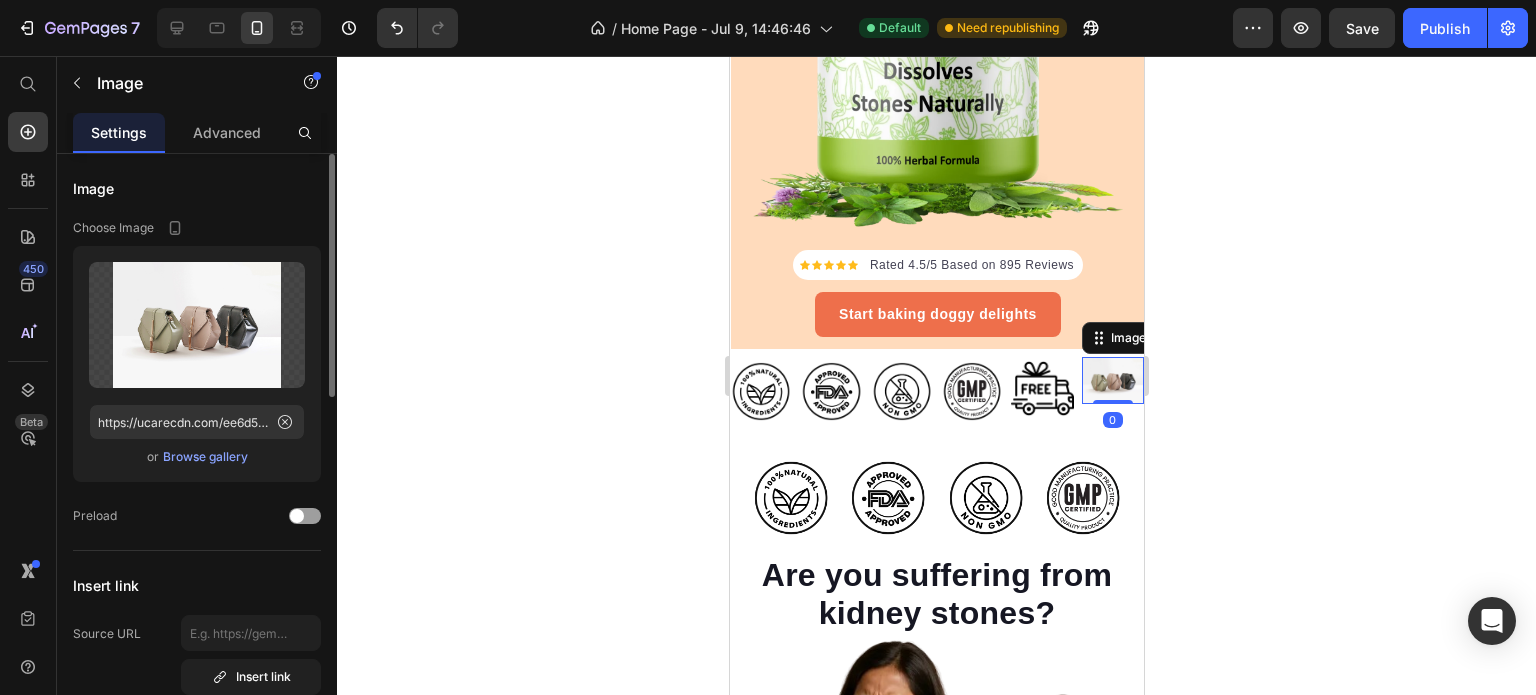 click on "Browse gallery" at bounding box center [205, 457] 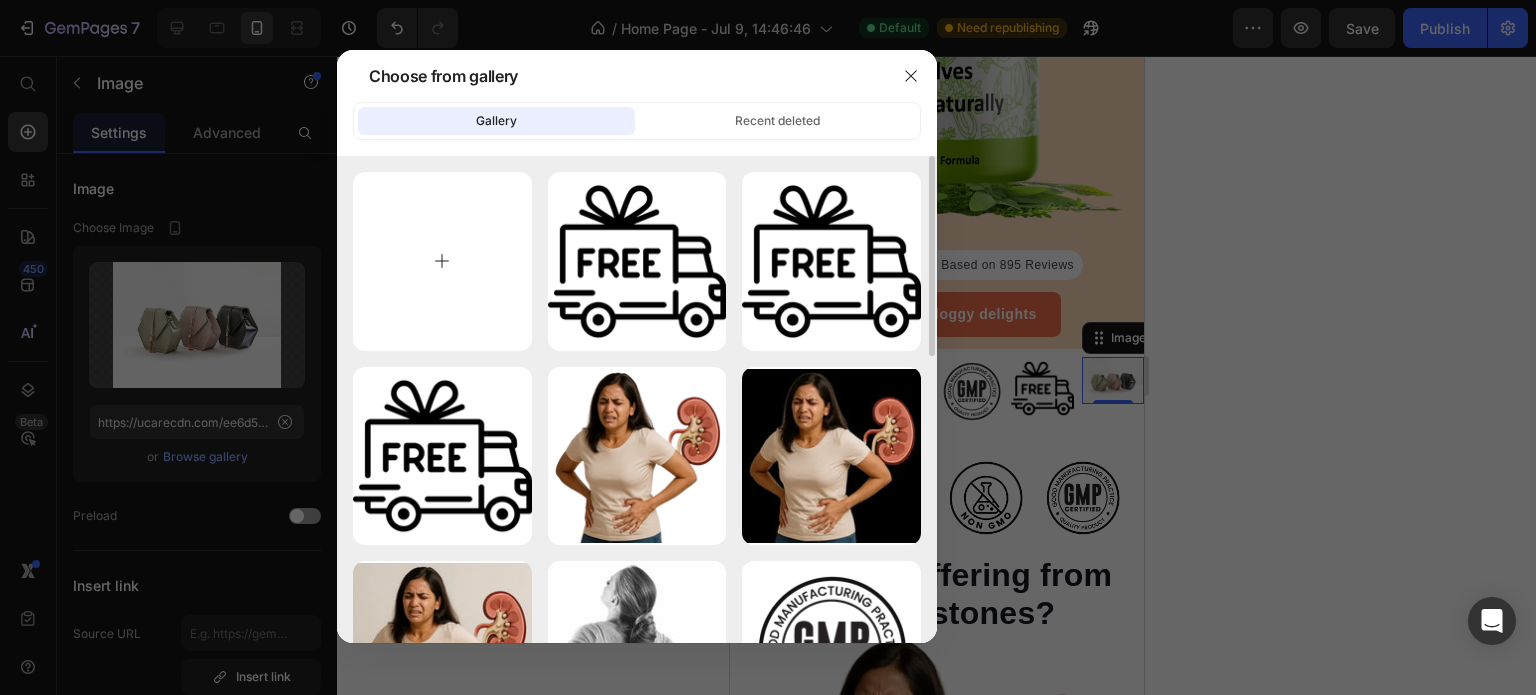 click at bounding box center [442, 261] 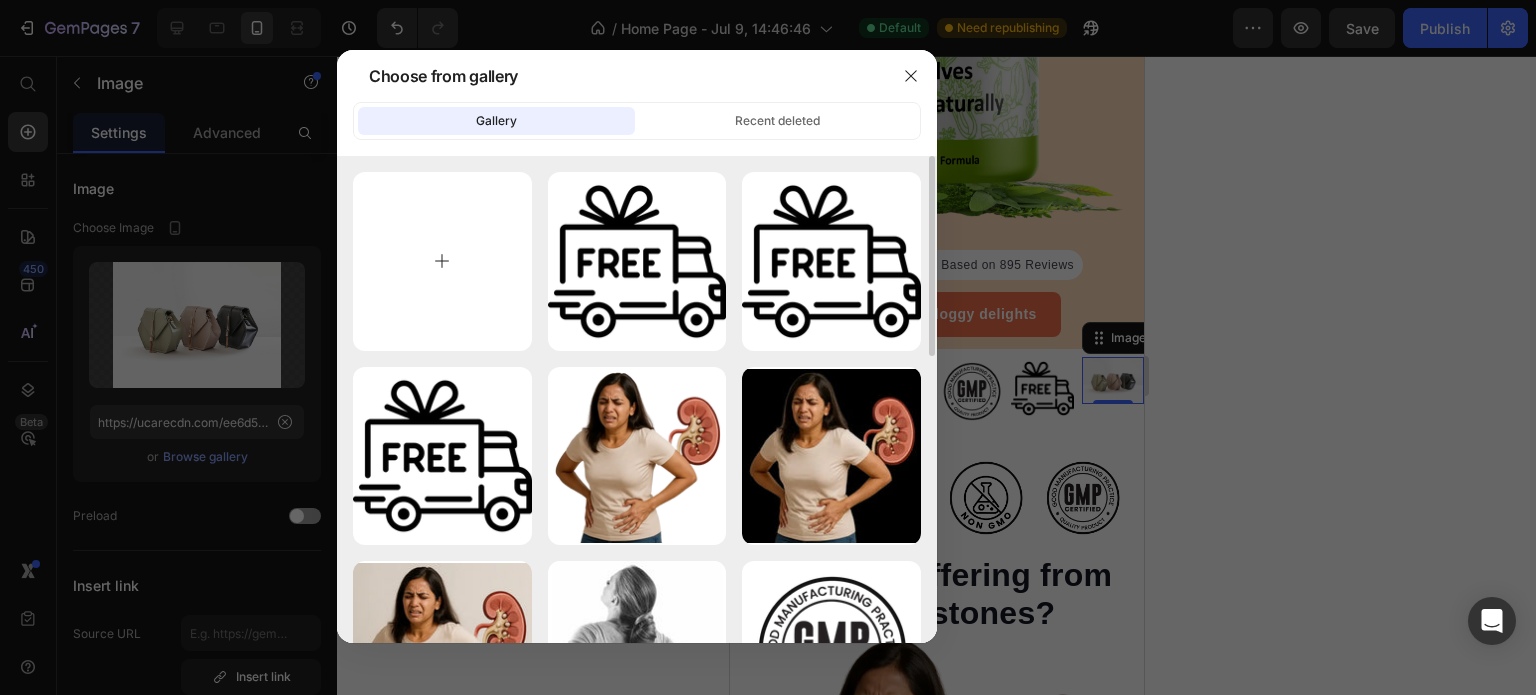 type on "C:\fakepath\image_2-removebg-preview.webp" 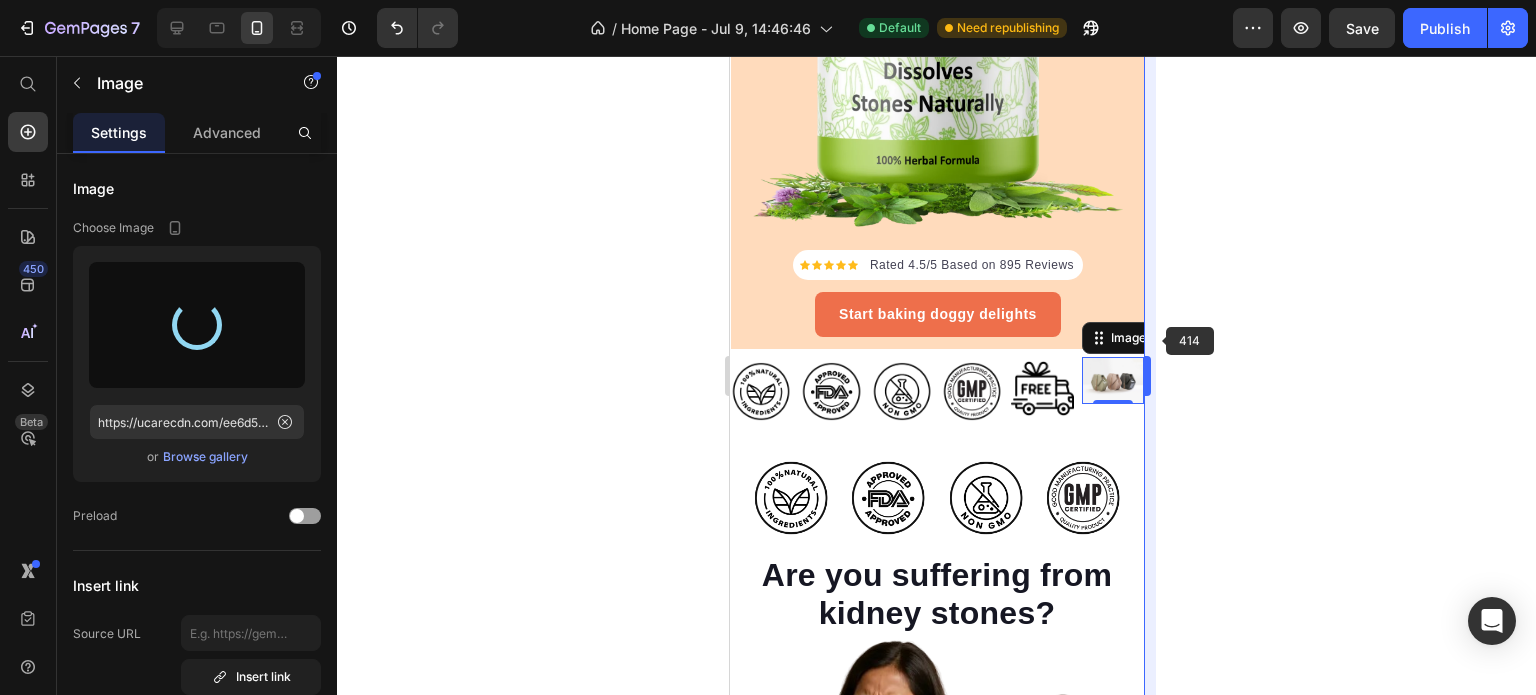 type on "https://cdn.shopify.com/s/files/1/0727/7651/5641/files/gempages_574642608358294303-b1d5b205-49ec-4de2-b74b-92bcdb2d3b37.webp" 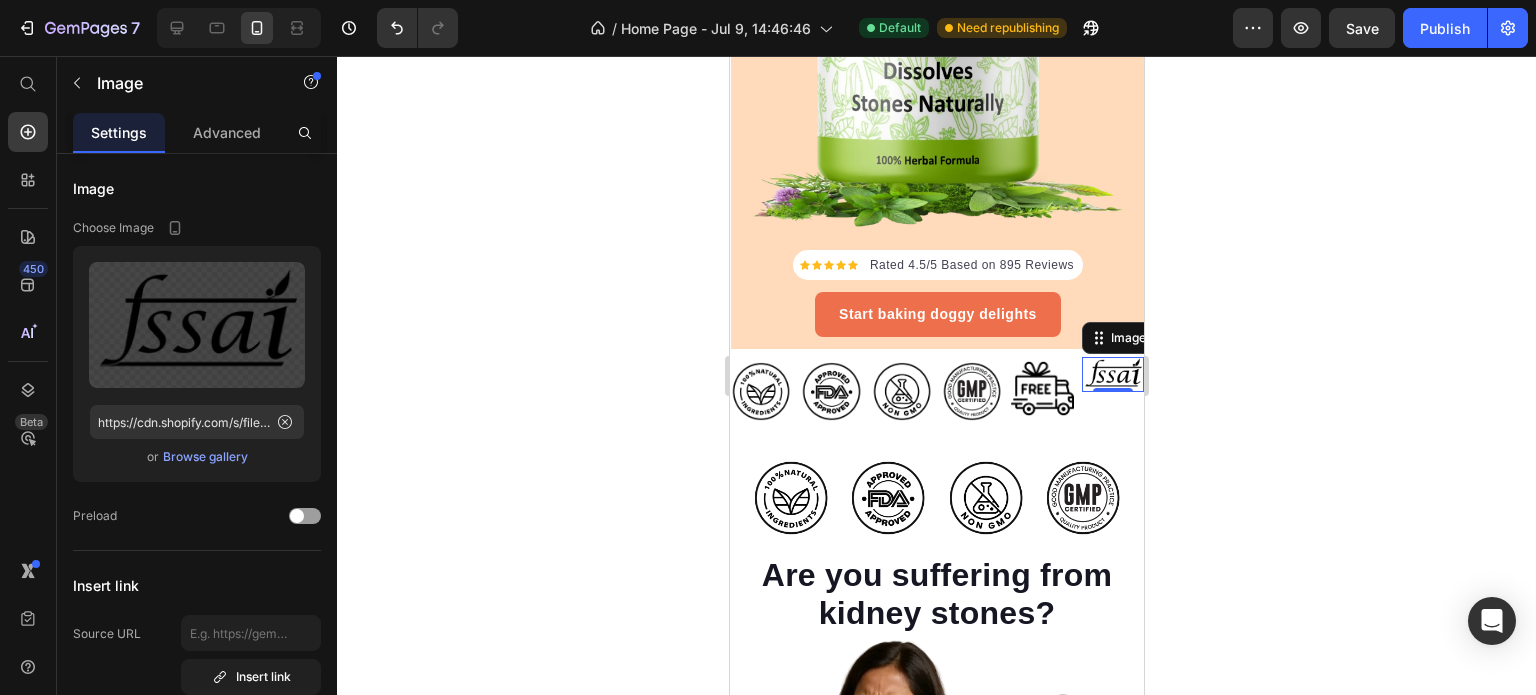 click 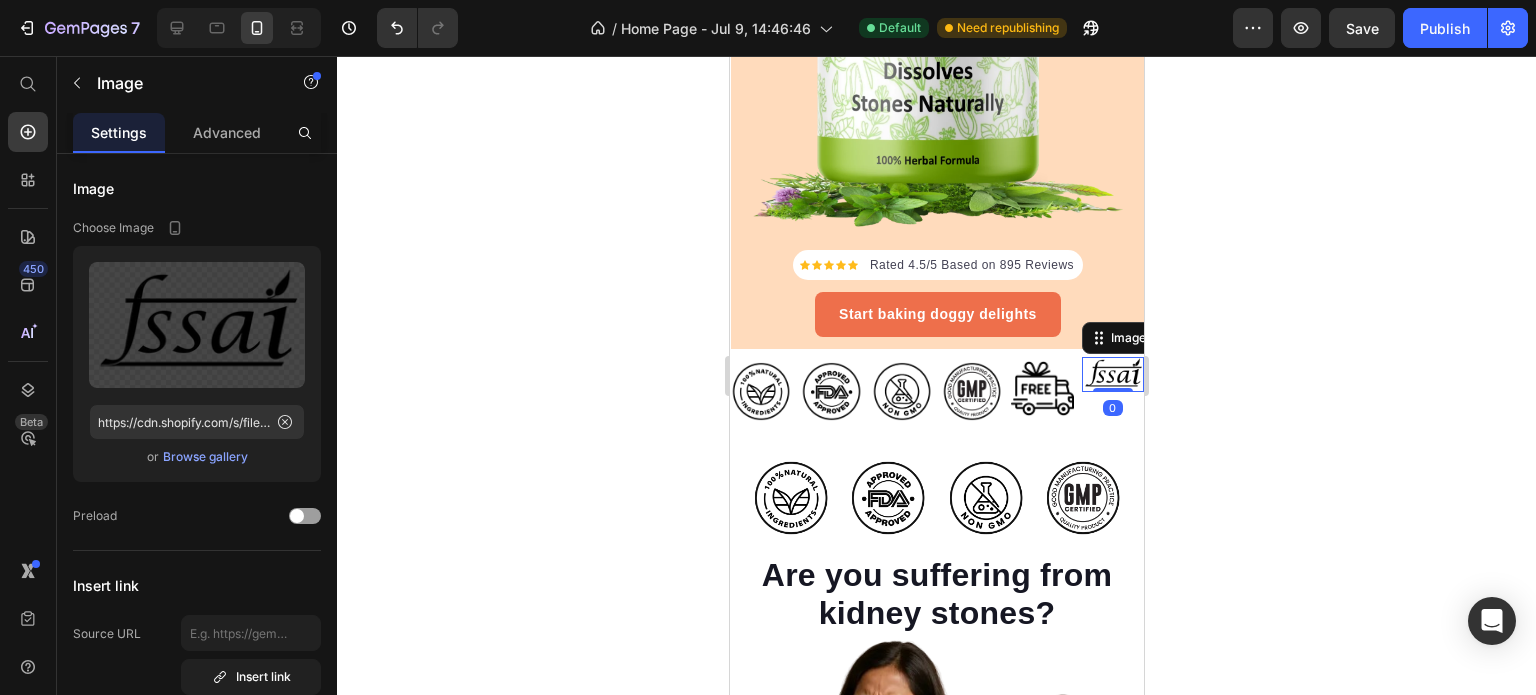 click at bounding box center [1112, 374] 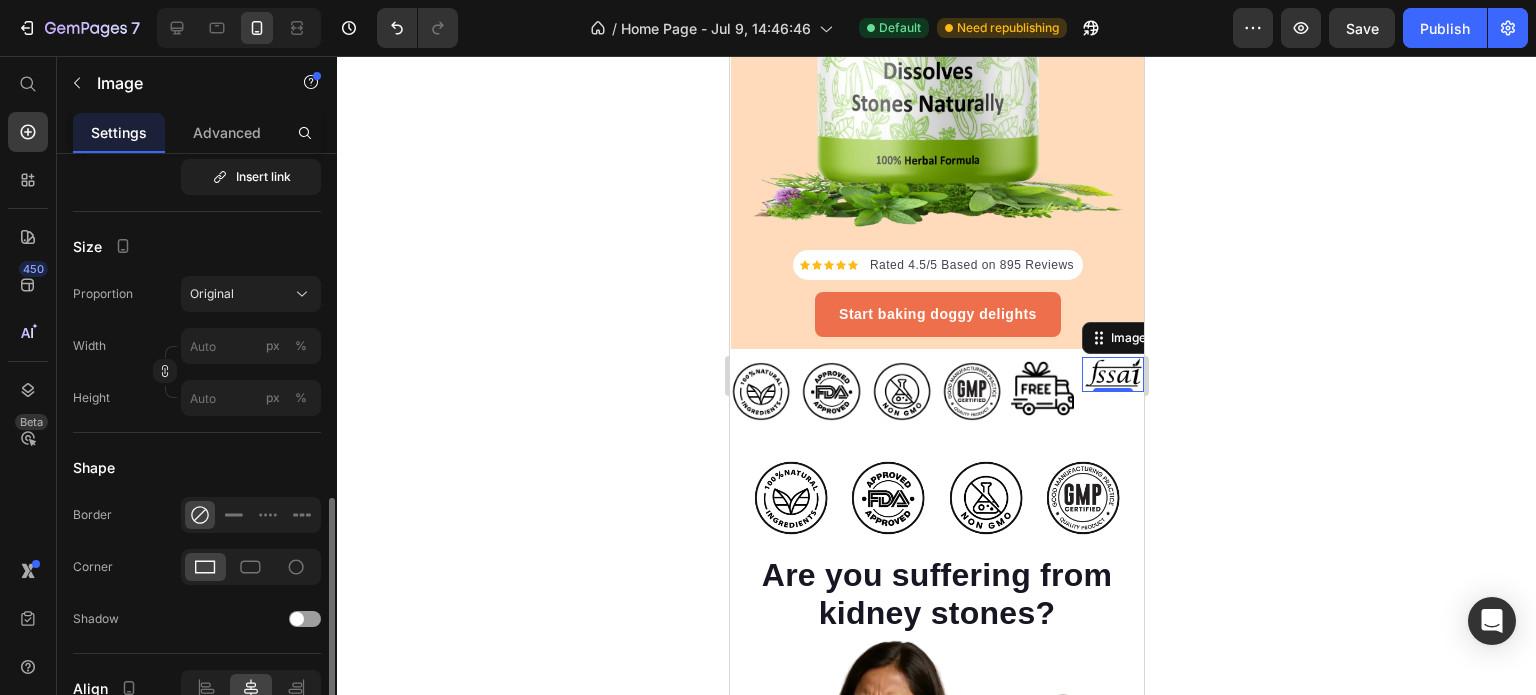 scroll, scrollTop: 700, scrollLeft: 0, axis: vertical 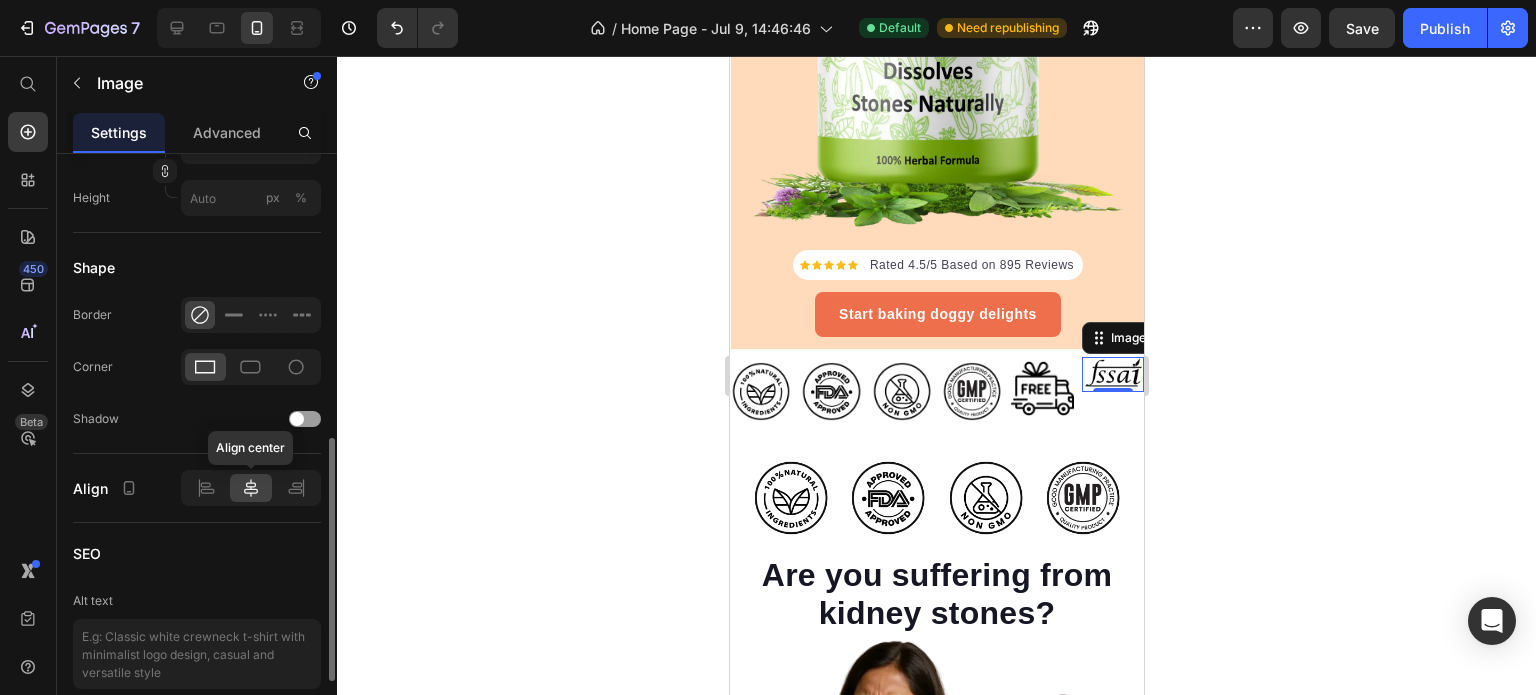 click 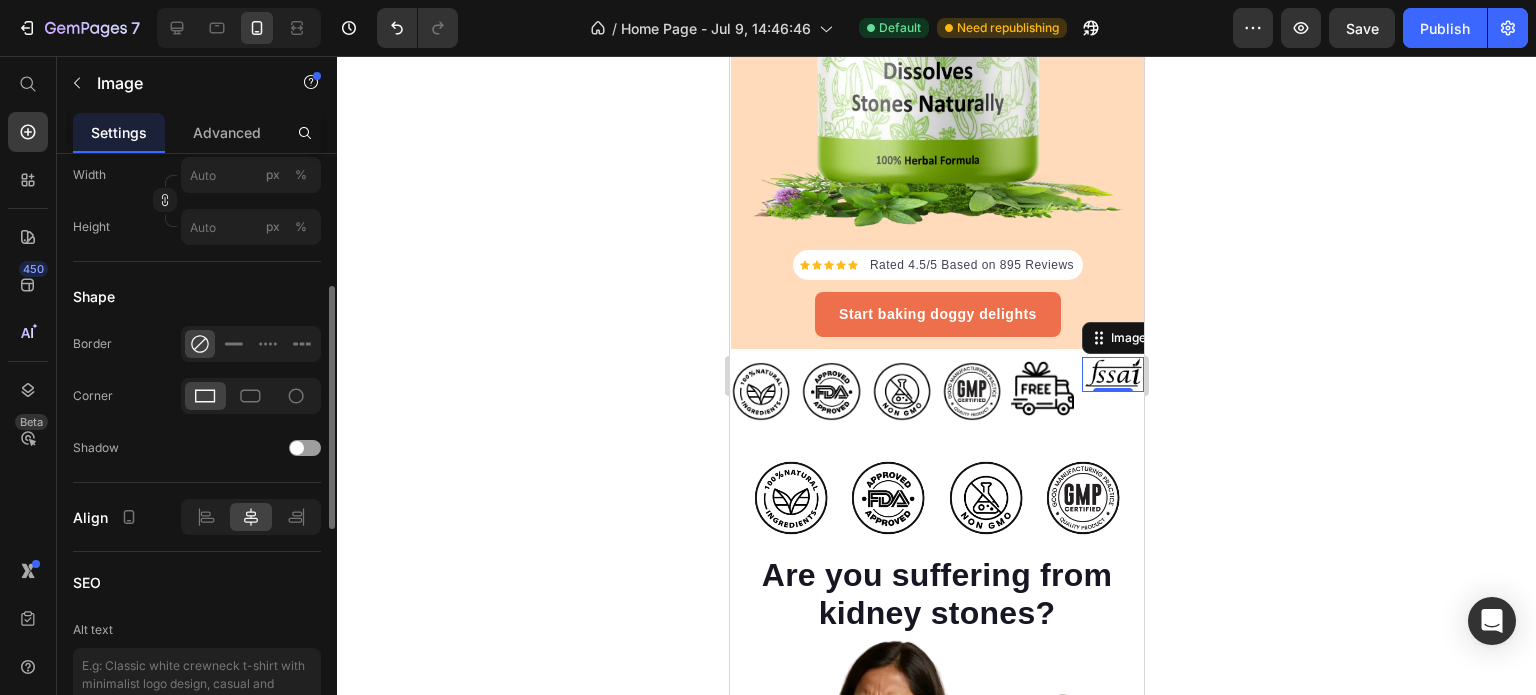 scroll, scrollTop: 571, scrollLeft: 0, axis: vertical 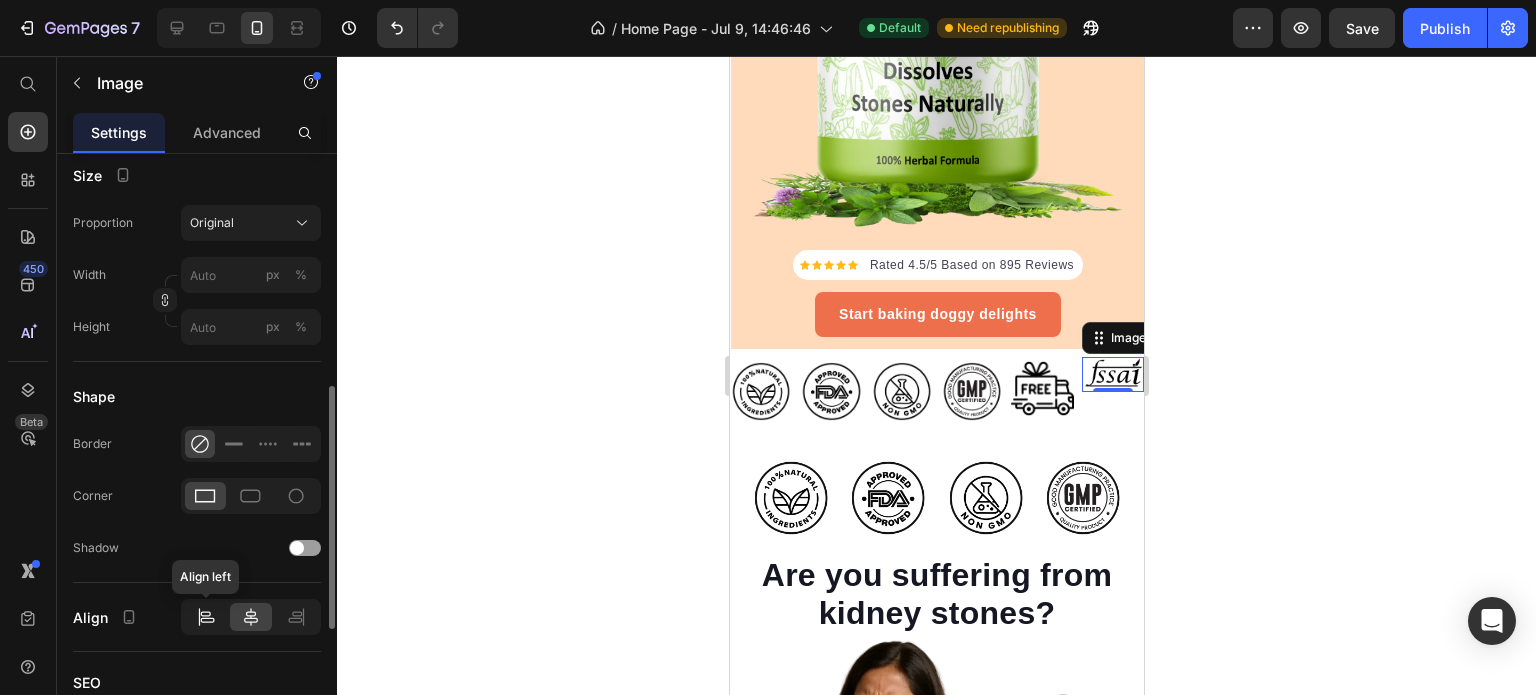 click 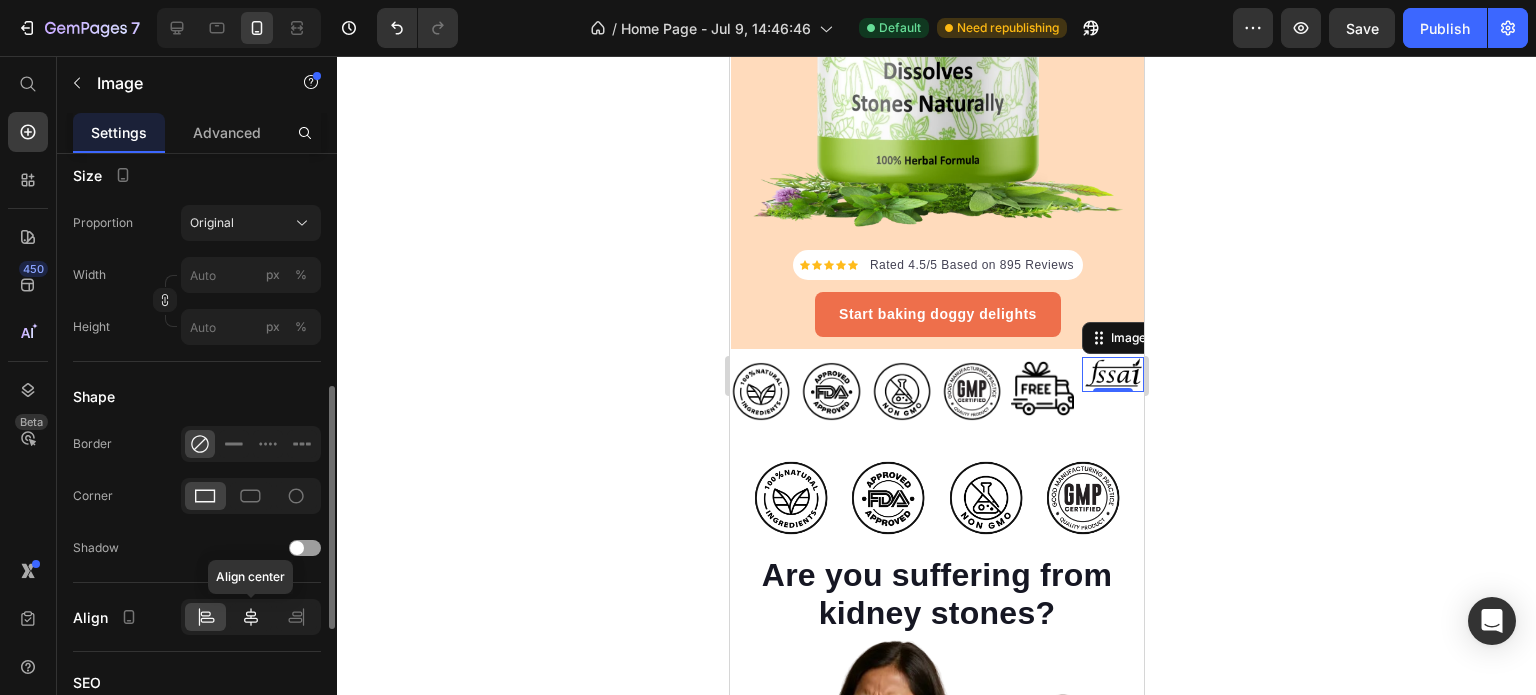 click 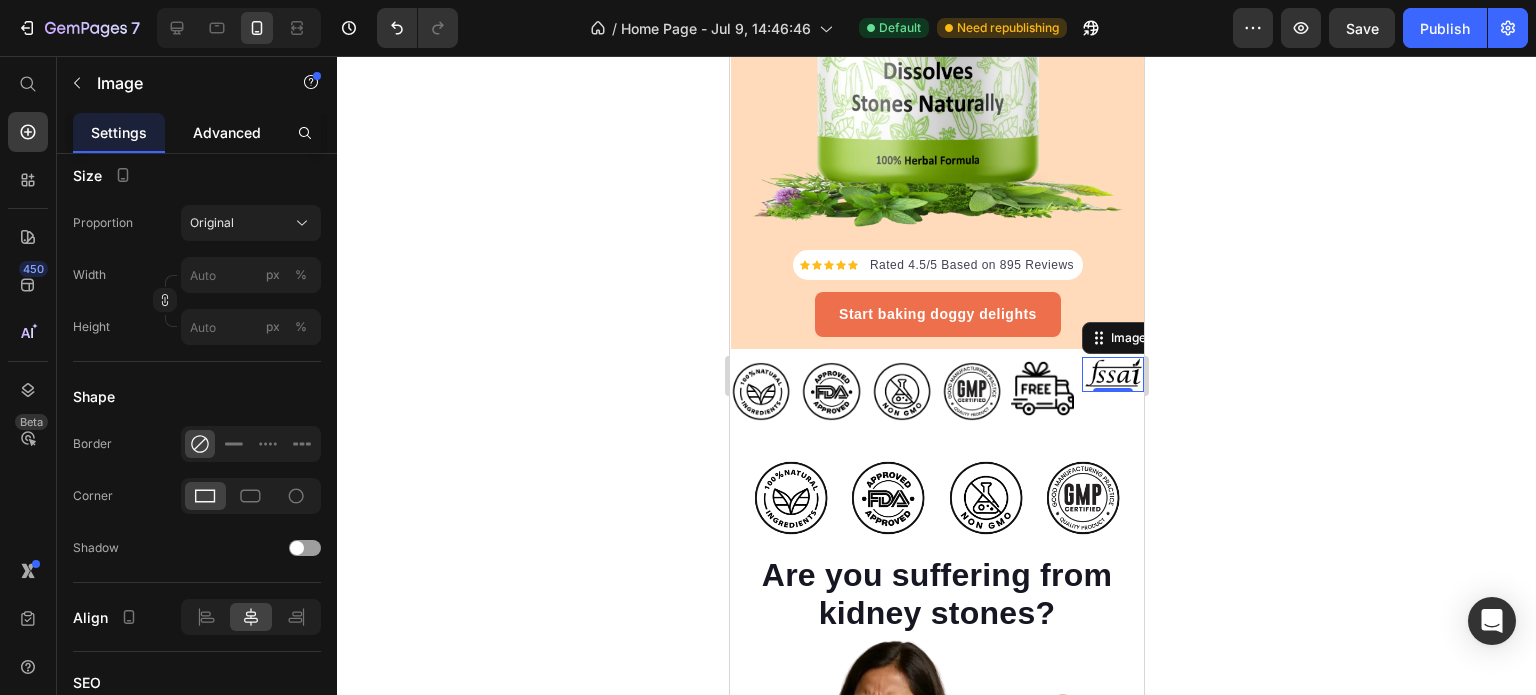 click on "Advanced" at bounding box center [227, 132] 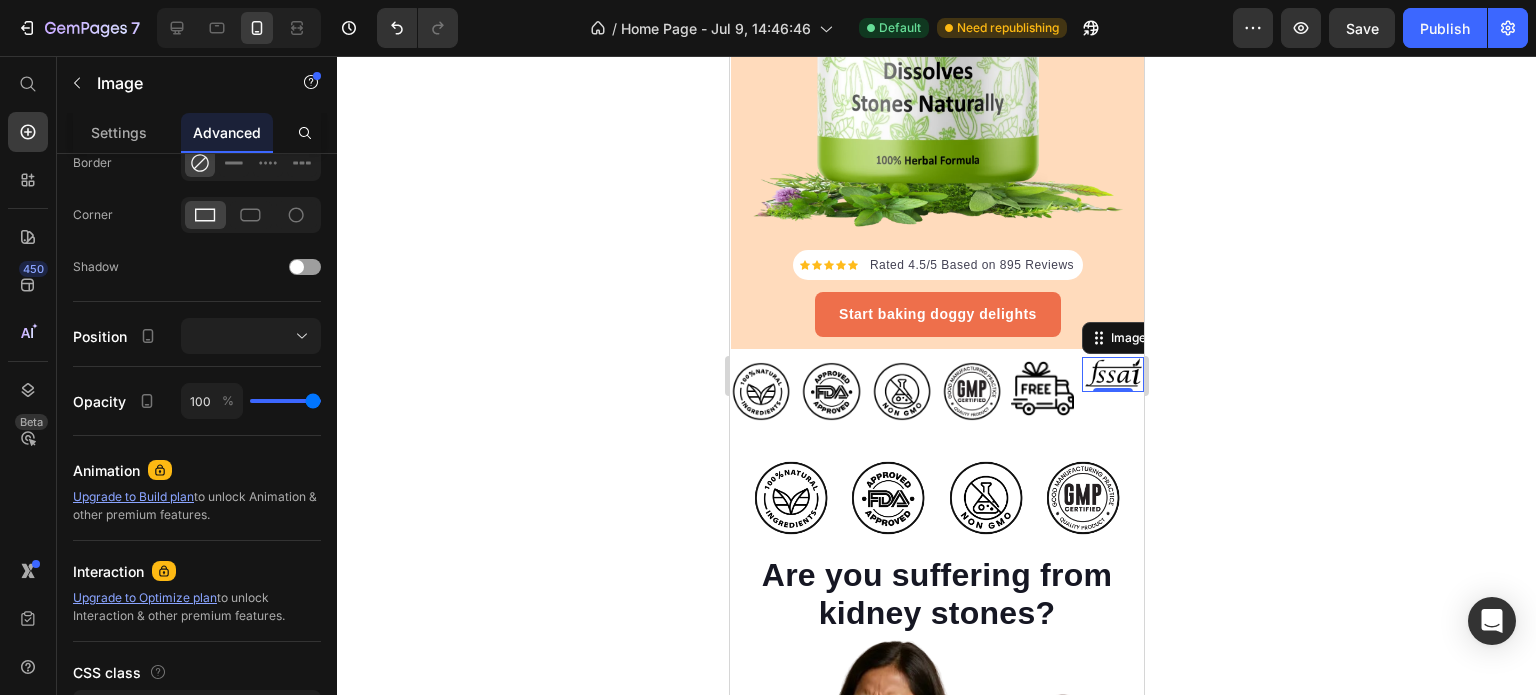 scroll, scrollTop: 0, scrollLeft: 0, axis: both 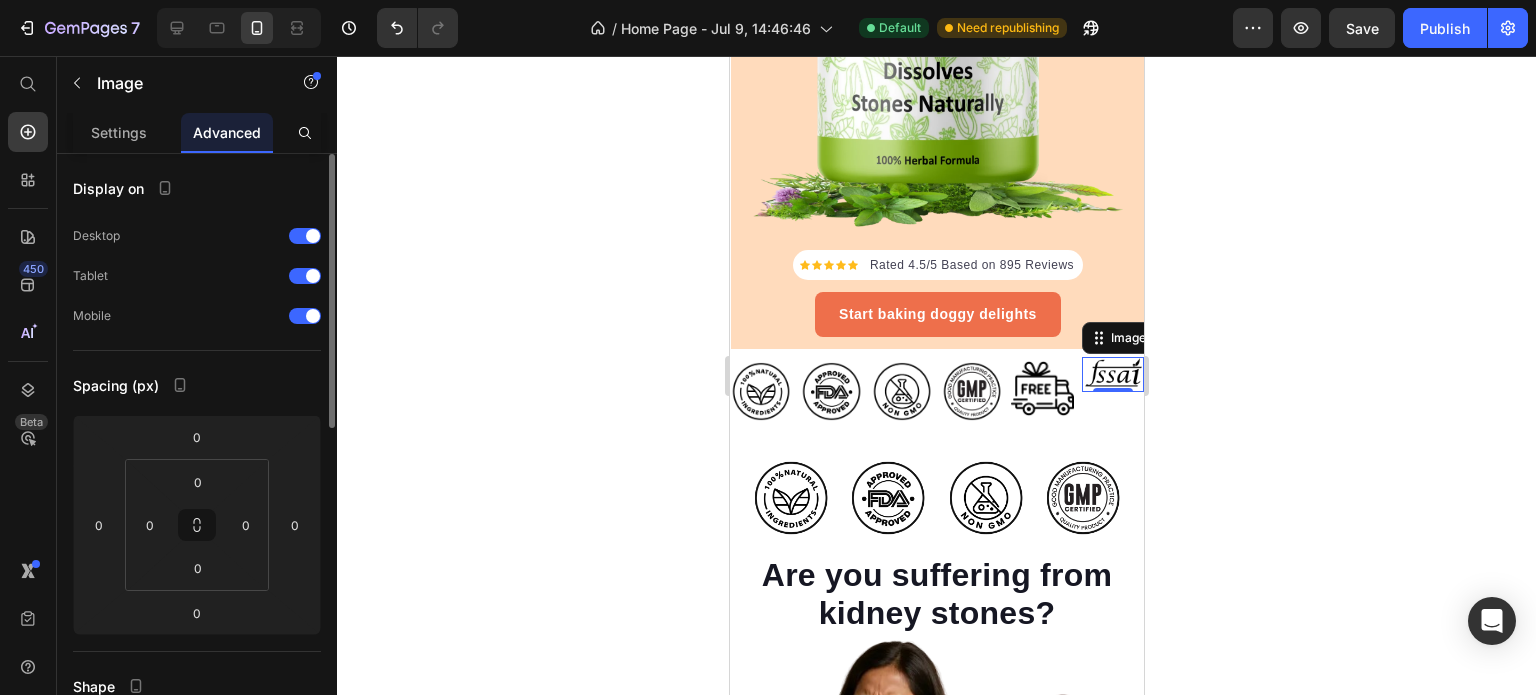 click on "Advanced" at bounding box center [227, 132] 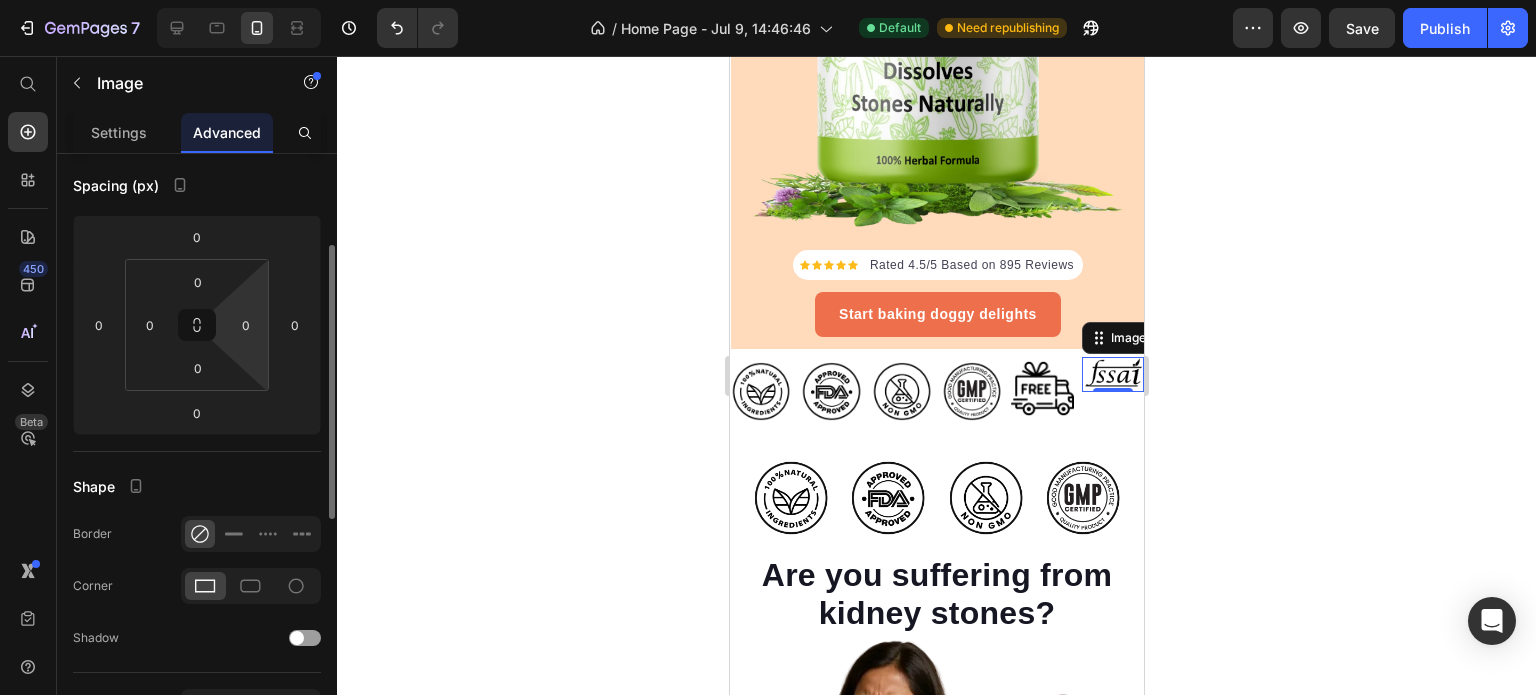 scroll, scrollTop: 100, scrollLeft: 0, axis: vertical 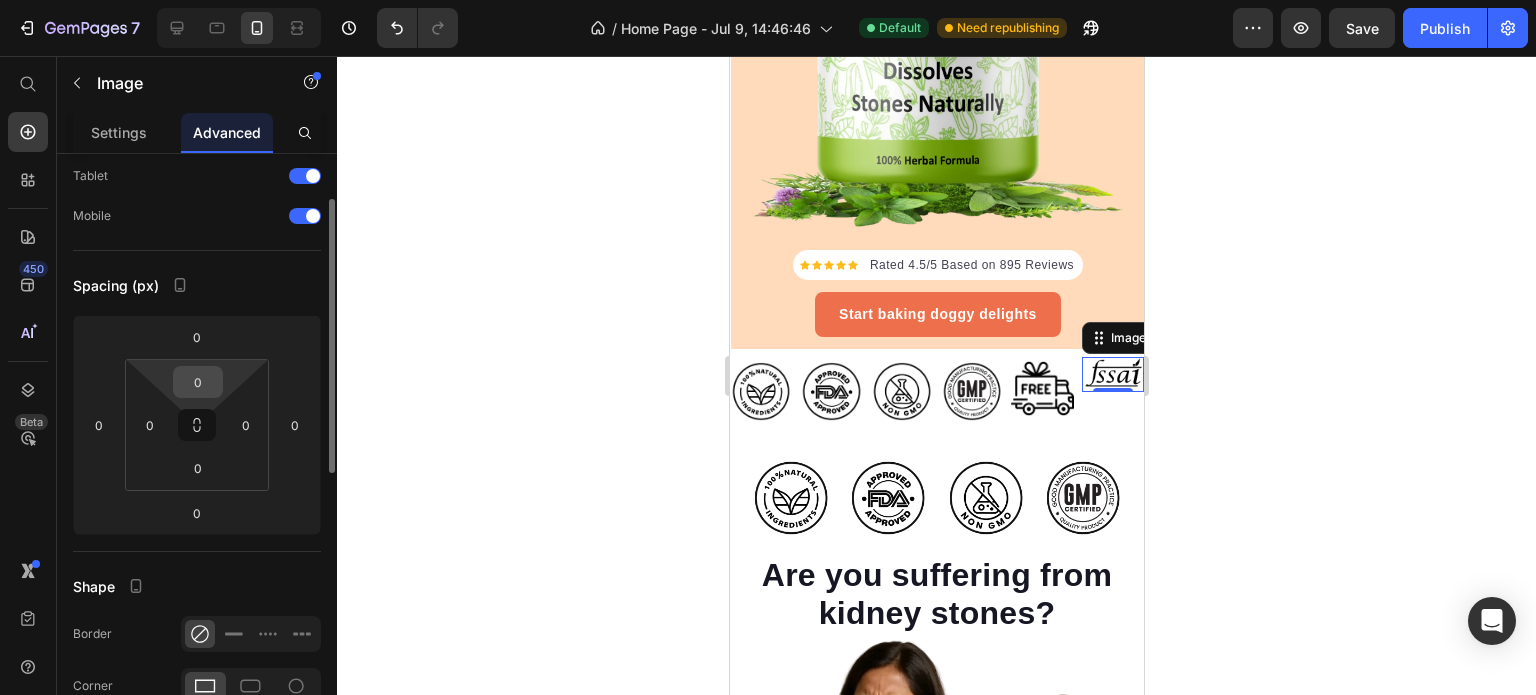 click on "0" at bounding box center [198, 382] 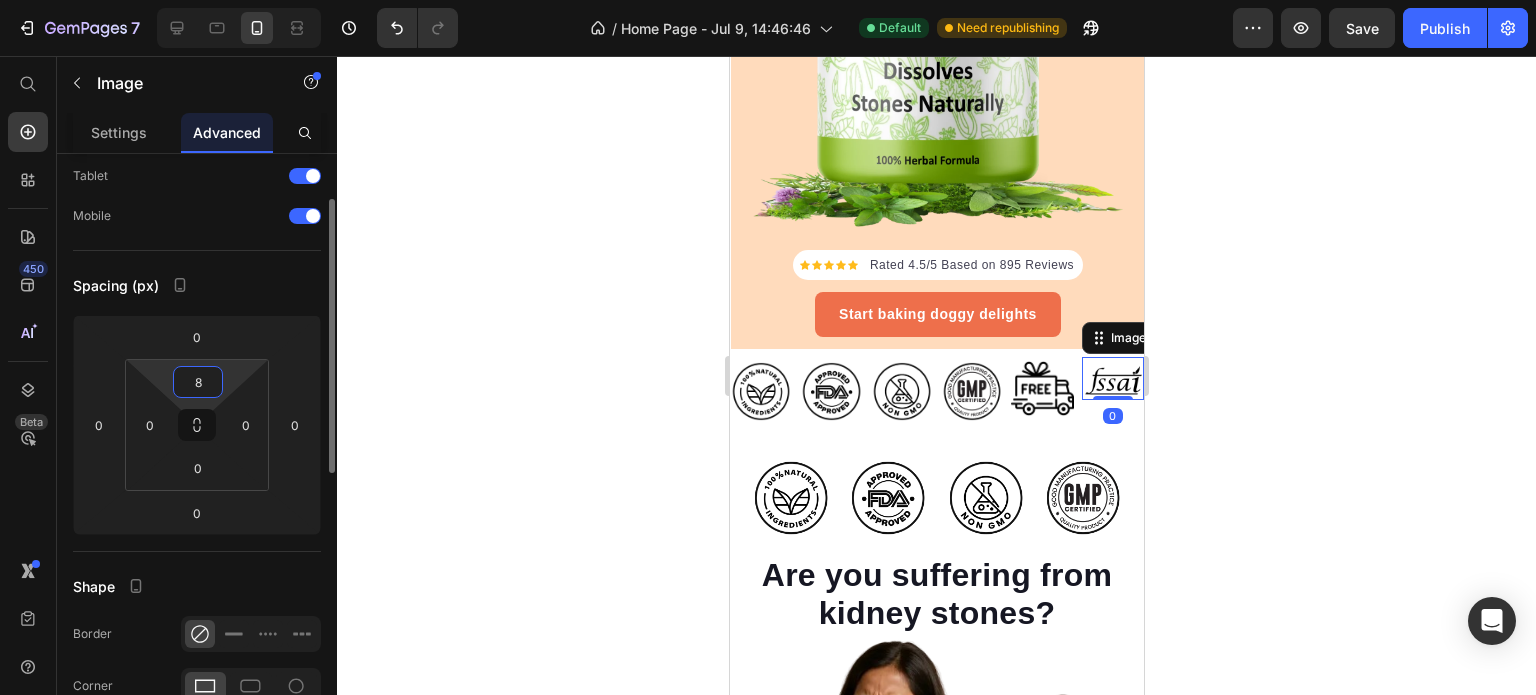 click on "8" at bounding box center (198, 382) 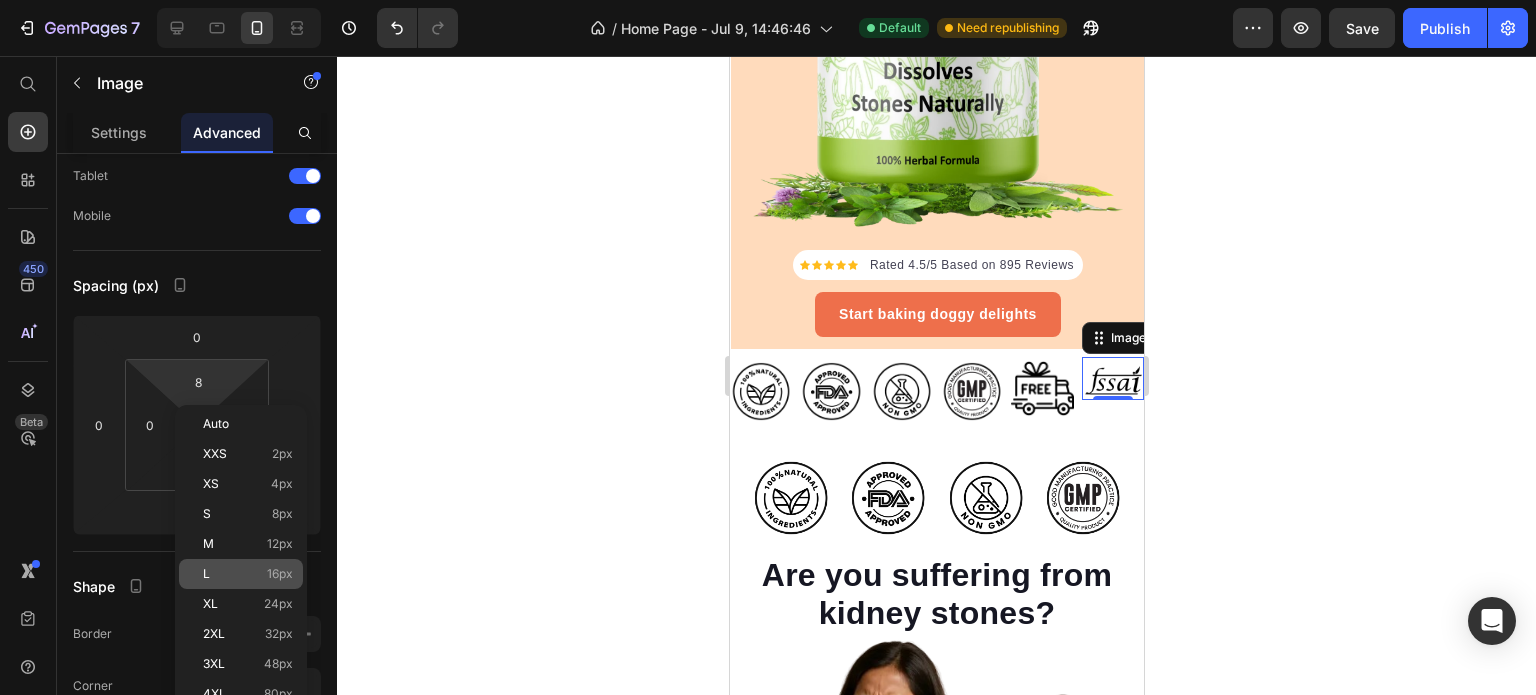 click on "L 16px" at bounding box center (248, 574) 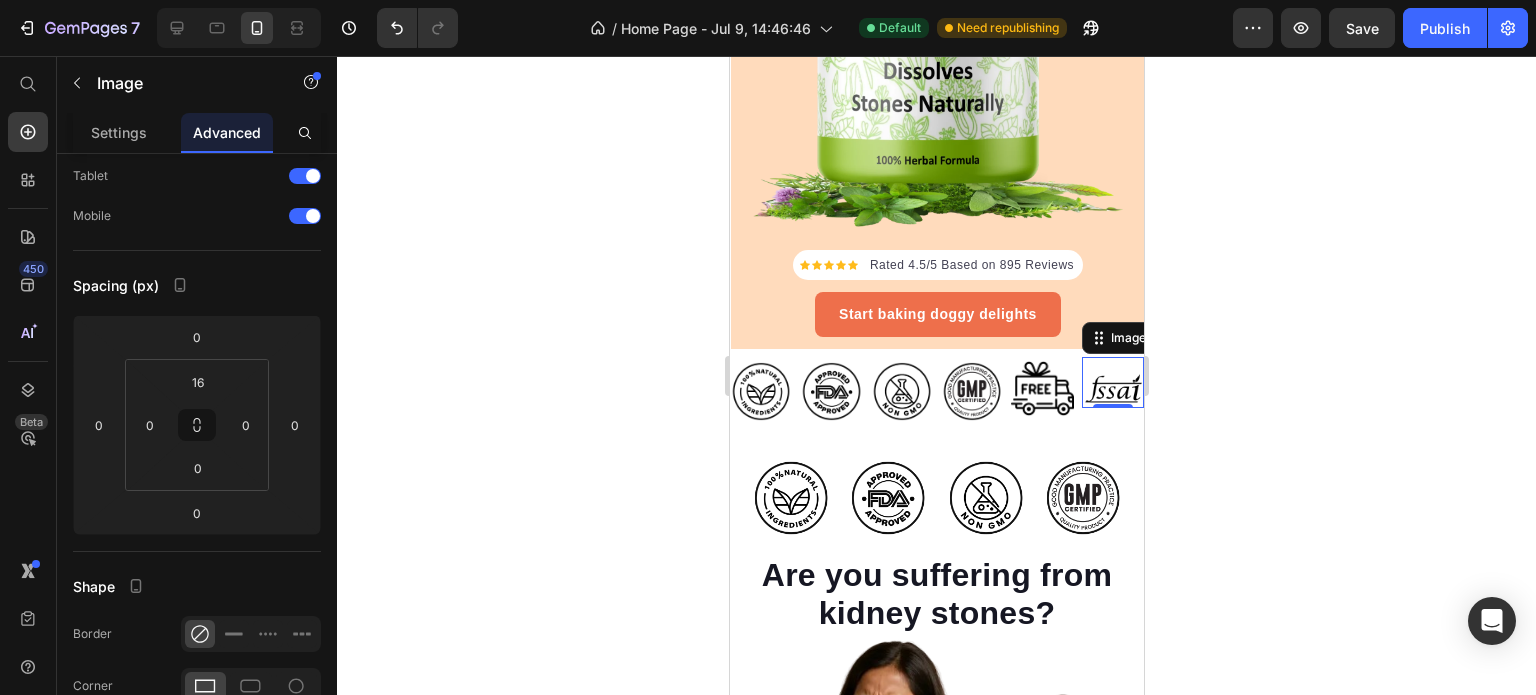 click 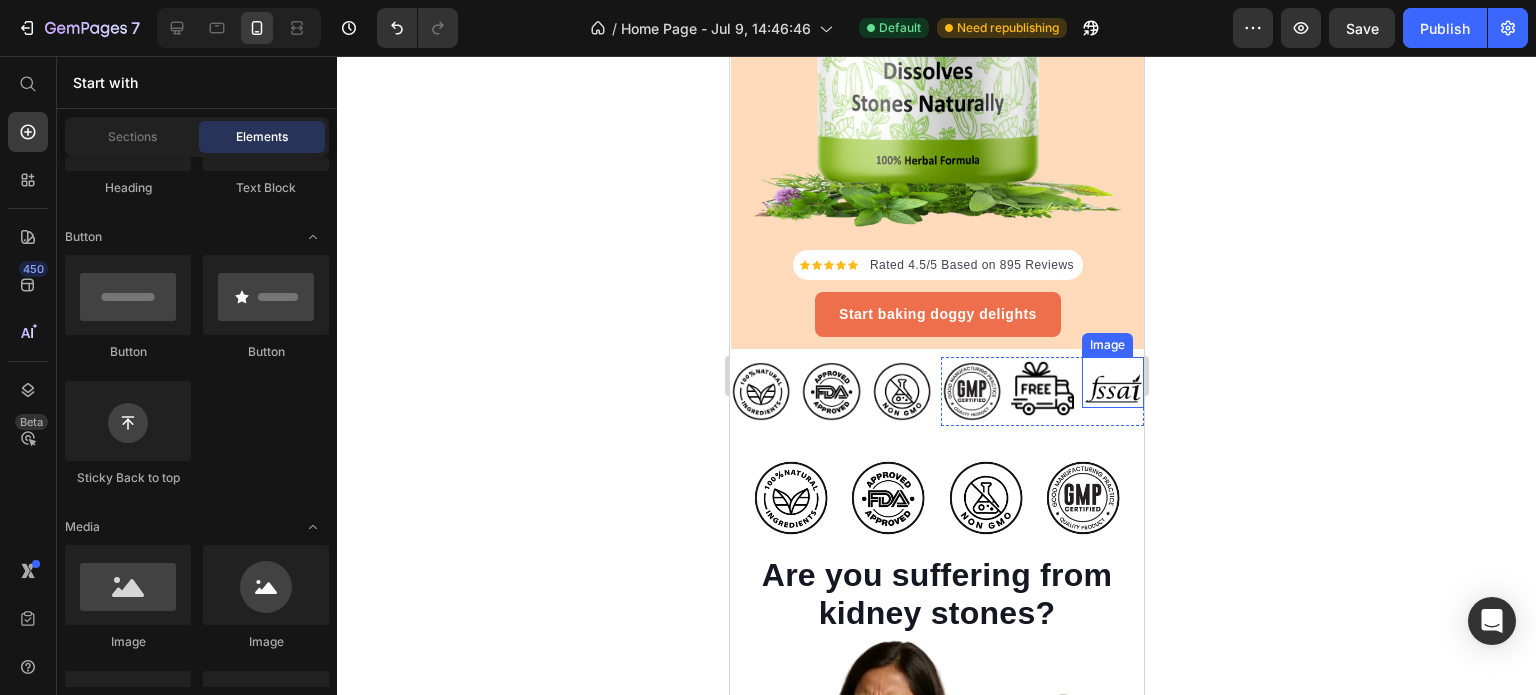 click at bounding box center (1112, 382) 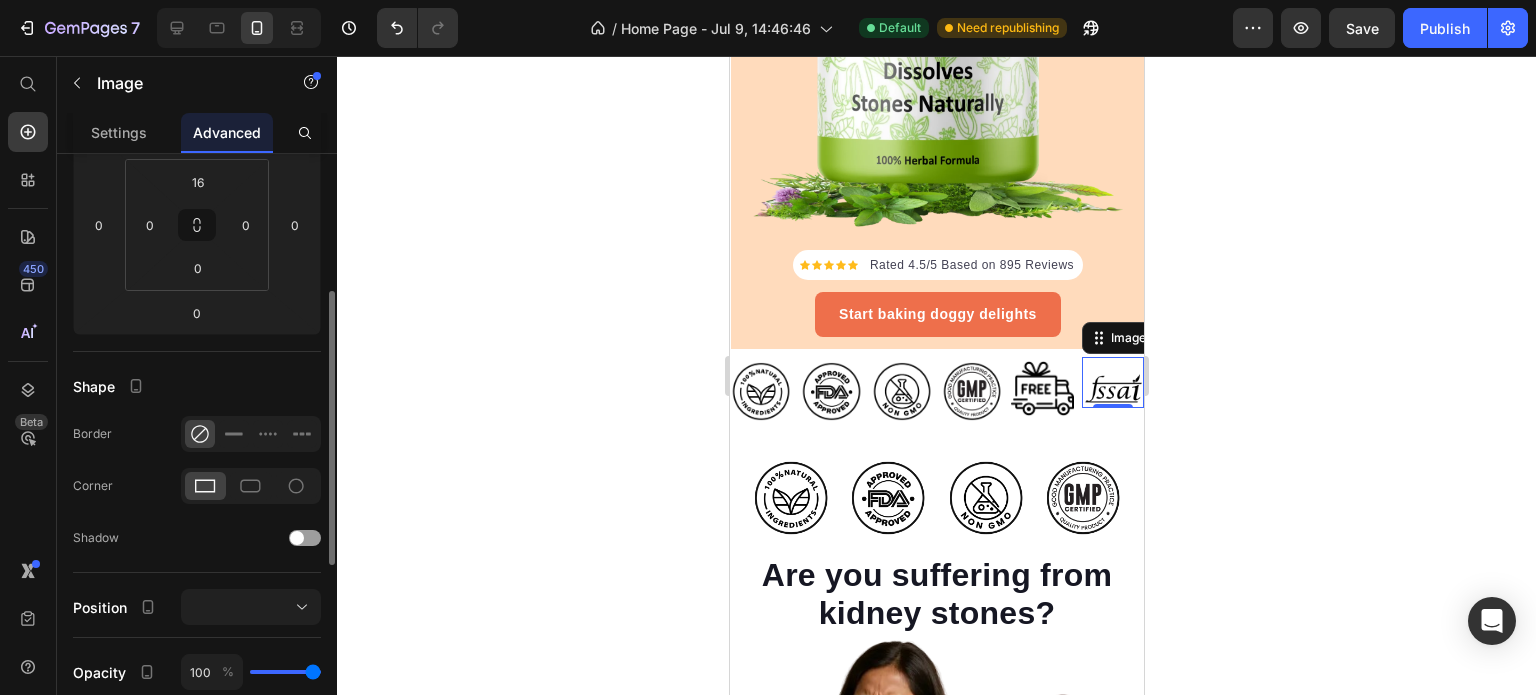 scroll, scrollTop: 0, scrollLeft: 0, axis: both 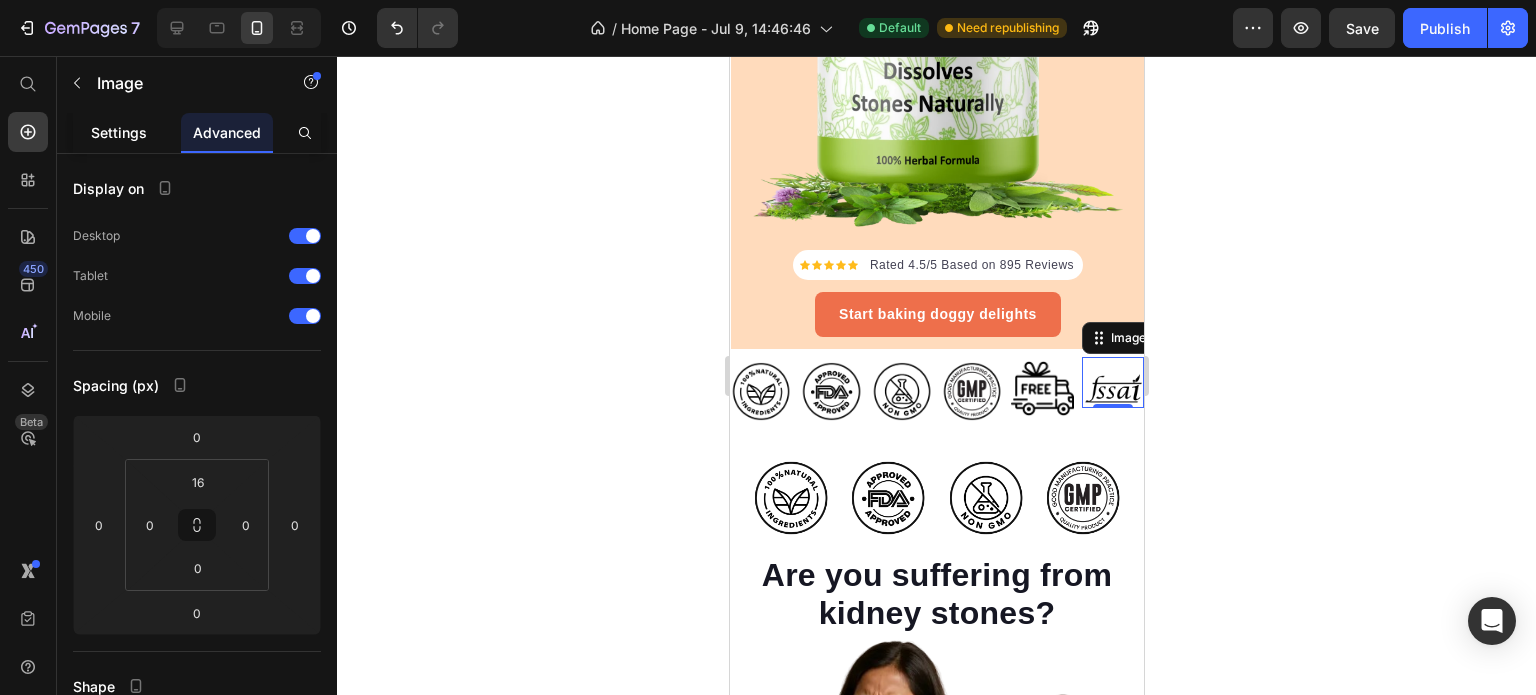 click on "Settings" at bounding box center [119, 132] 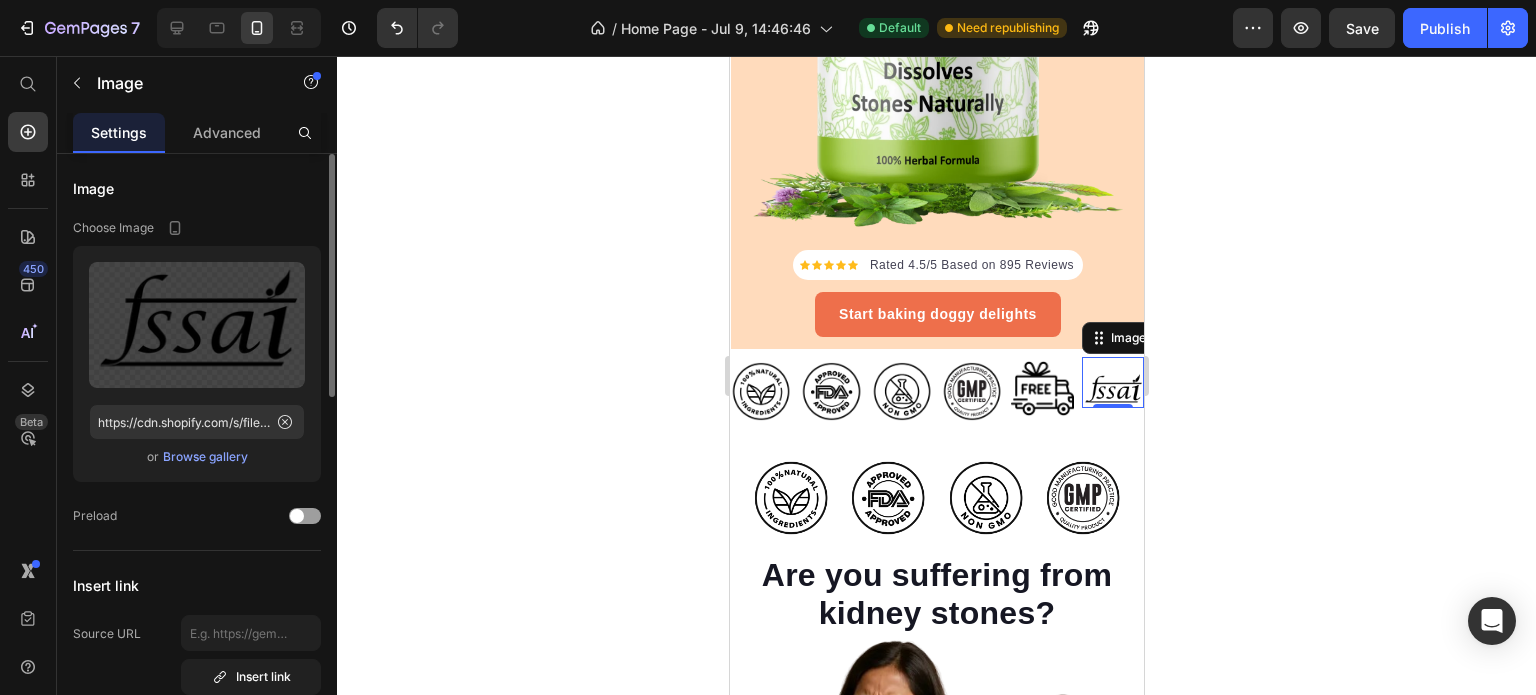click on "Browse gallery" at bounding box center (205, 457) 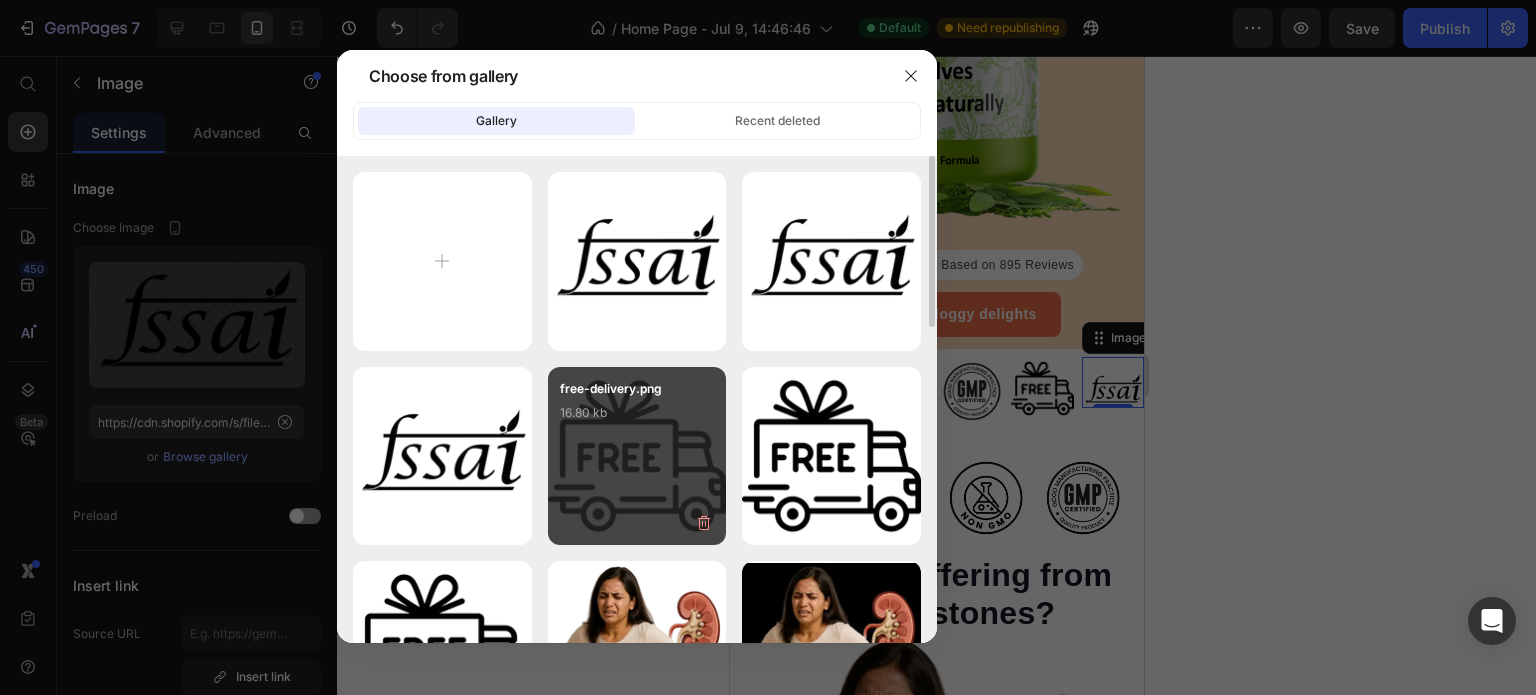 click on "16.80 kb" at bounding box center [637, 413] 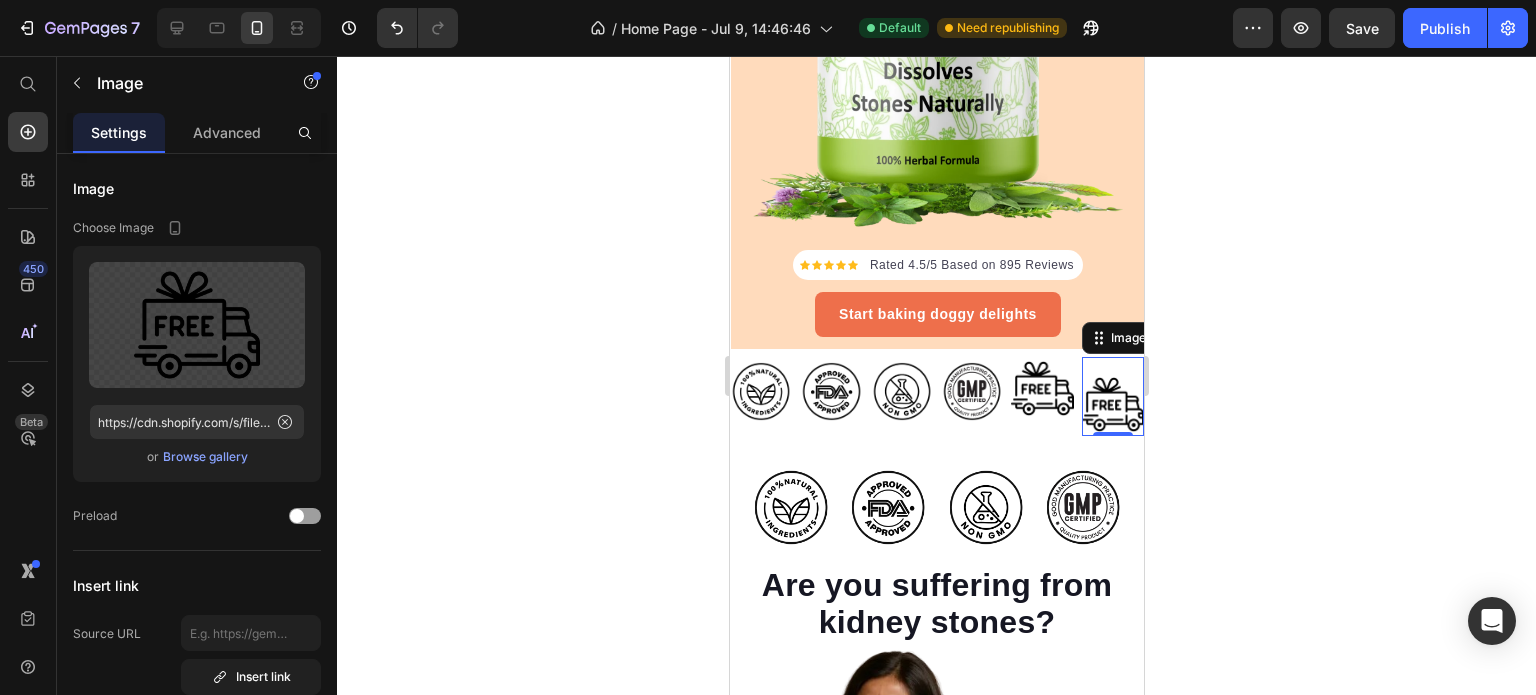 click at bounding box center (1112, 396) 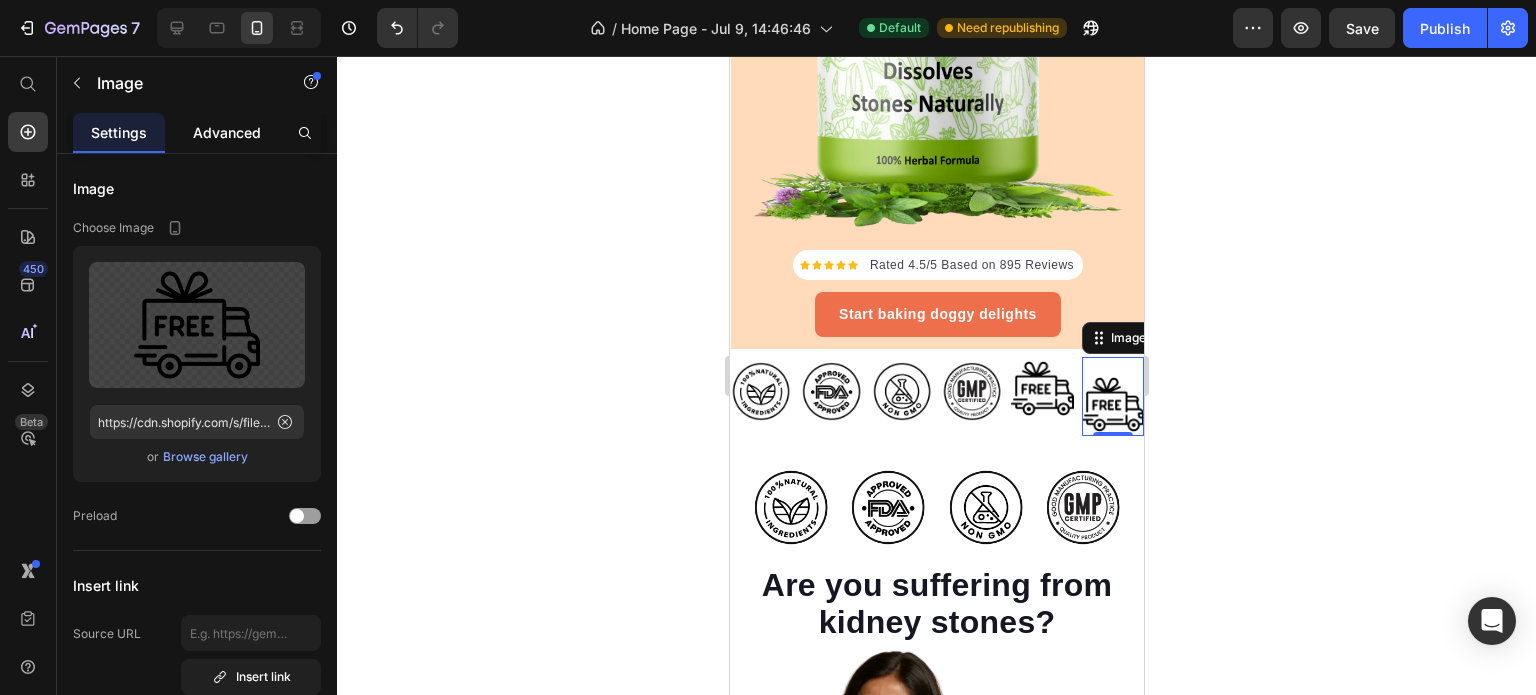 click on "Advanced" 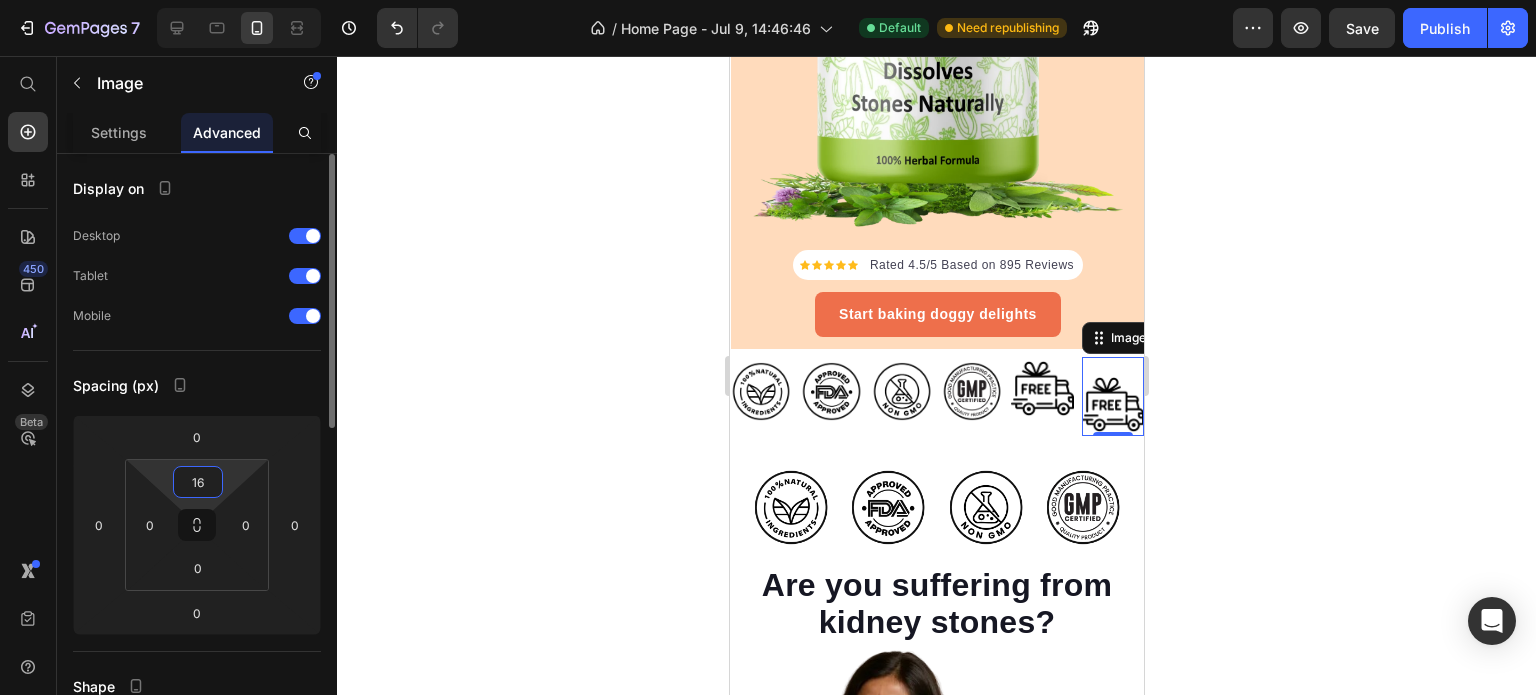 click on "16" at bounding box center [198, 482] 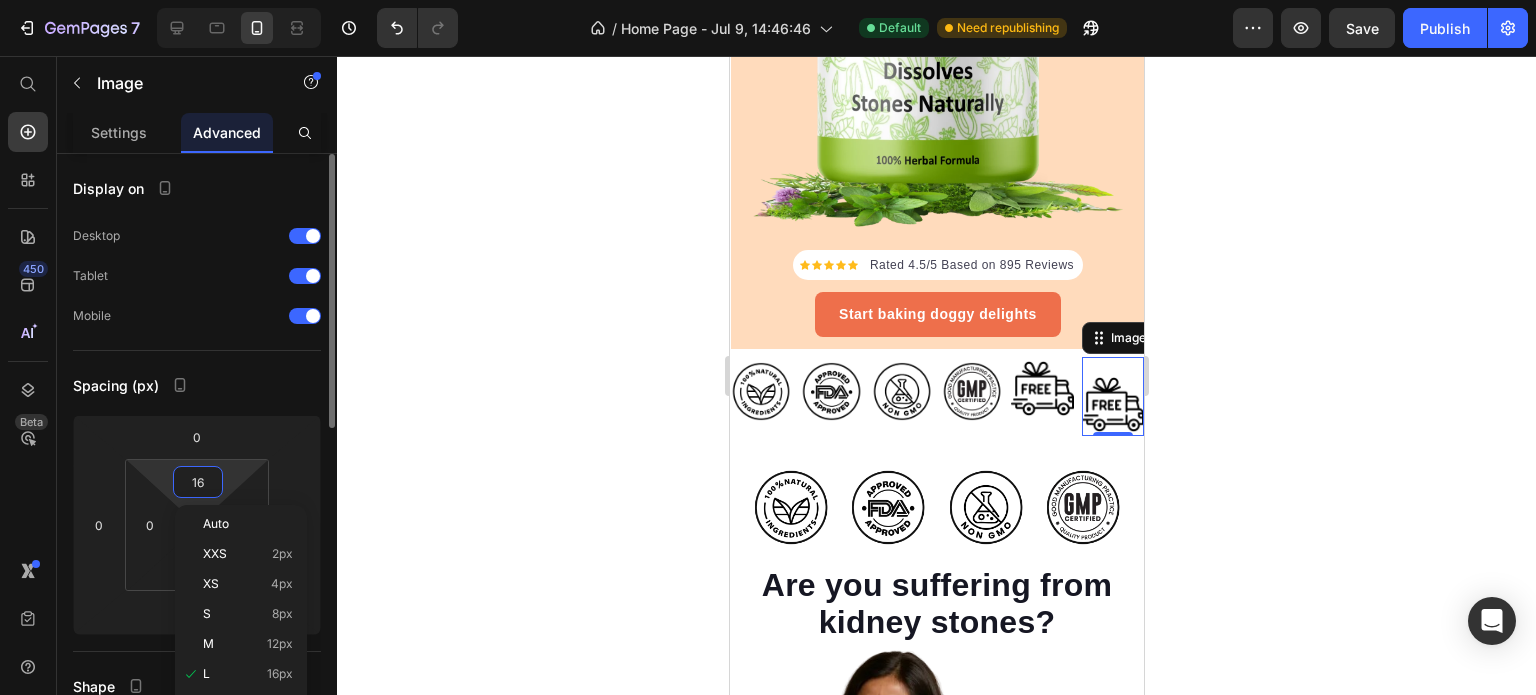 type on "0" 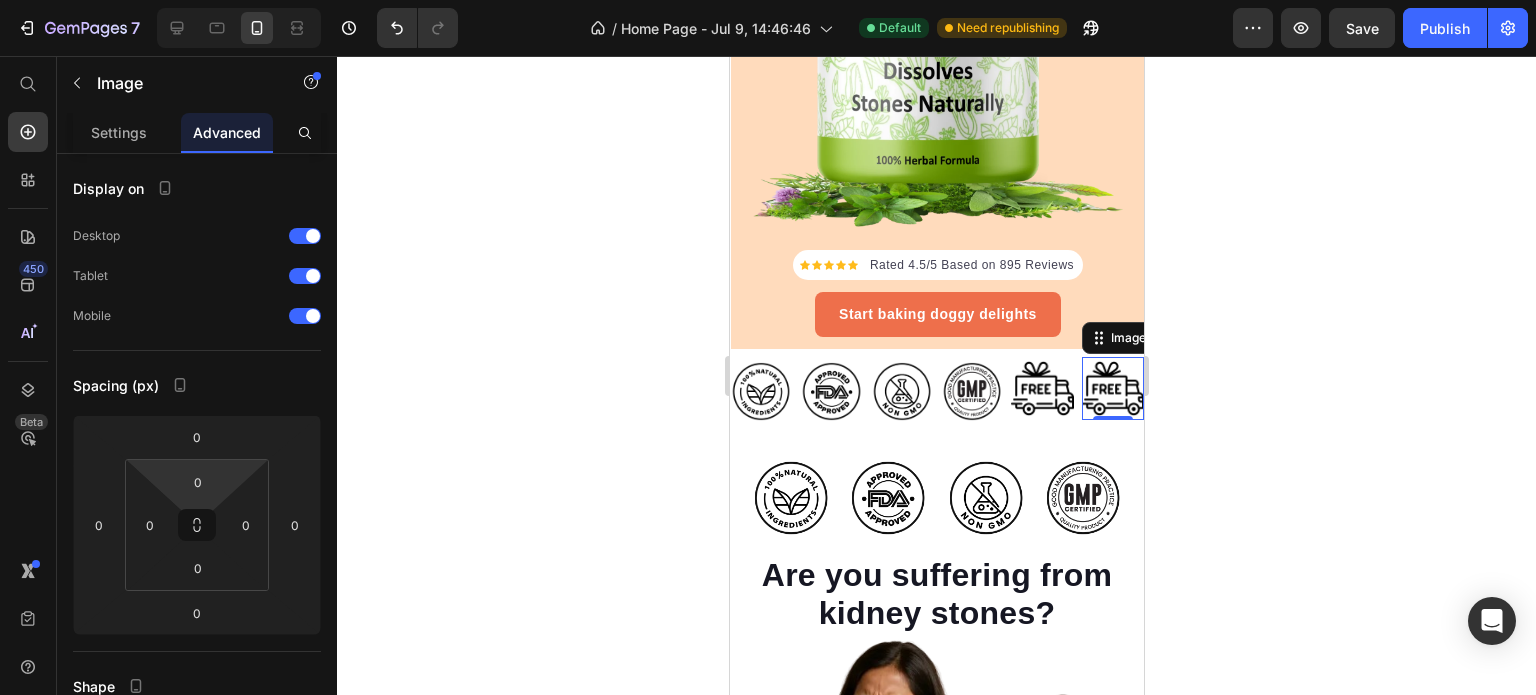 click 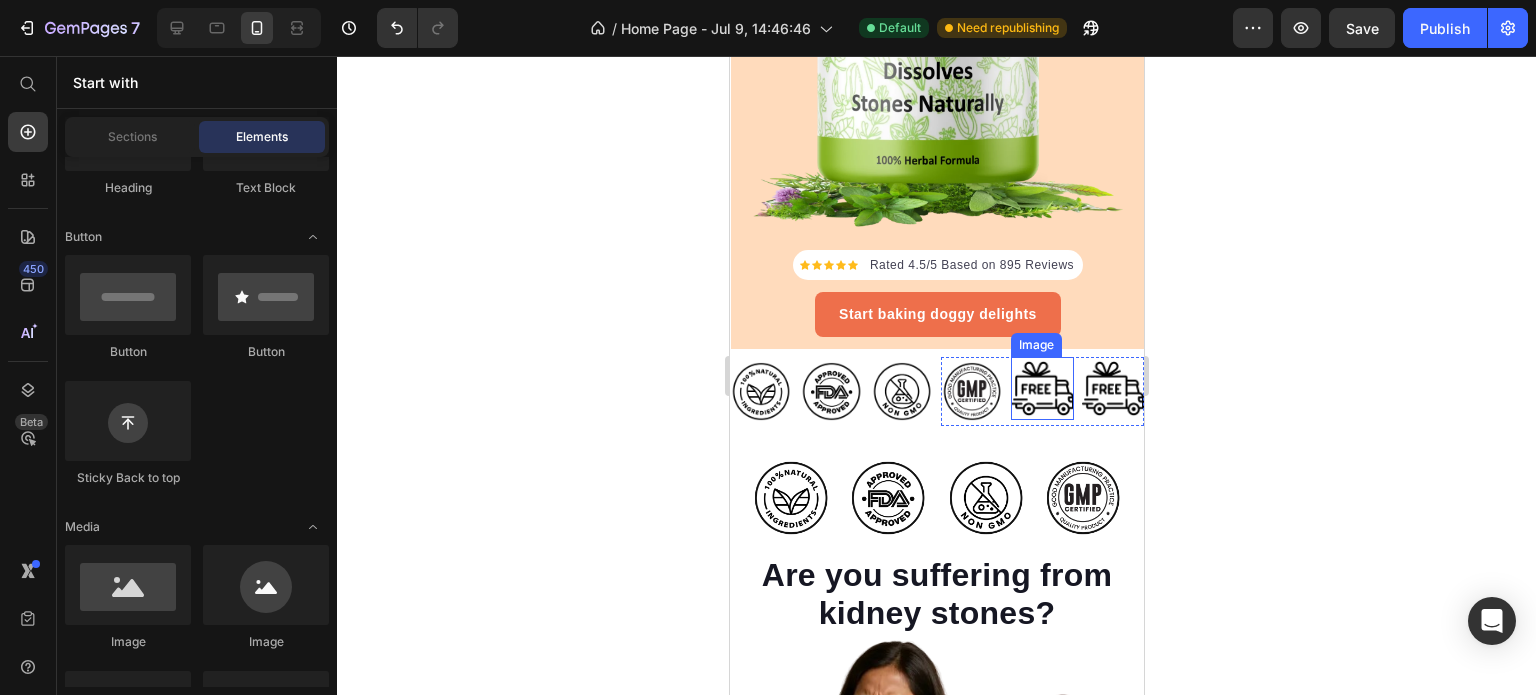 click at bounding box center (1041, 388) 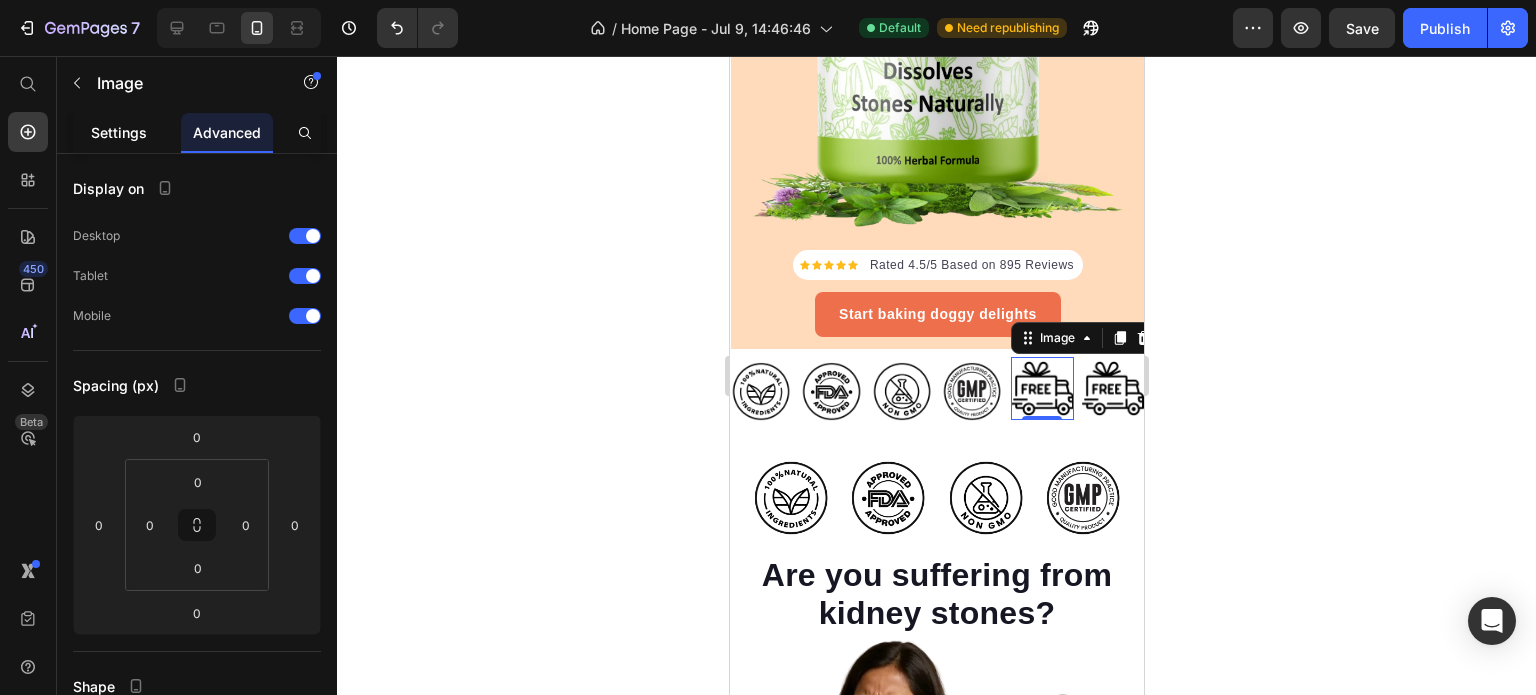 click on "Settings" at bounding box center (119, 132) 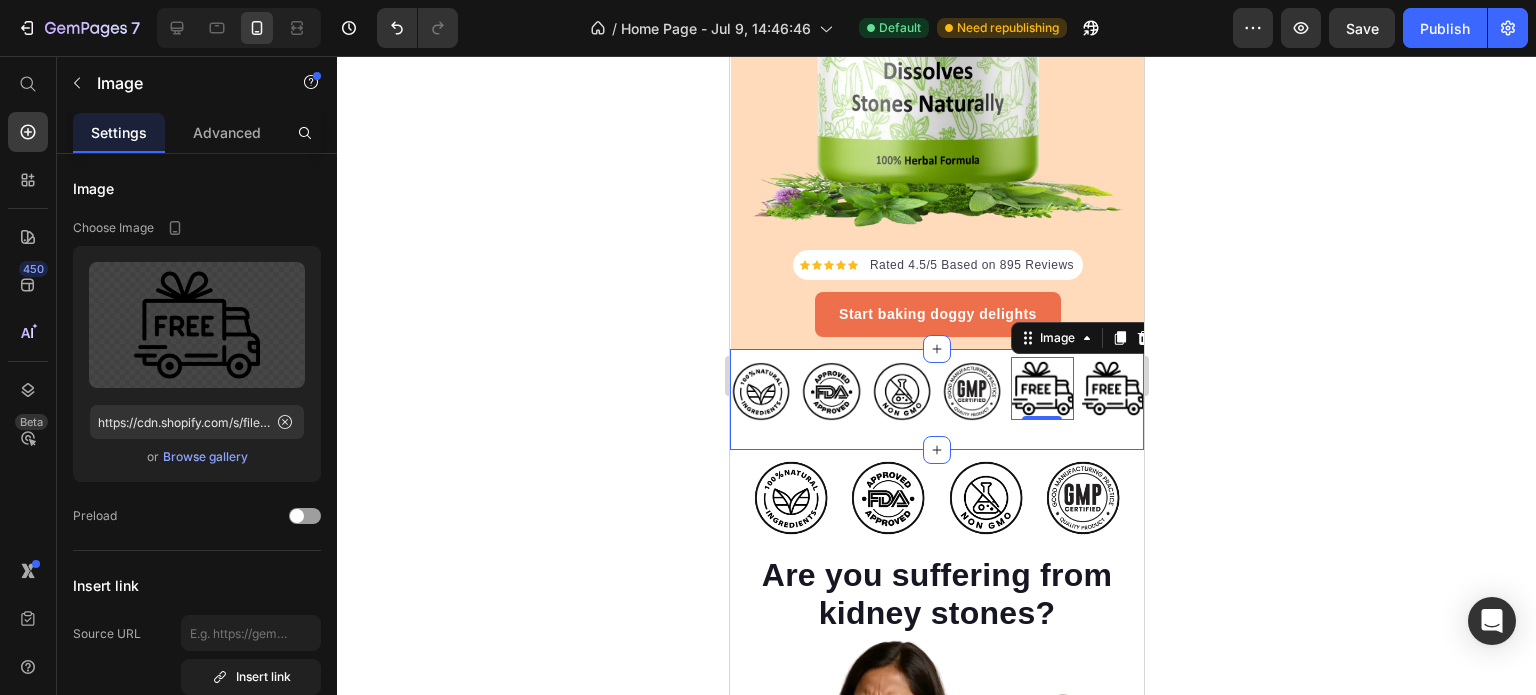click on "Image Image Image Row Image Image   0 Image Row Row Row" at bounding box center [936, 399] 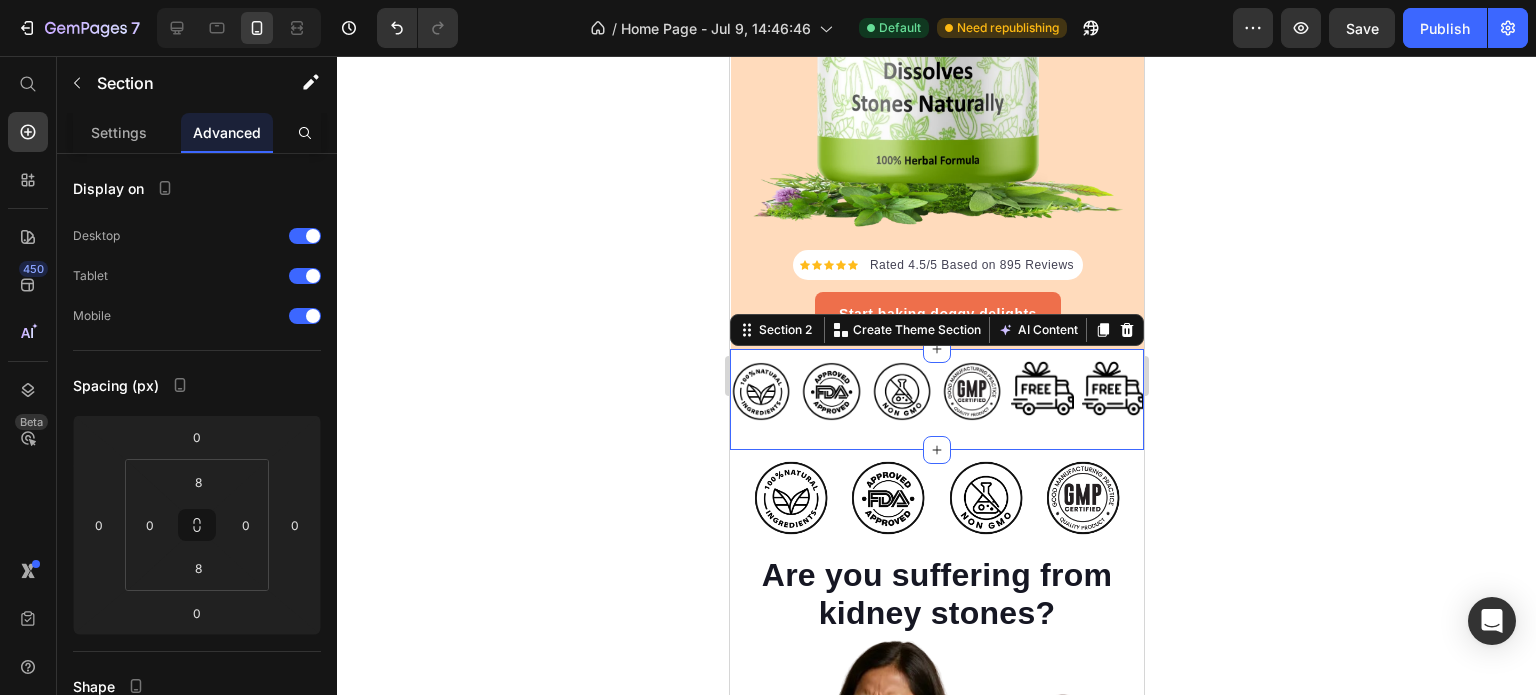 click on "Image Image Image Row Image Image Image Row Row Row" at bounding box center [936, 399] 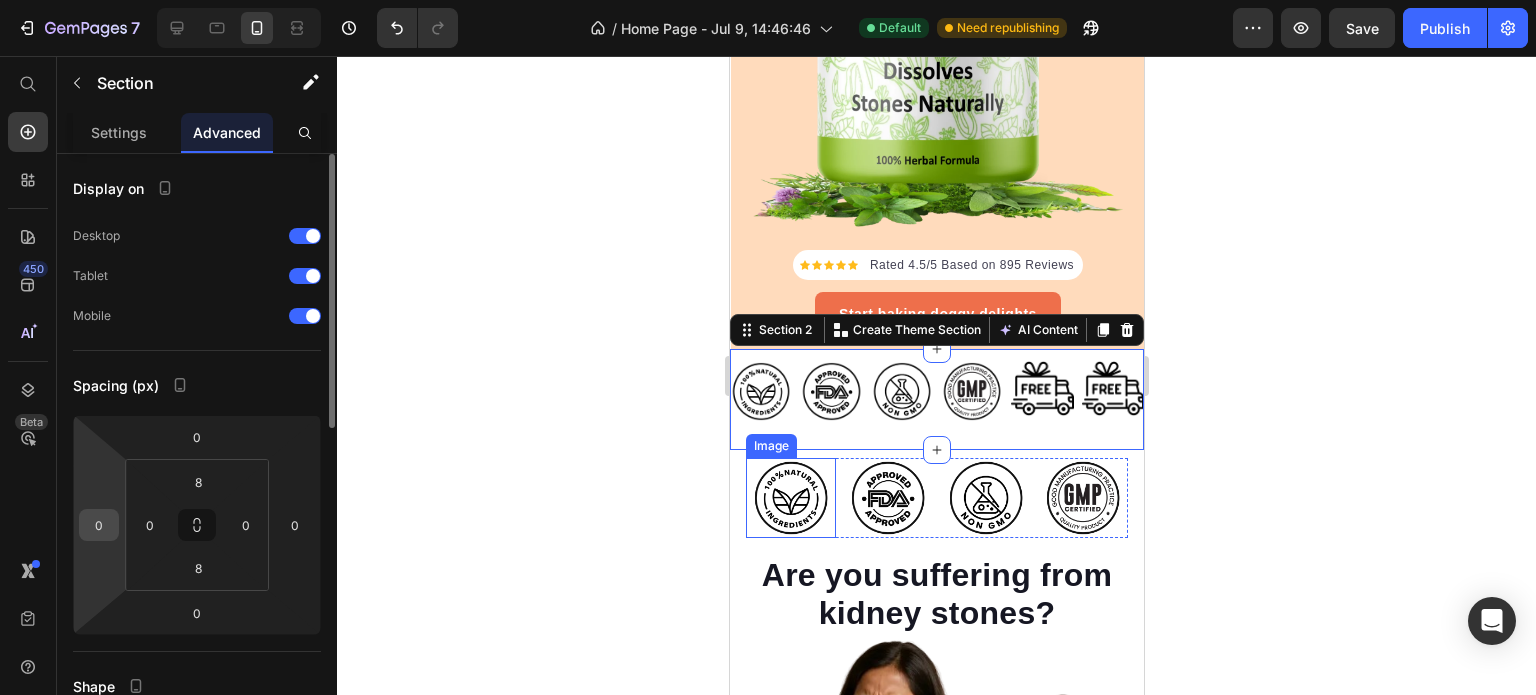 click on "0" at bounding box center (99, 525) 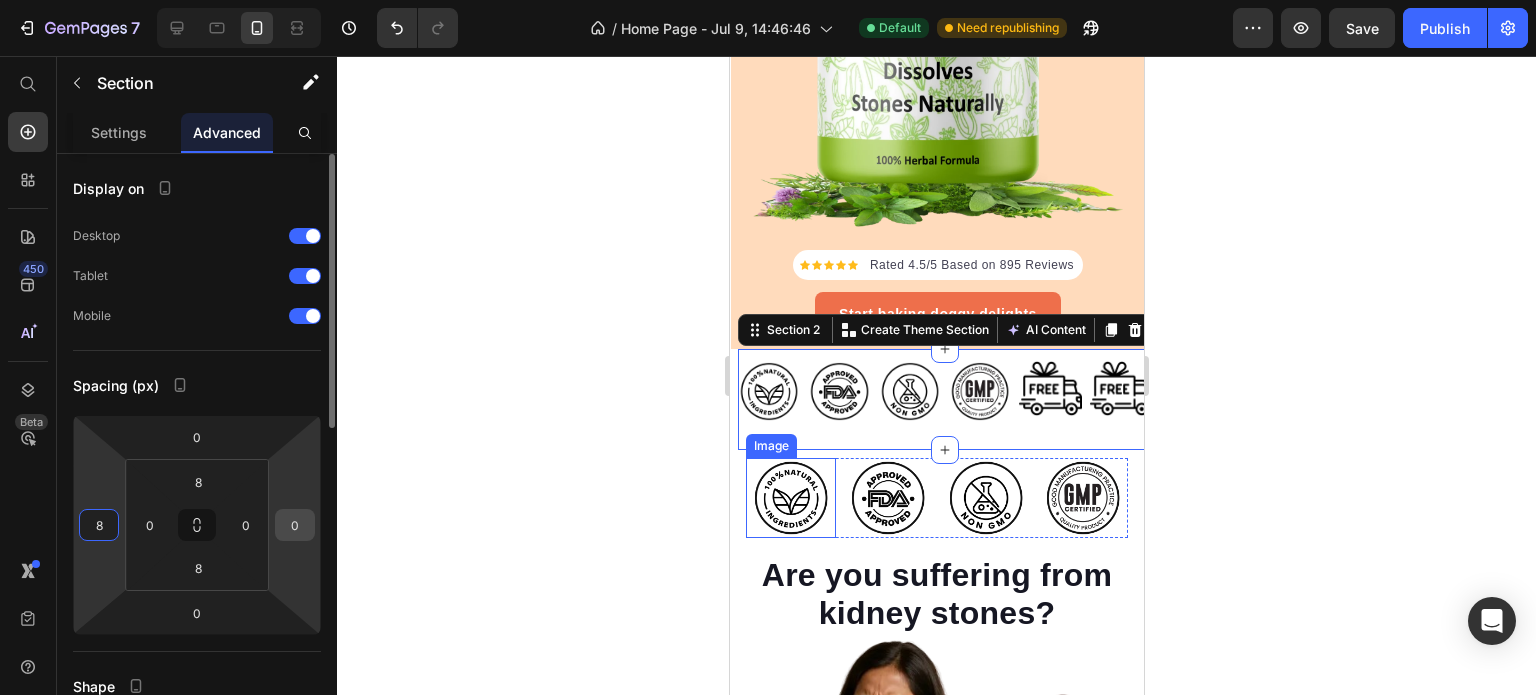 type on "8" 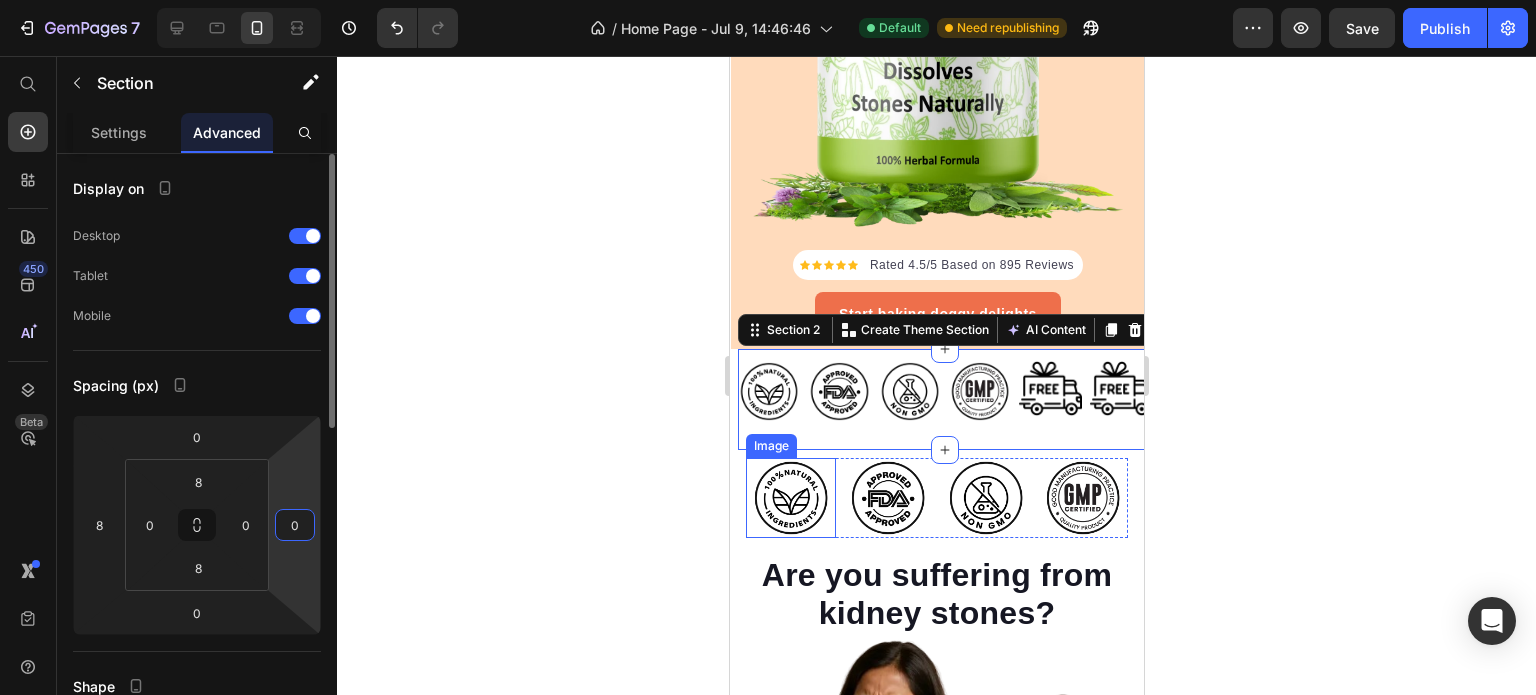 click on "0" at bounding box center (295, 525) 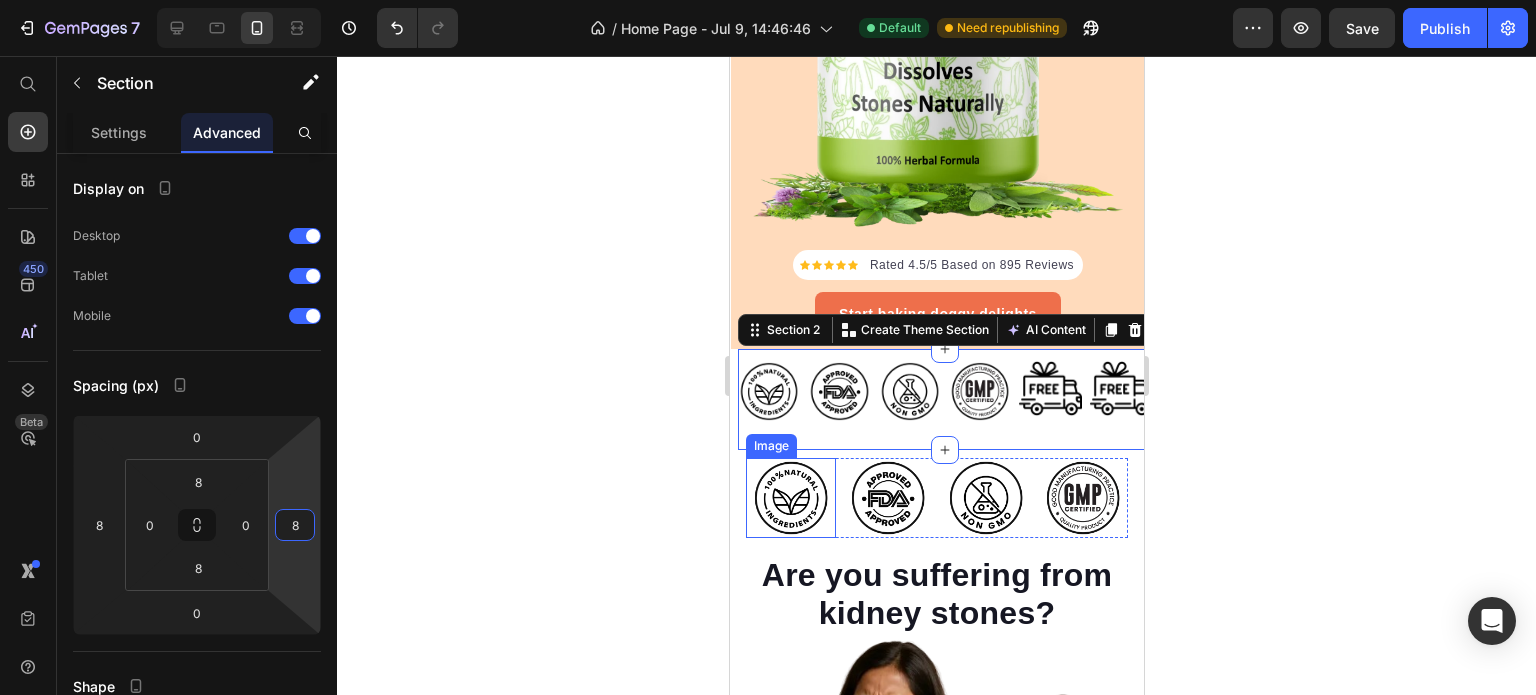 type on "8" 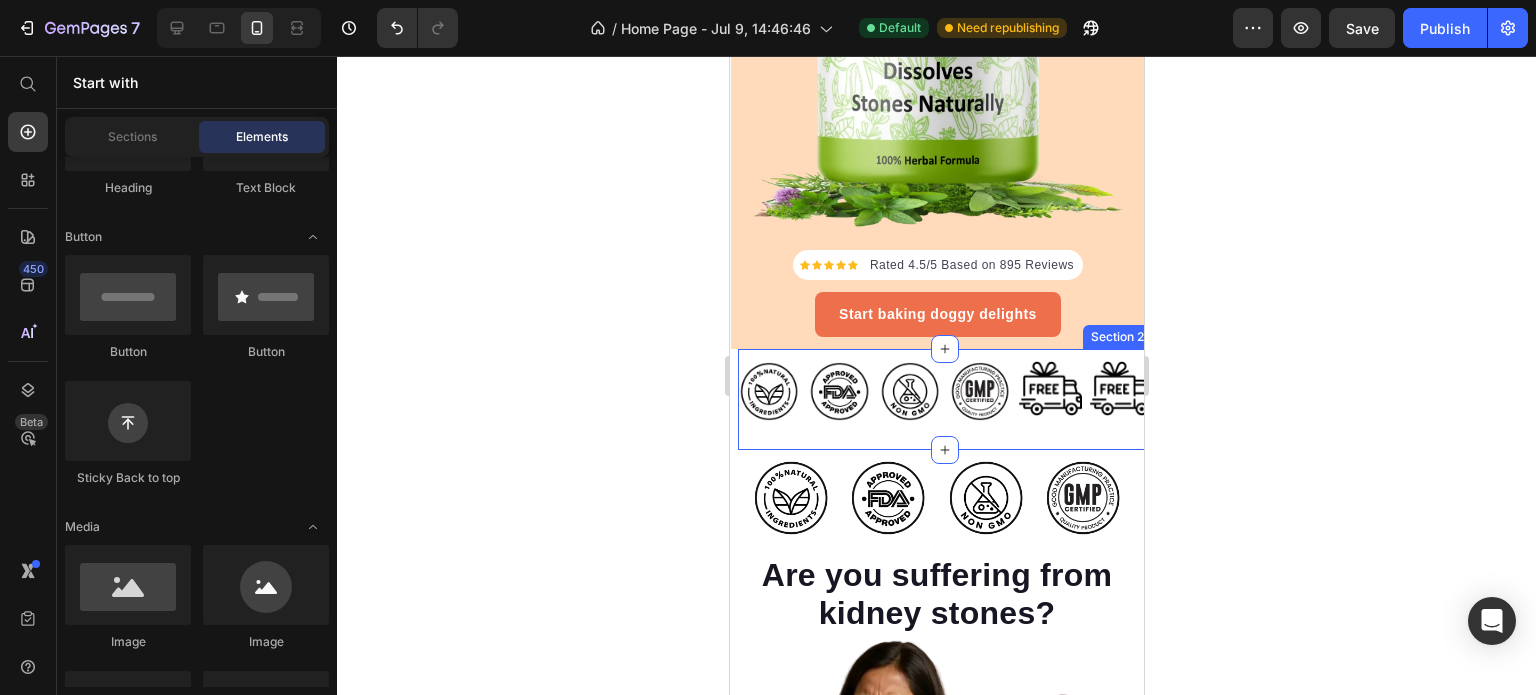 click on "Image Image Image Row Image Image Image Row Row Row" at bounding box center [944, 399] 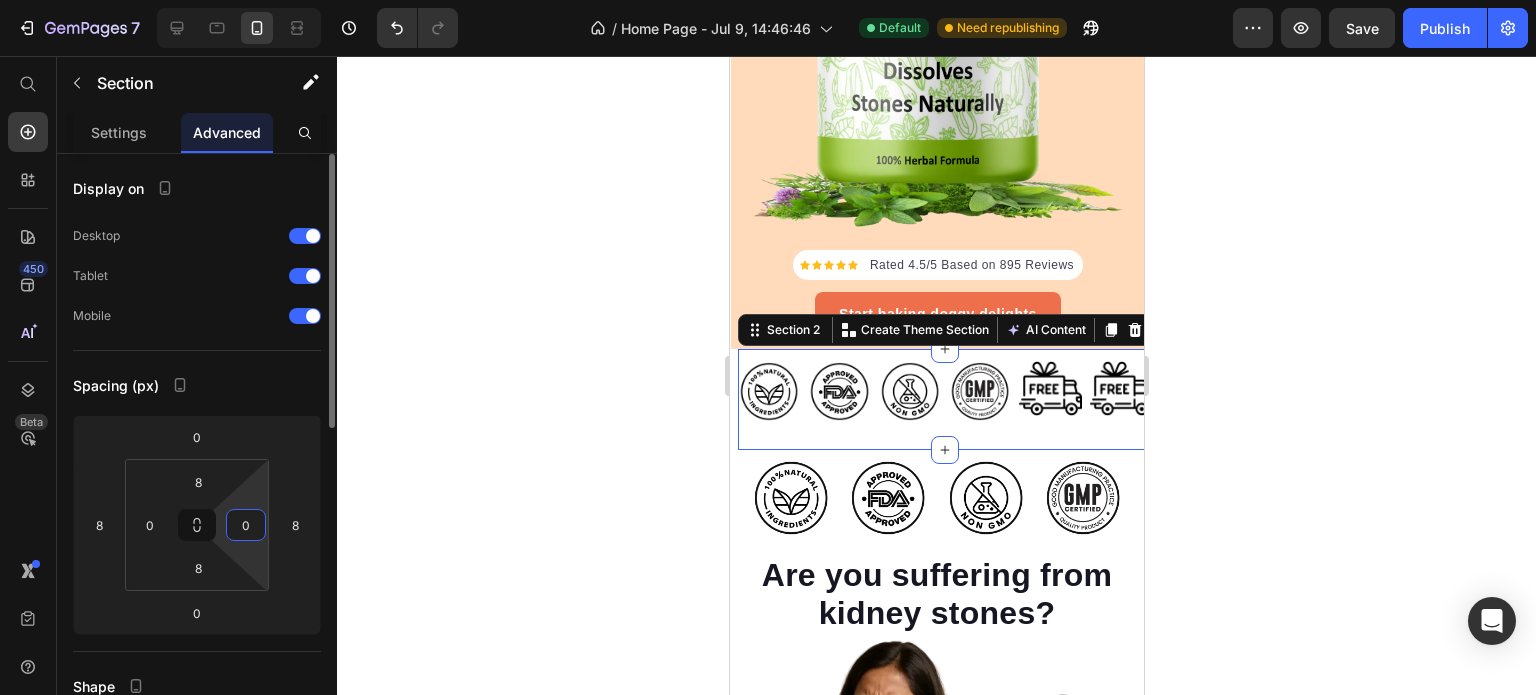 click on "0" at bounding box center (246, 525) 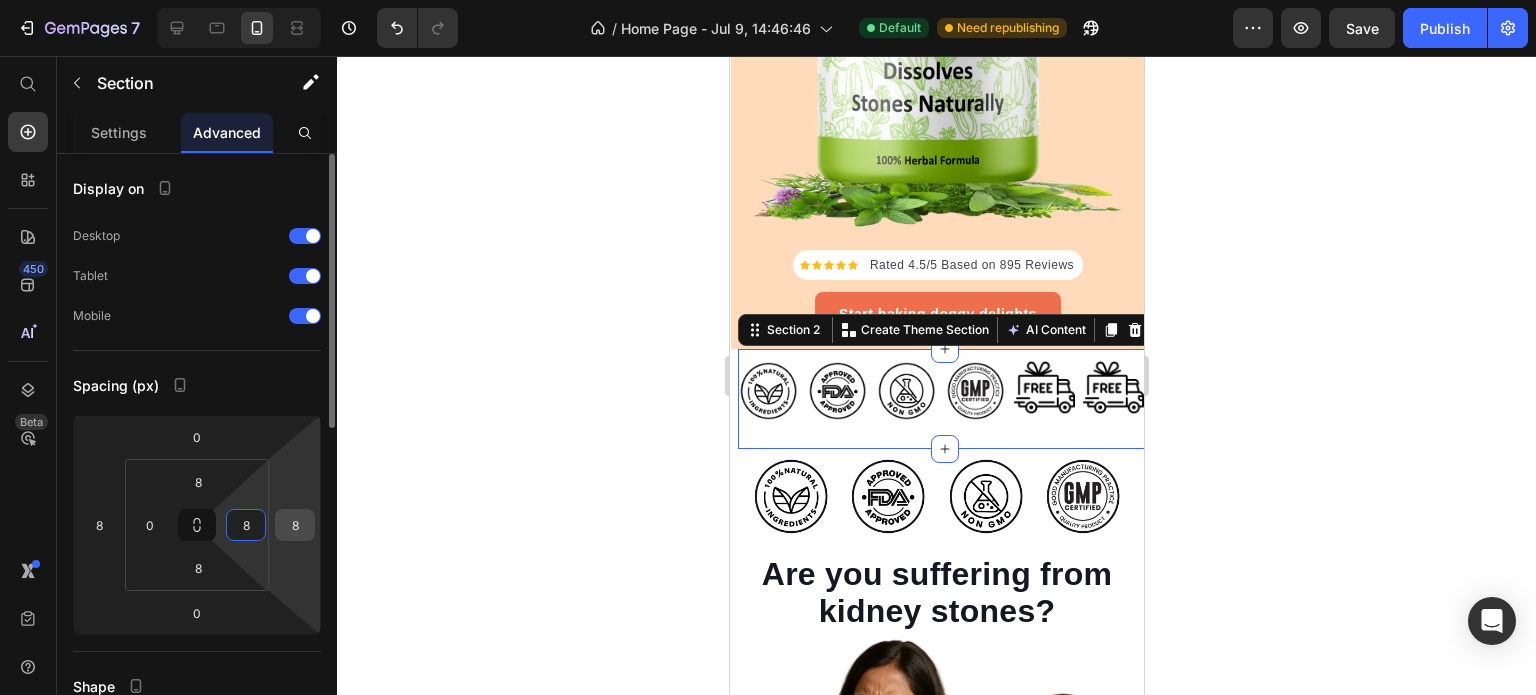 type on "8" 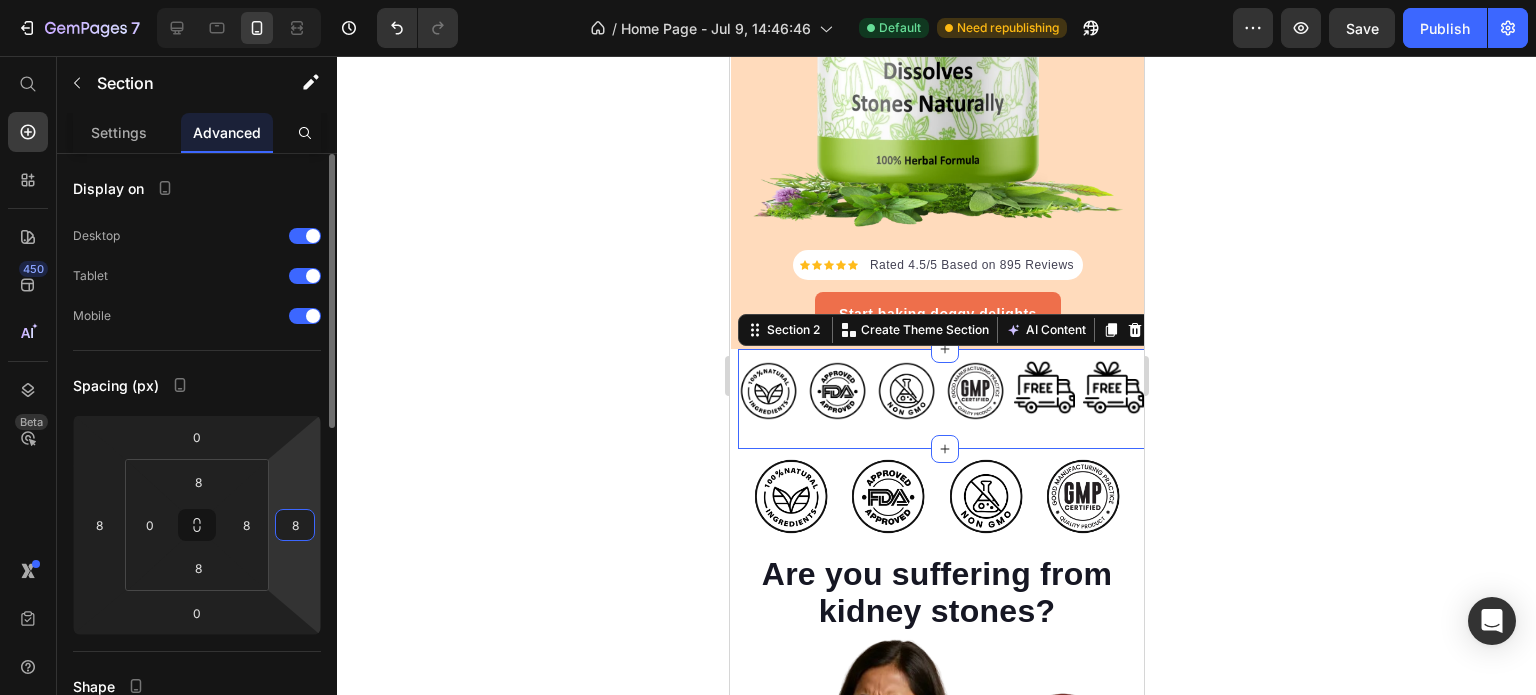 click on "8" at bounding box center [295, 525] 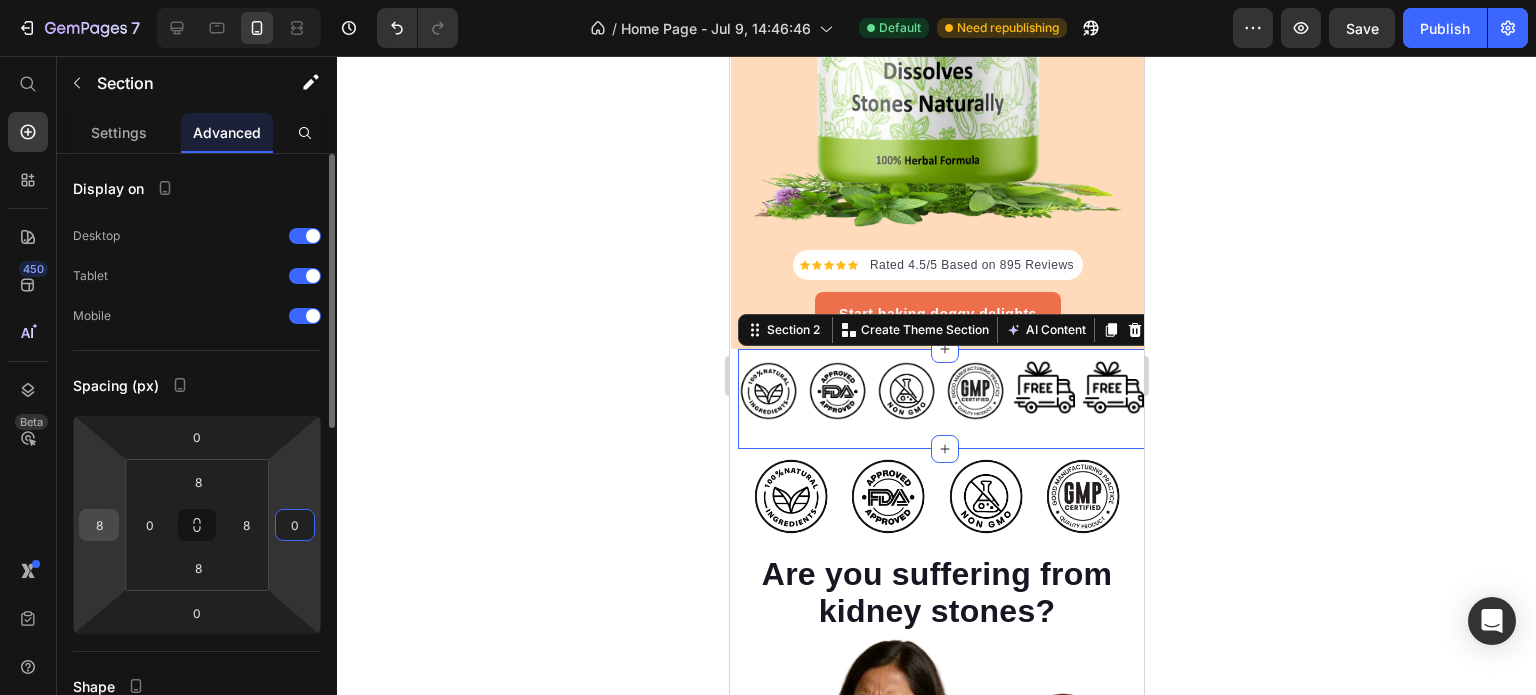 type on "0" 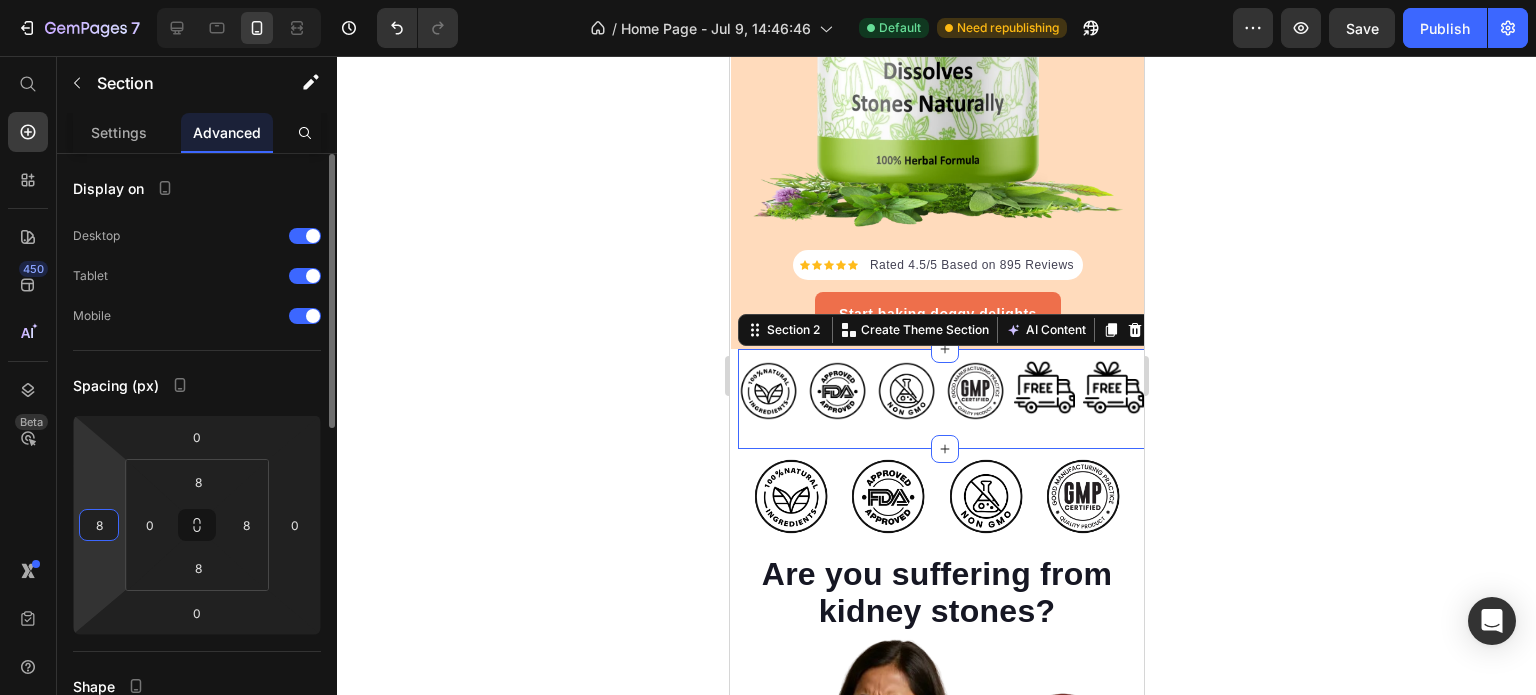 click on "8" at bounding box center (99, 525) 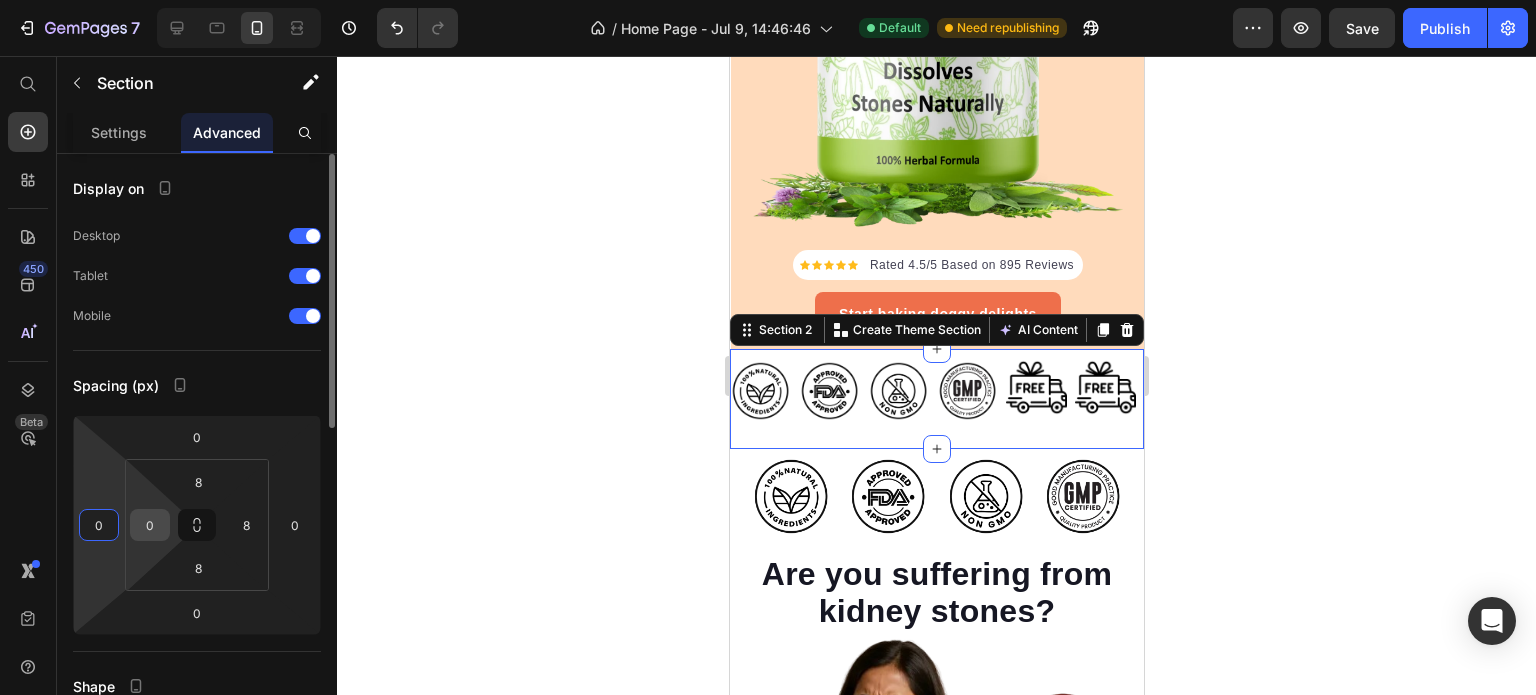 type on "0" 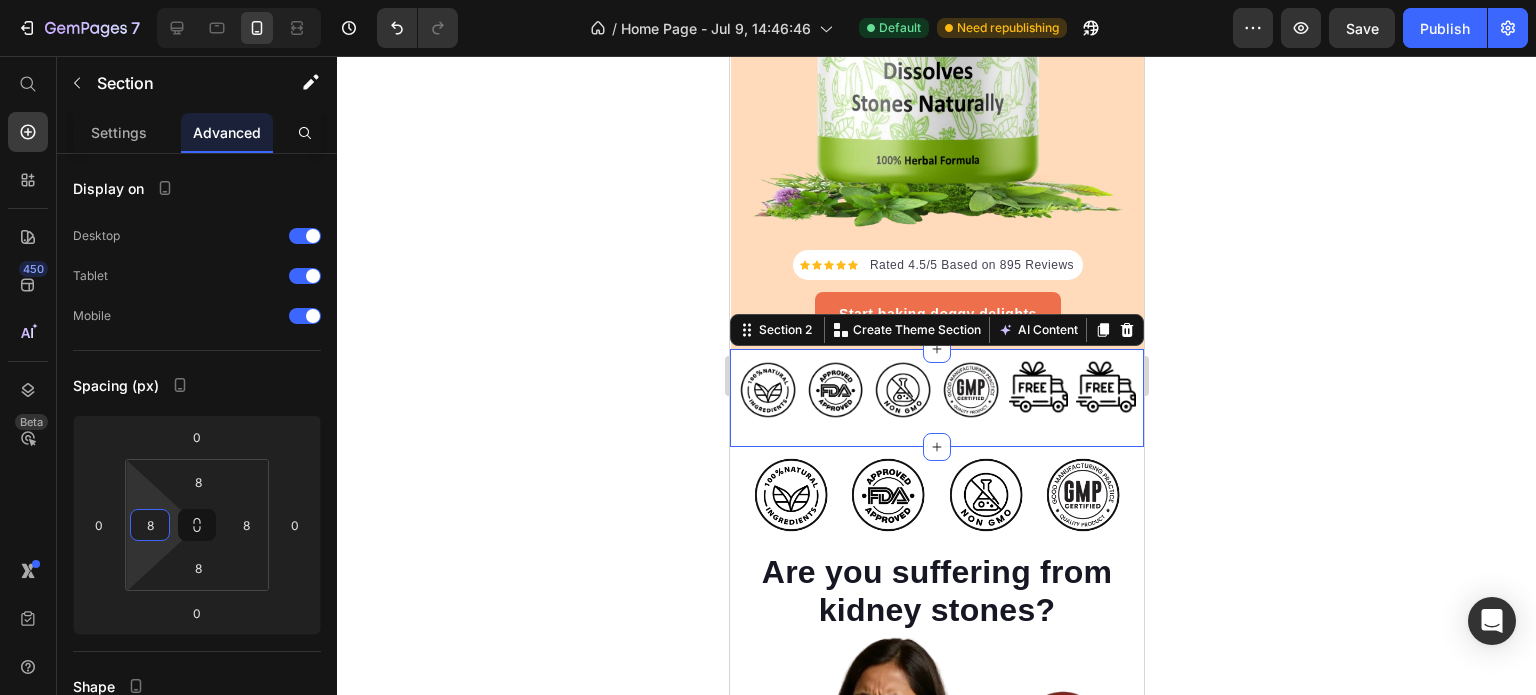 type on "8" 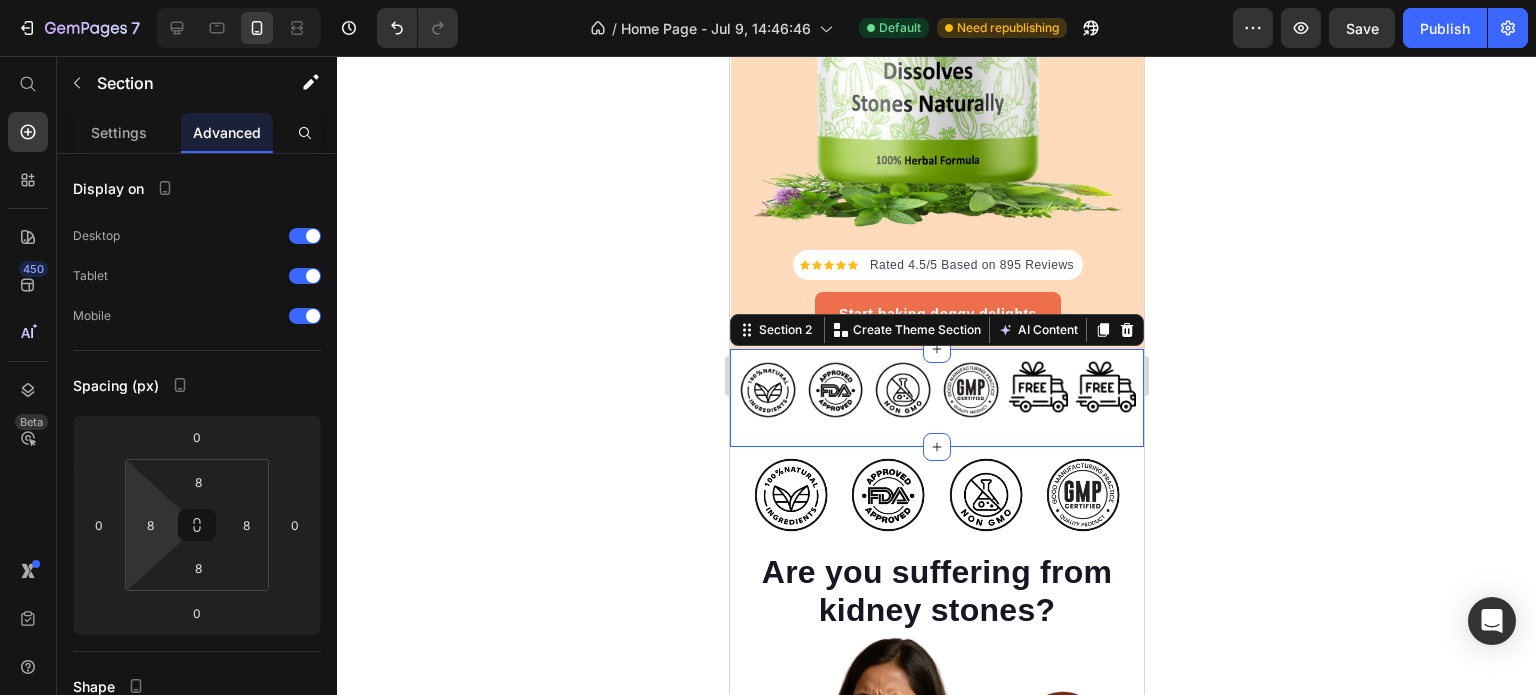 click 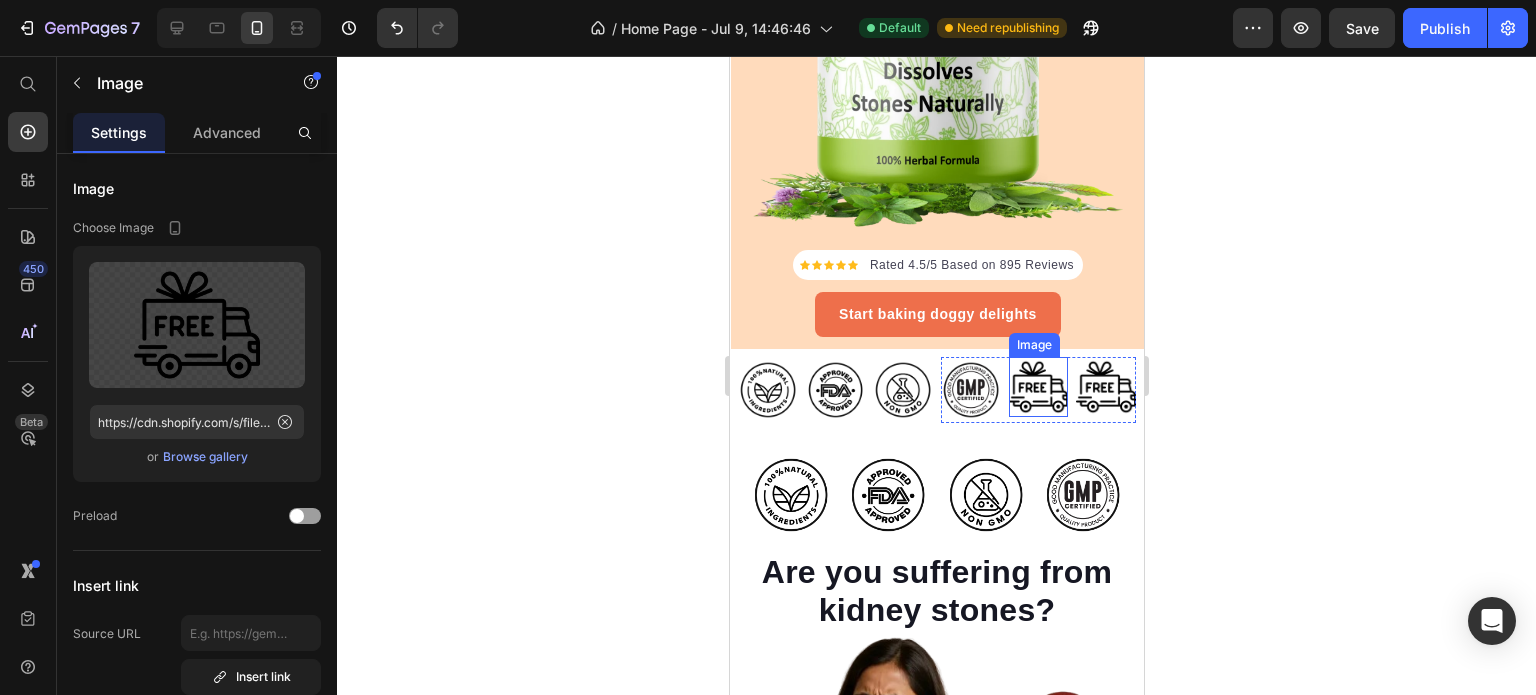 click at bounding box center (1038, 387) 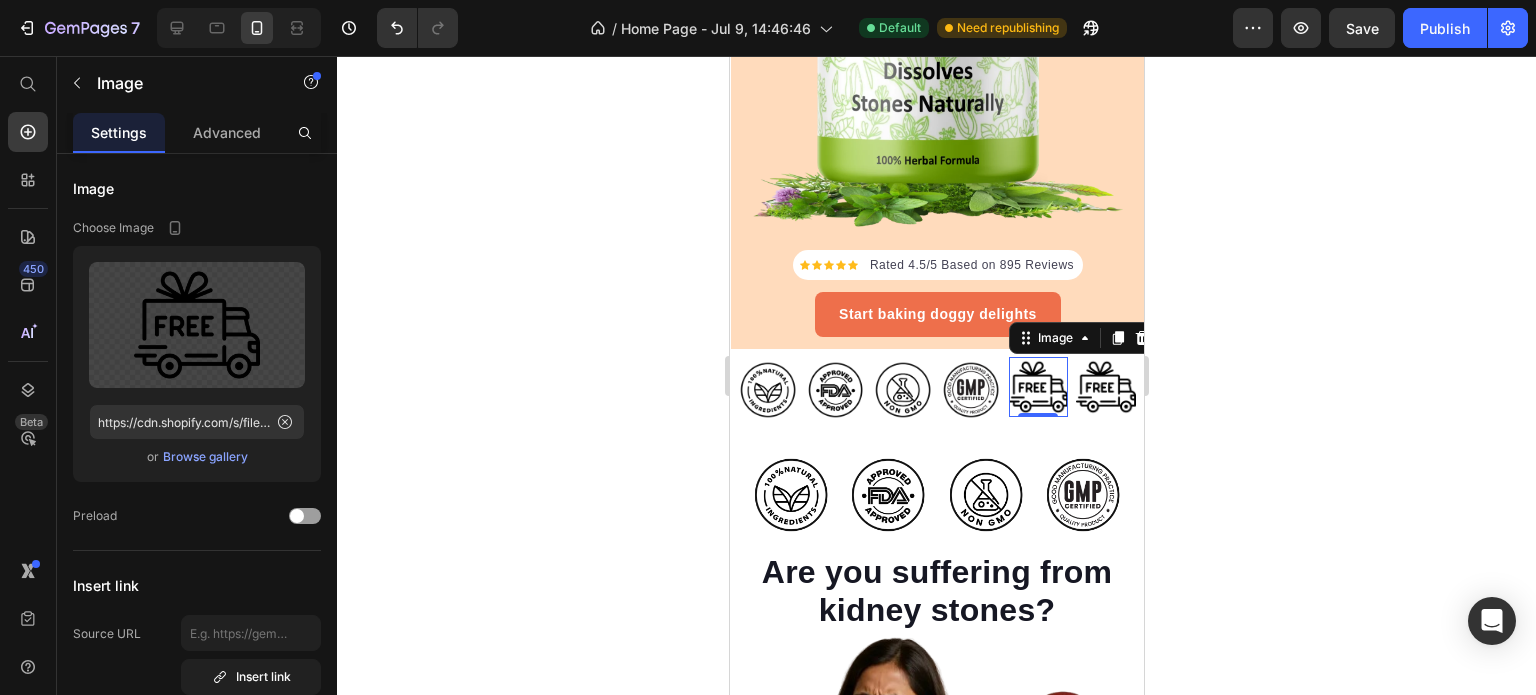 click at bounding box center (1038, 387) 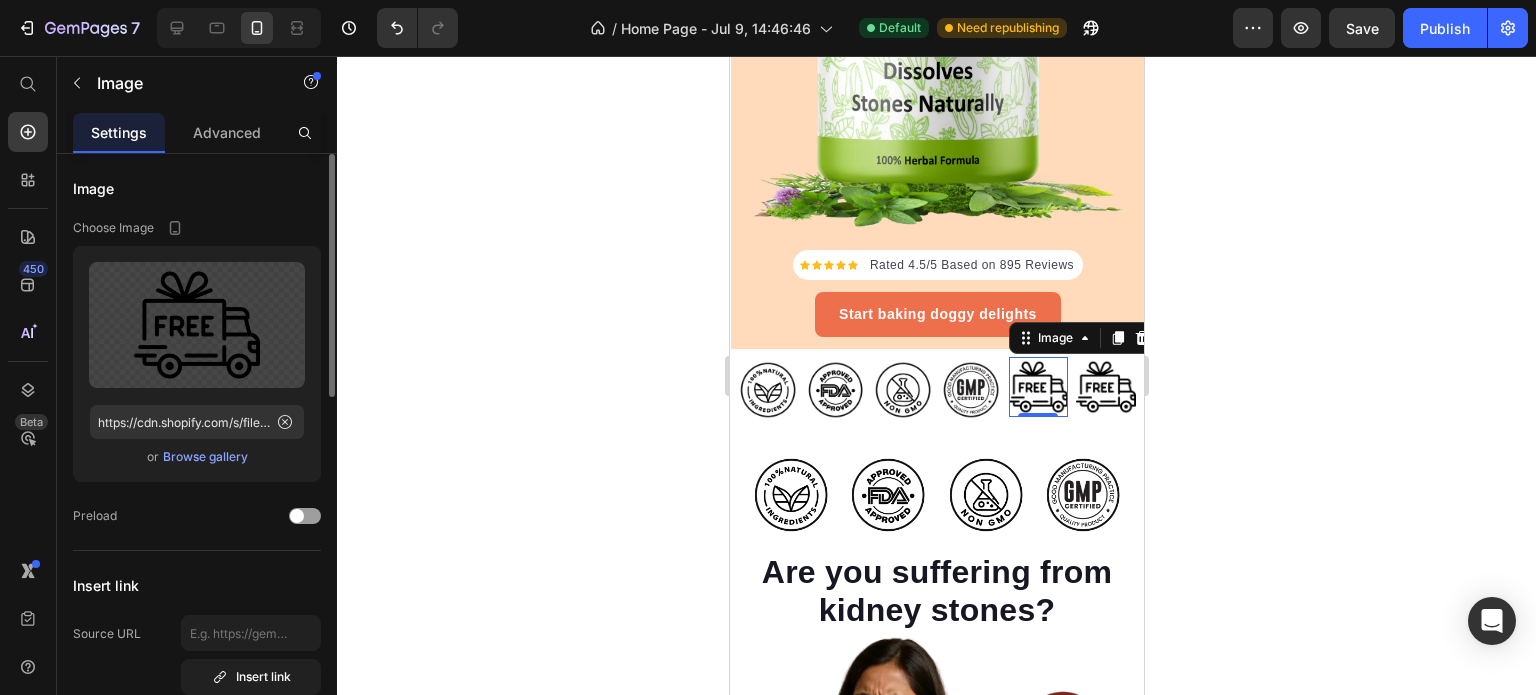 click on "Browse gallery" at bounding box center (205, 457) 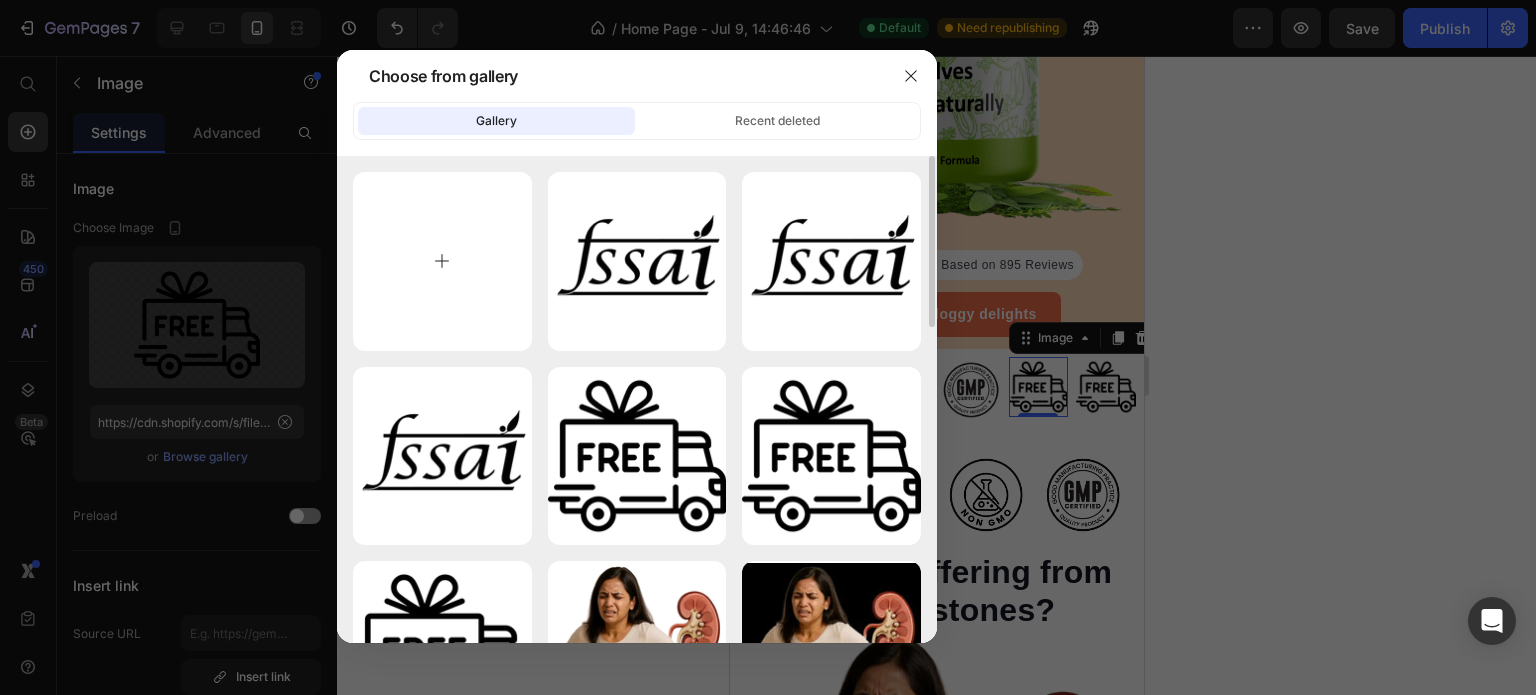 click at bounding box center [442, 261] 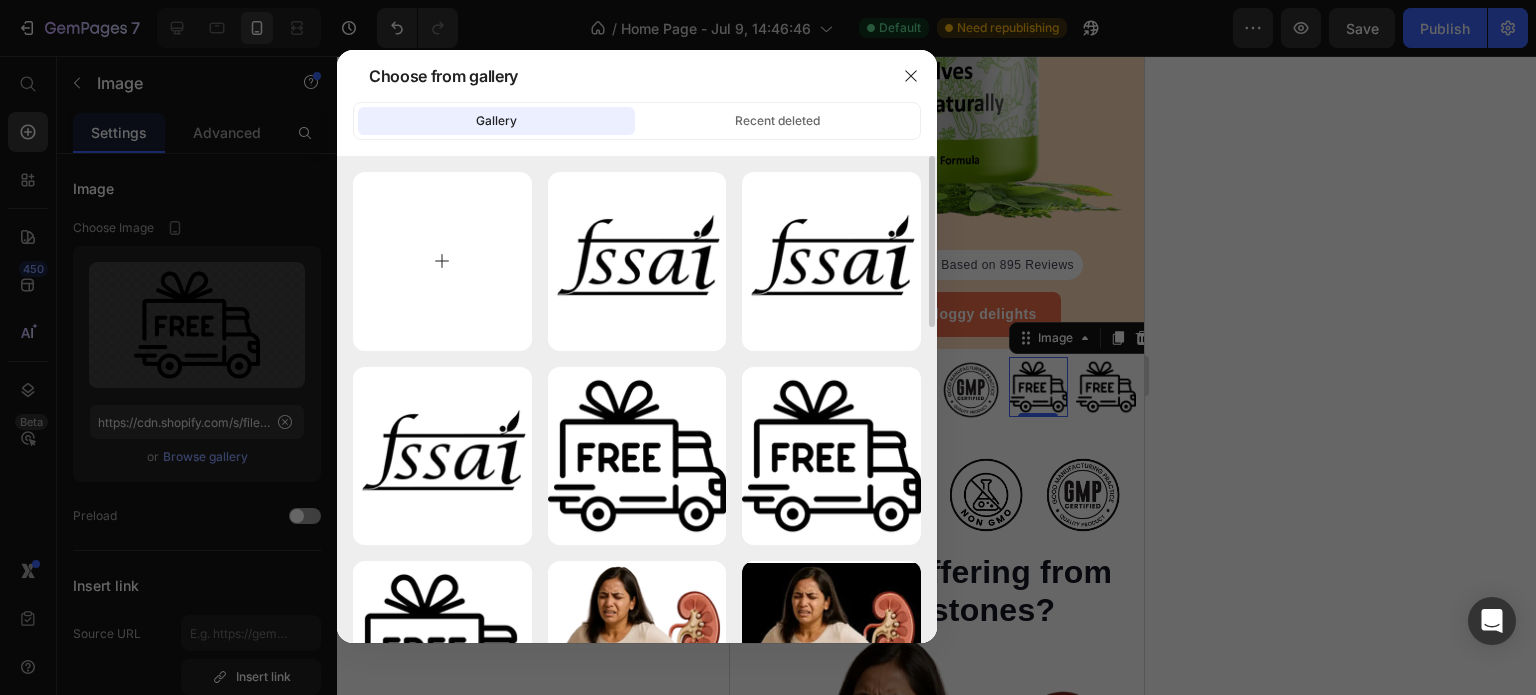 type on "C:\fakepath\analysis.png" 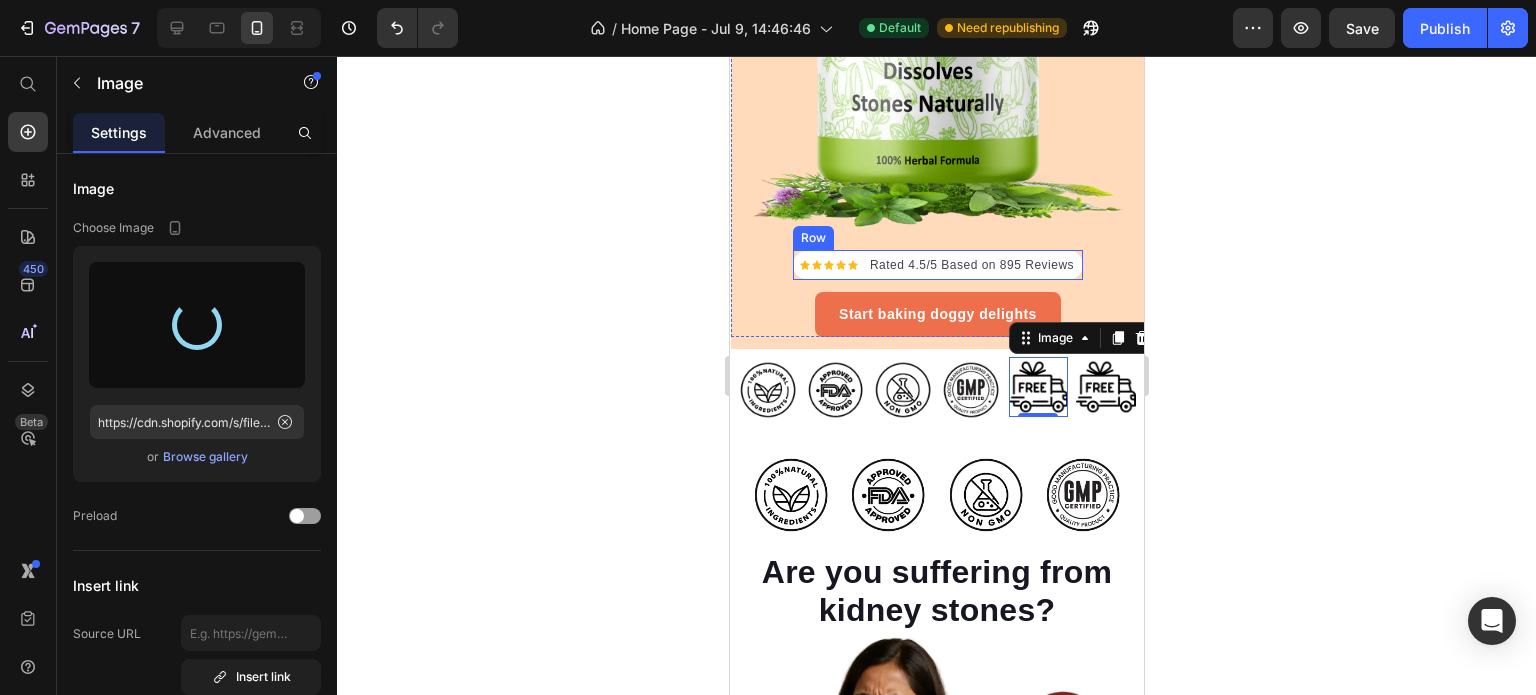 type on "https://cdn.shopify.com/s/files/1/0727/7651/5641/files/gempages_574642608358294303-dbec327f-0066-4b75-9a29-aa0db2fe13a9.png" 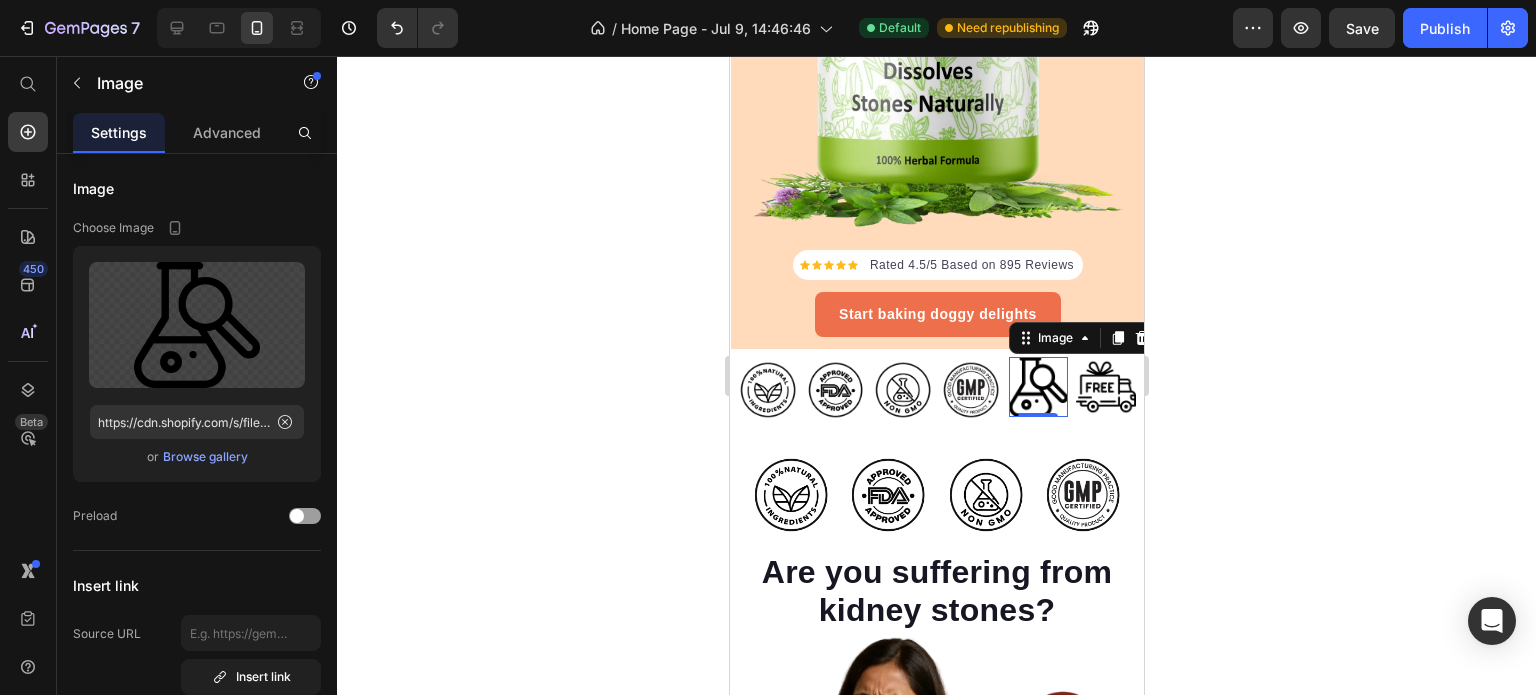 click 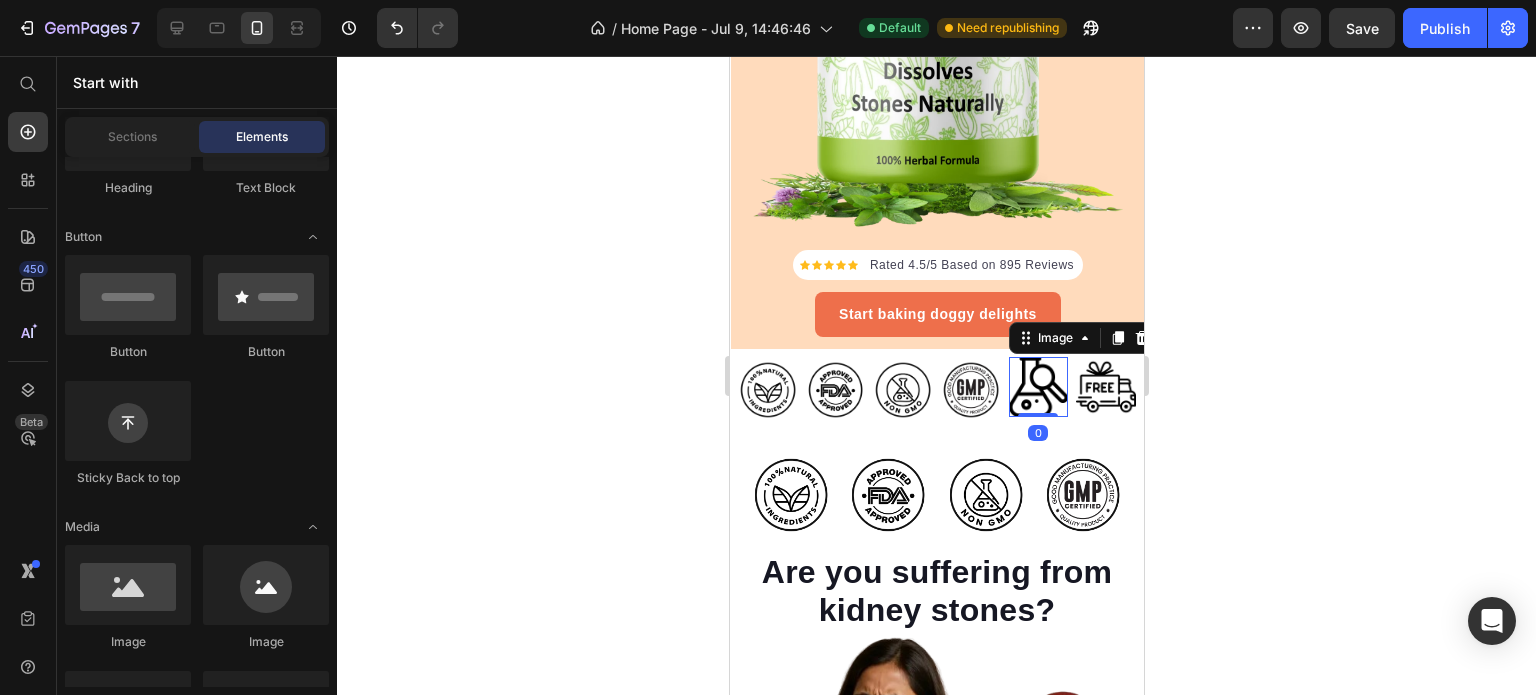 click at bounding box center [1038, 387] 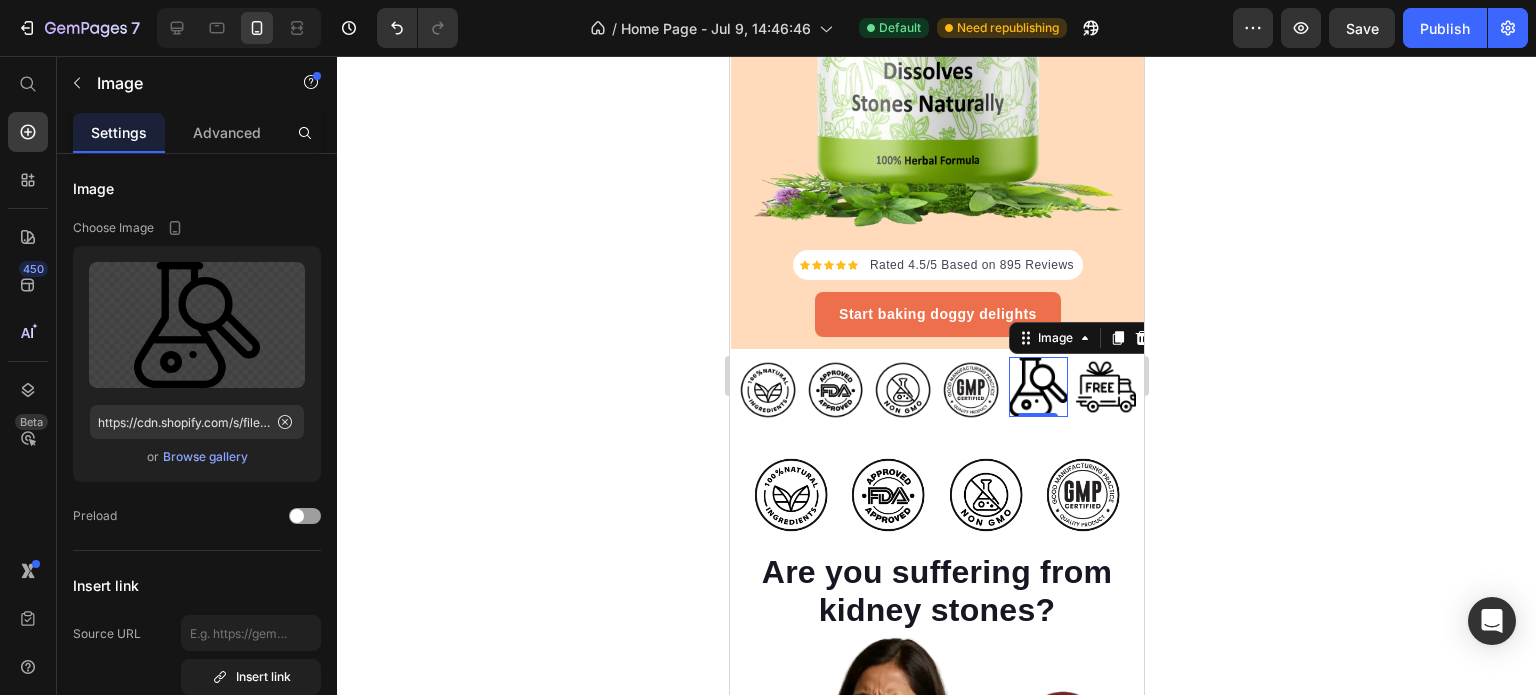 click 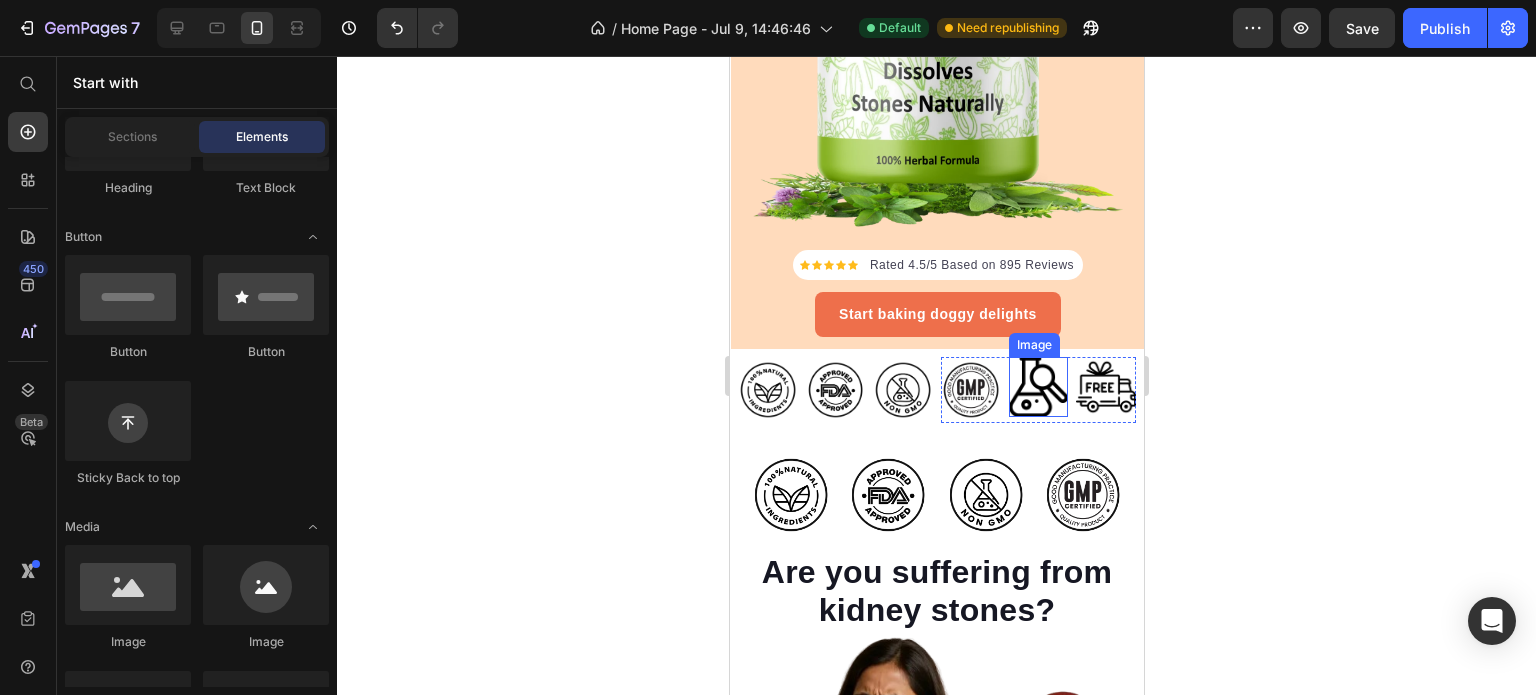 click at bounding box center (1038, 387) 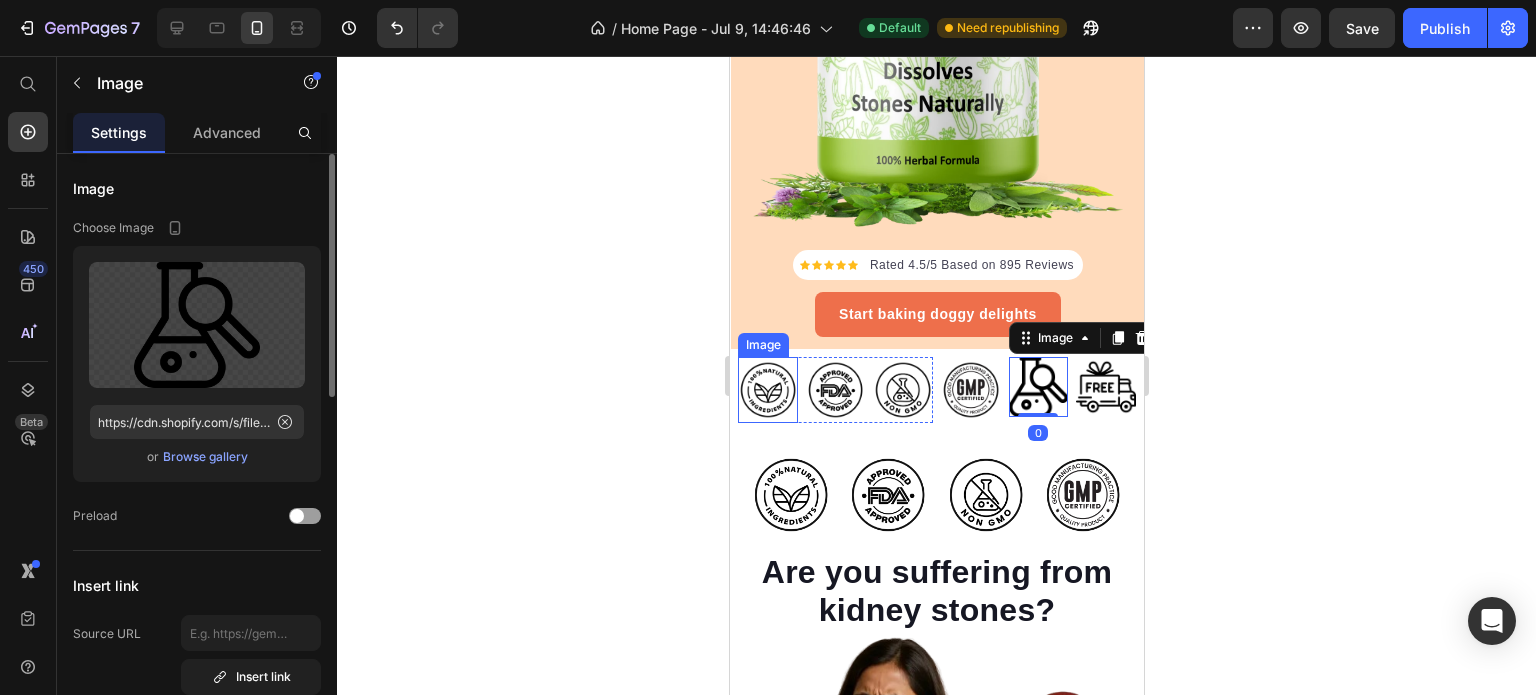 click on "Browse gallery" at bounding box center [205, 457] 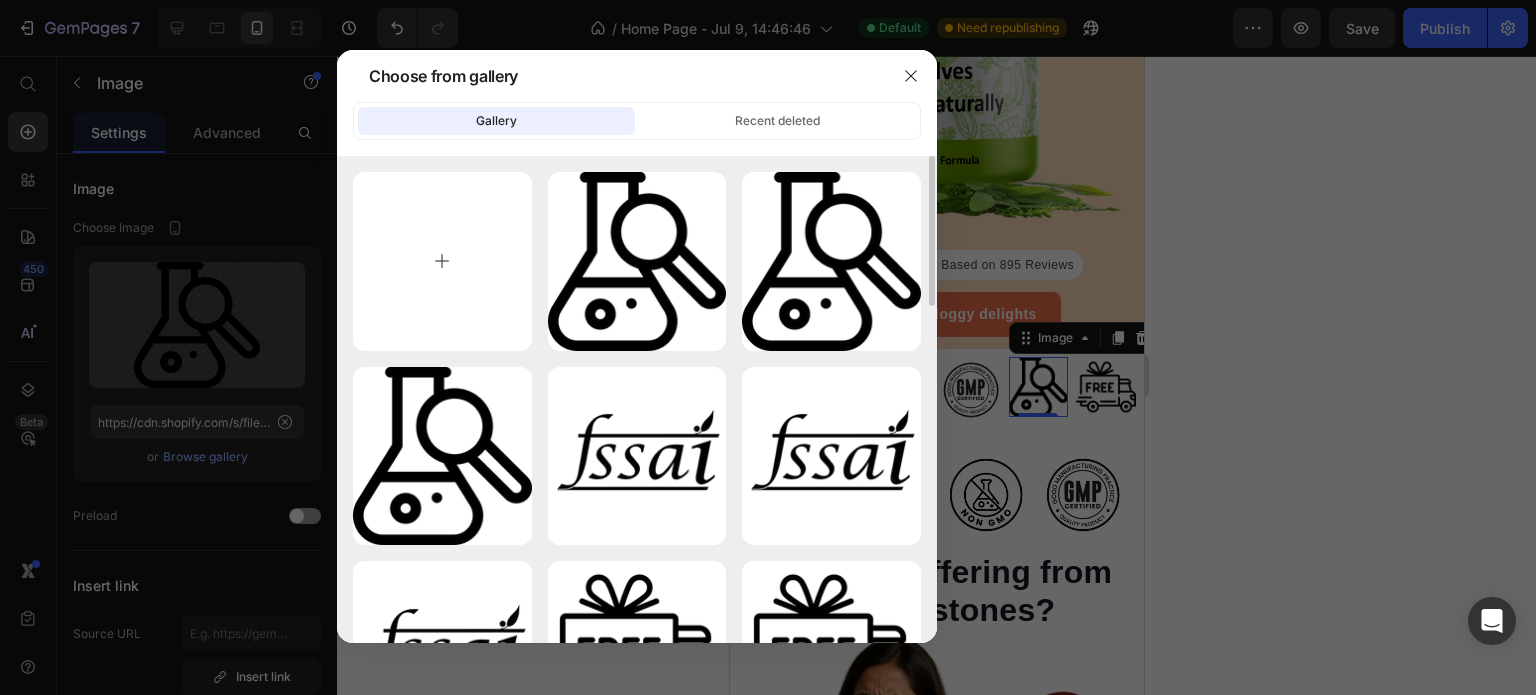 click at bounding box center (442, 261) 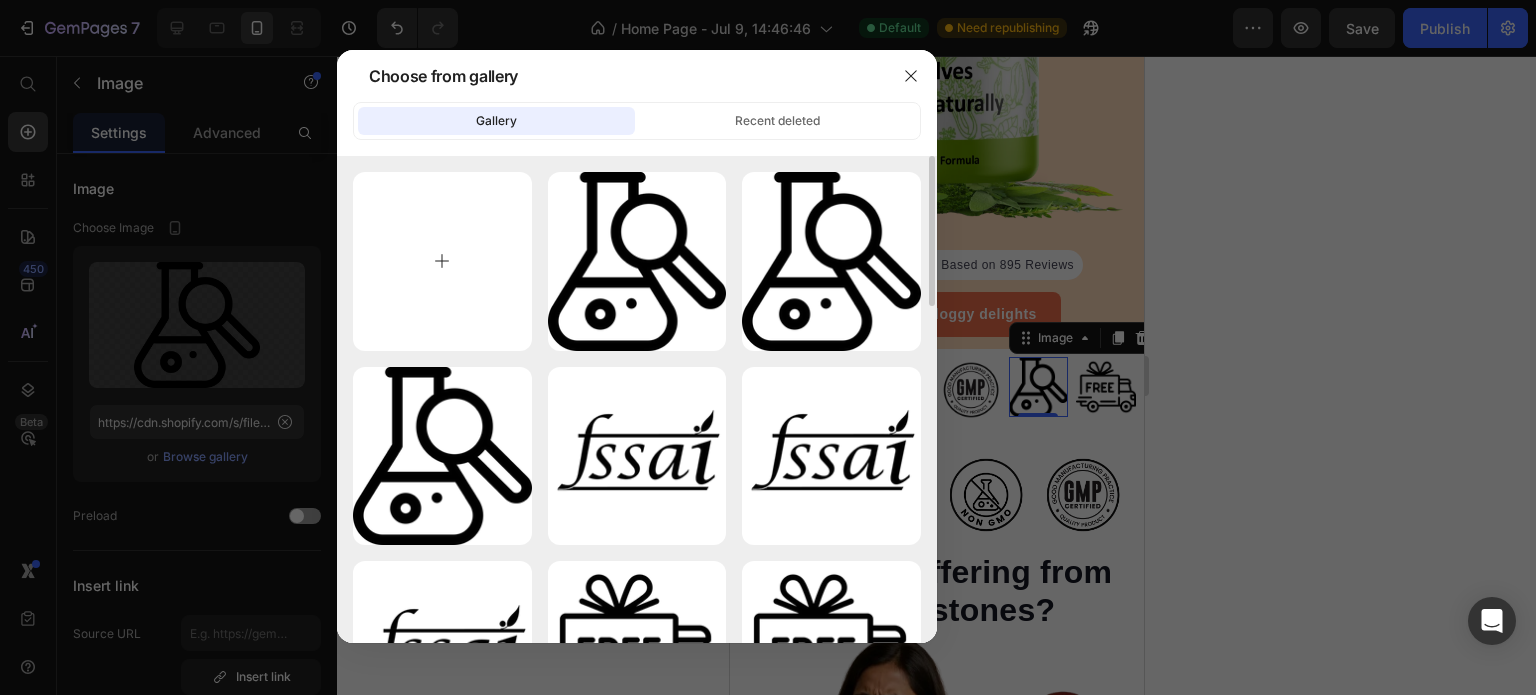 type on "C:\fakepath\cash-on-delivery.png" 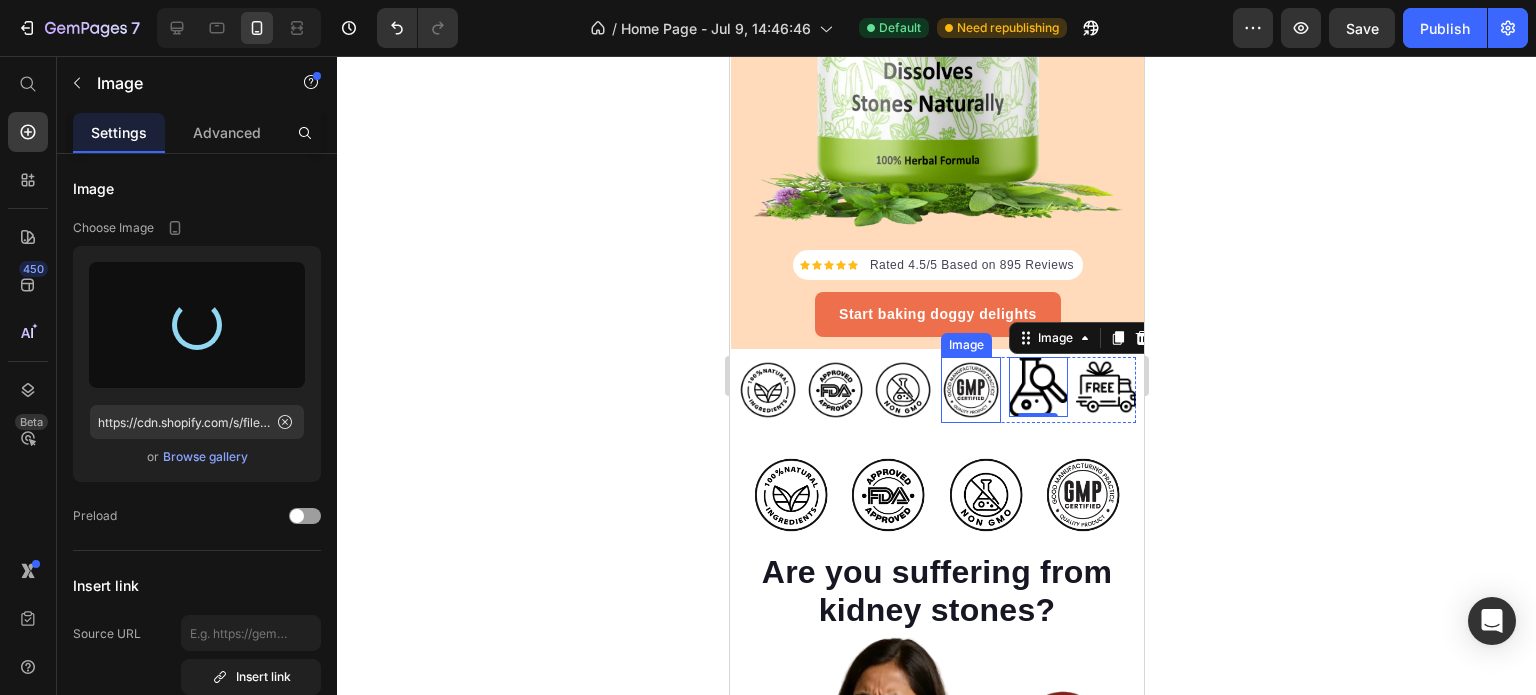 type on "https://cdn.shopify.com/s/files/1/0727/7651/5641/files/gempages_574642608358294303-51f1ddba-af32-4907-9fb9-ec3bade4b9f1.png" 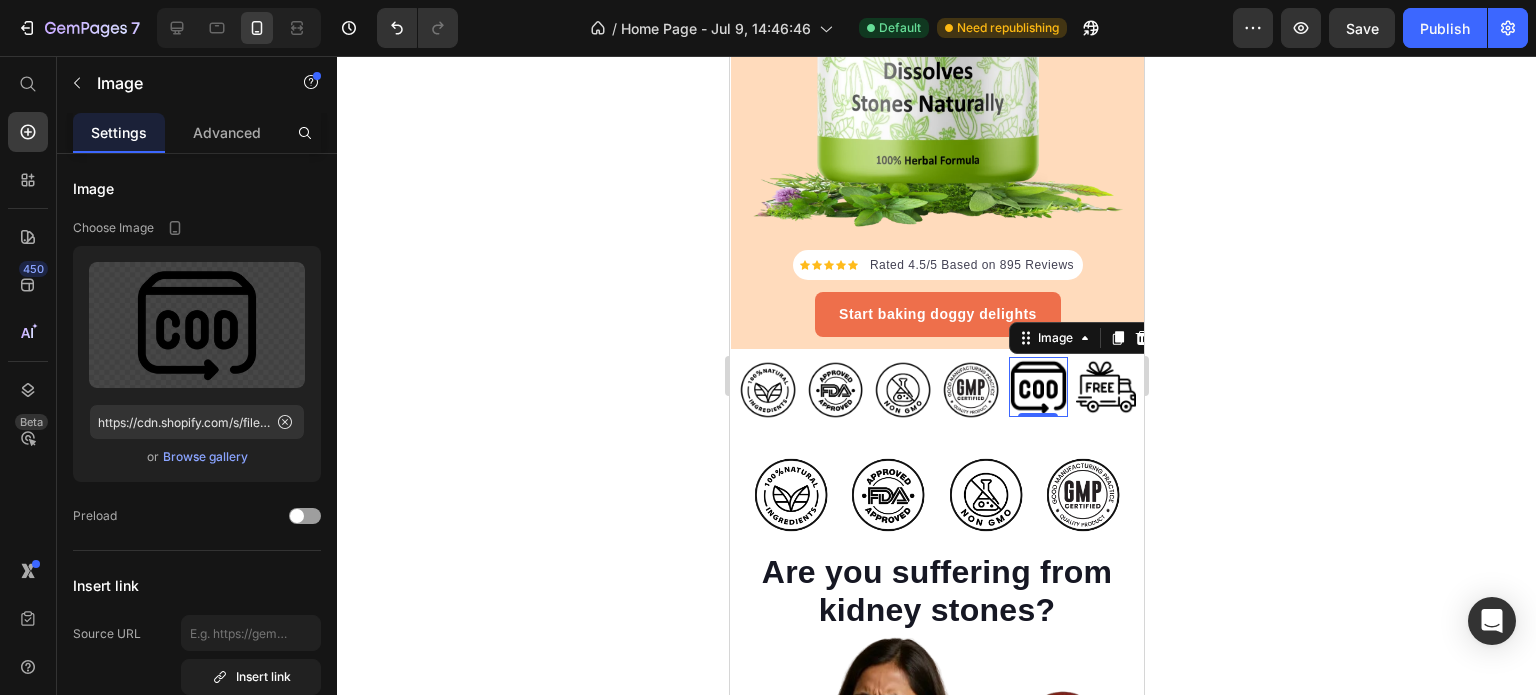 click 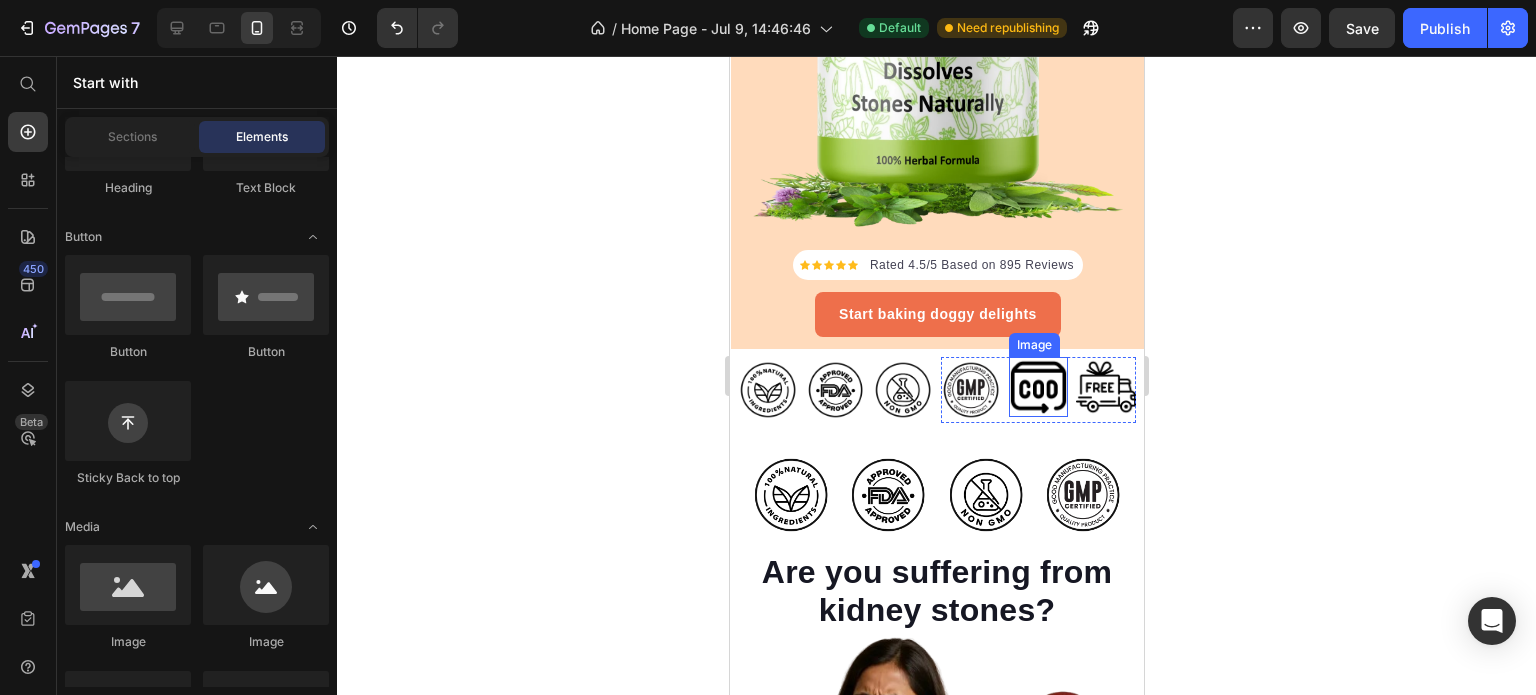 click at bounding box center [1038, 387] 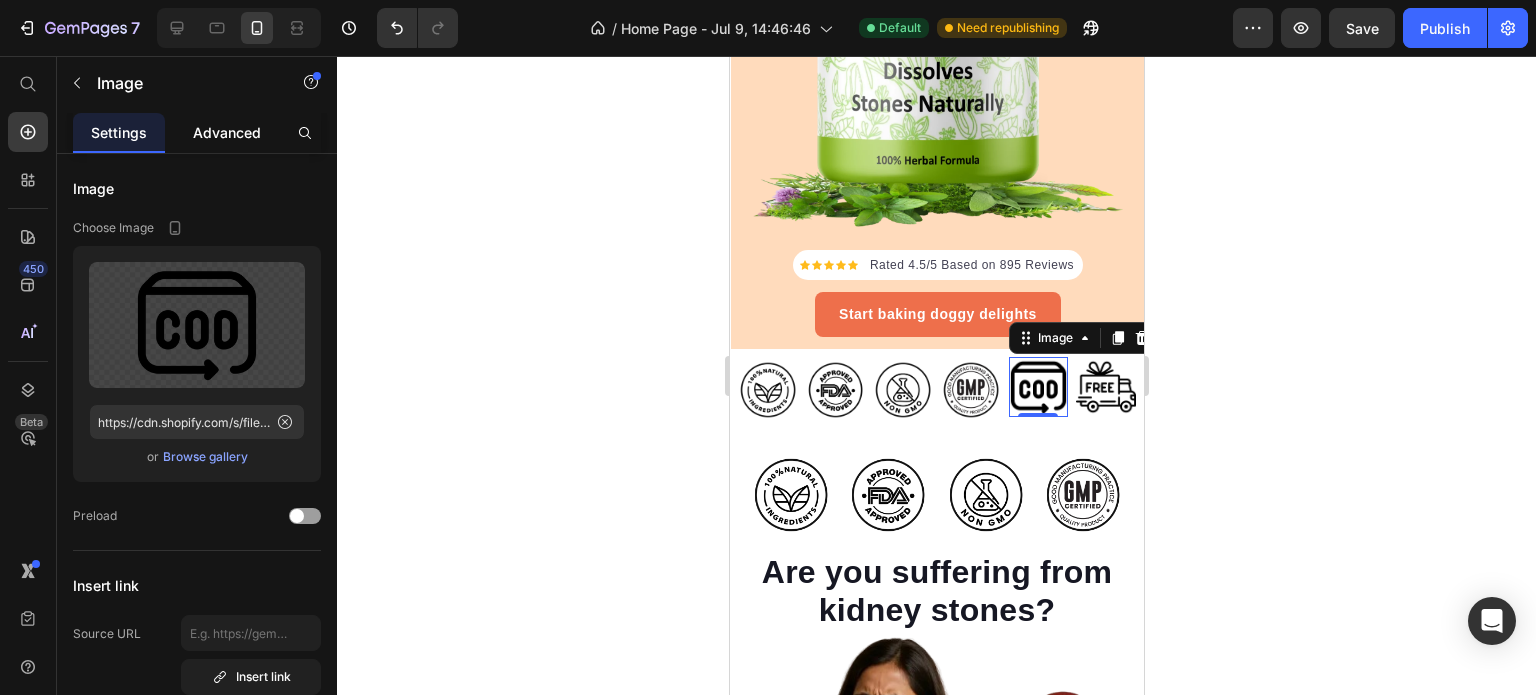 click on "Advanced" at bounding box center [227, 132] 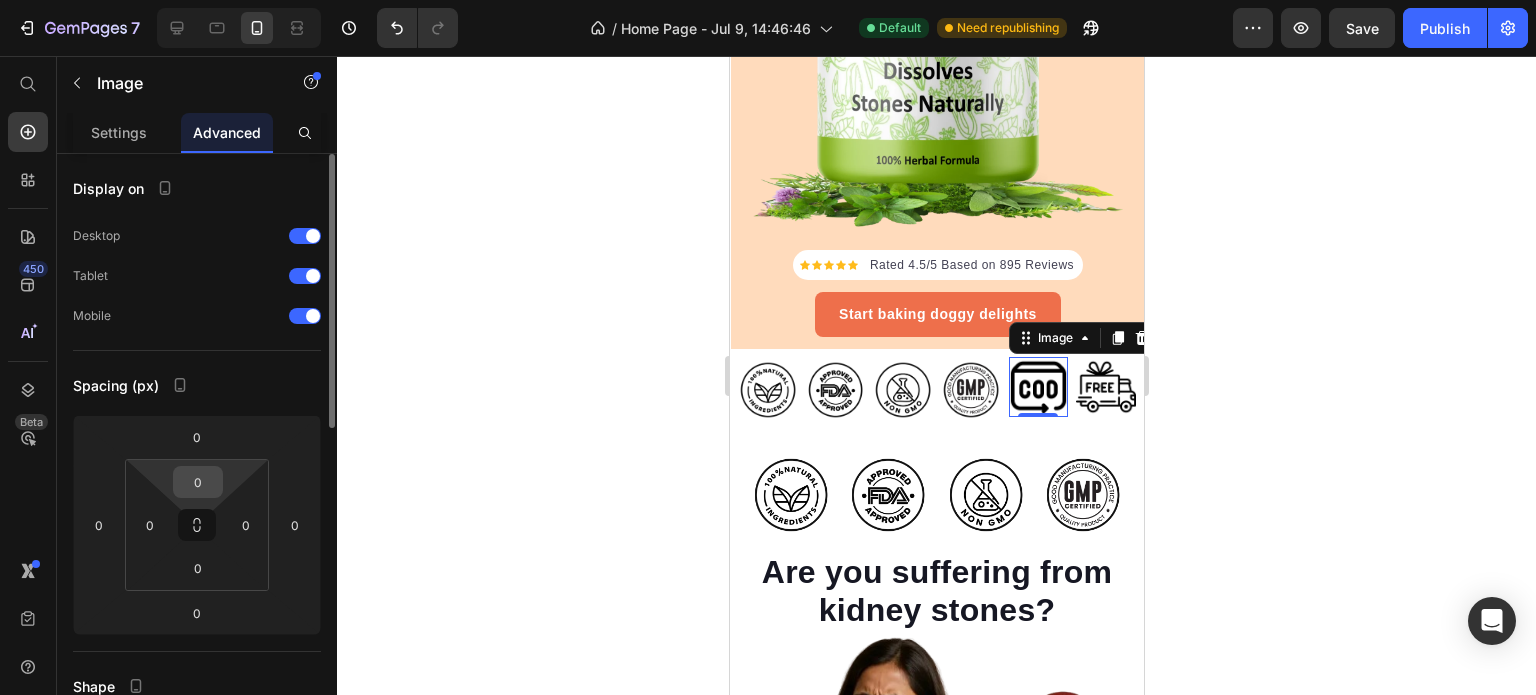 click on "0" at bounding box center (198, 482) 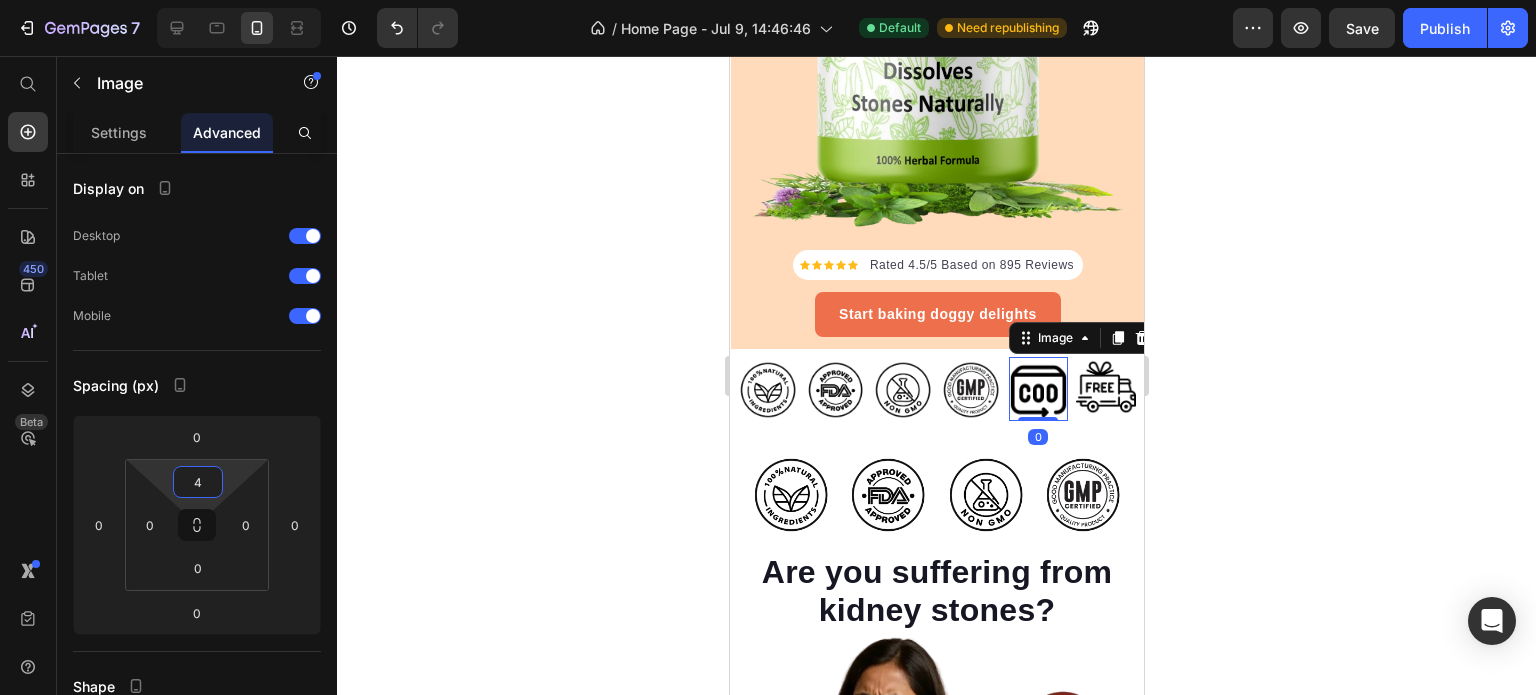 type on "4" 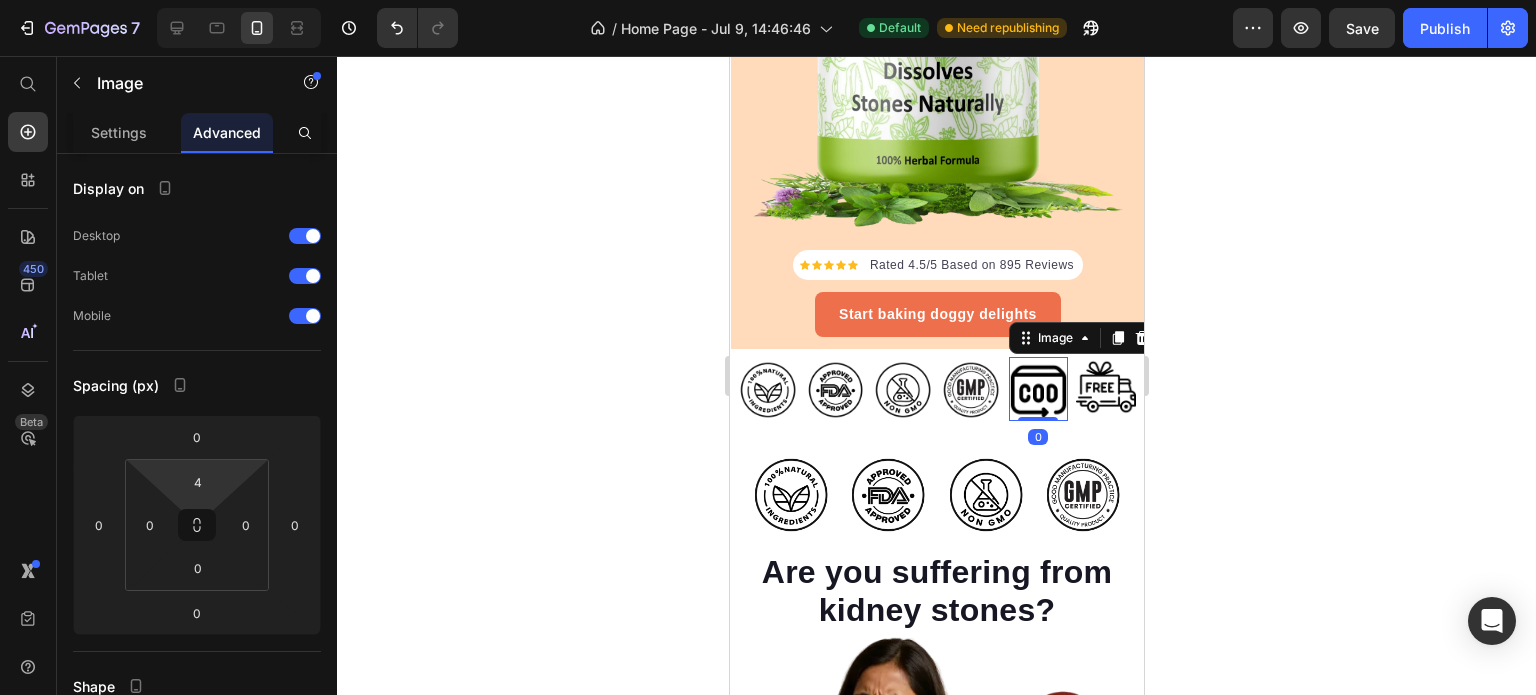 click 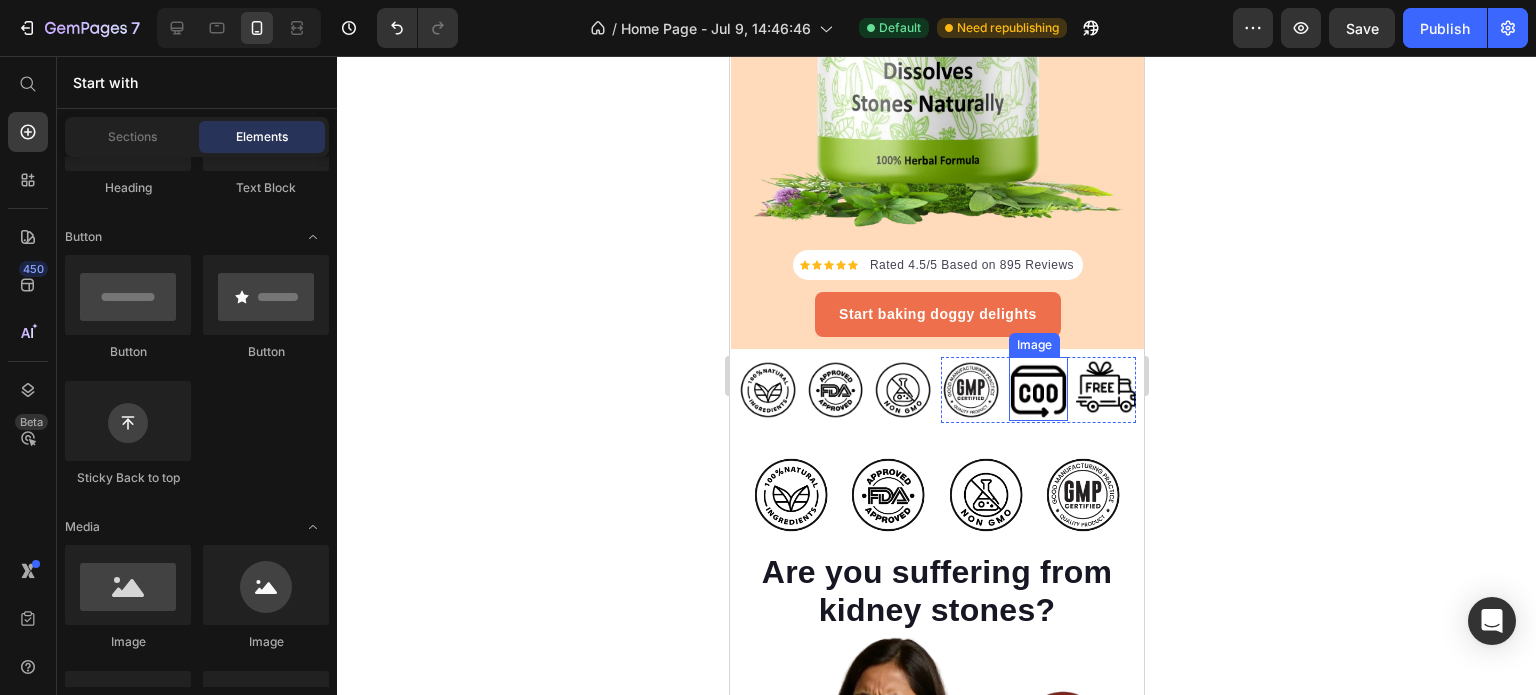 click at bounding box center (1038, 389) 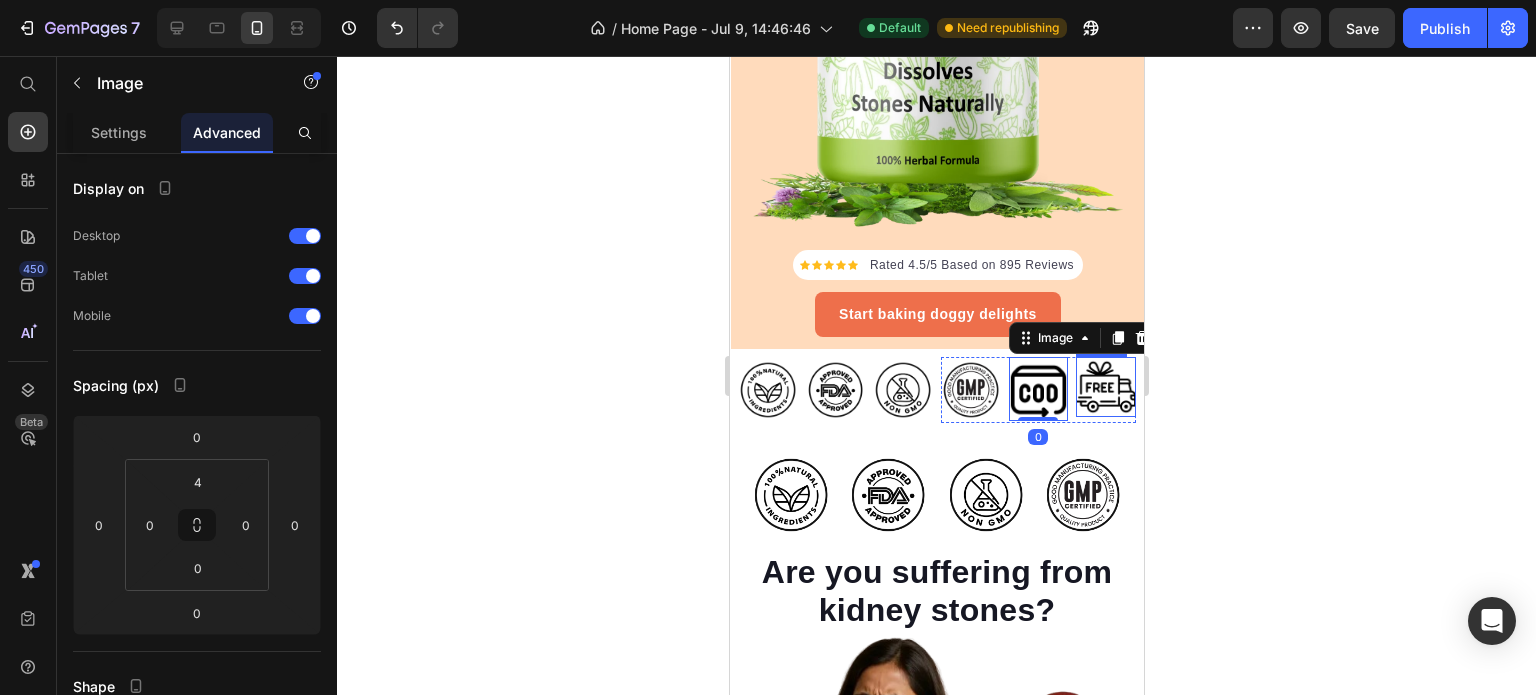 click 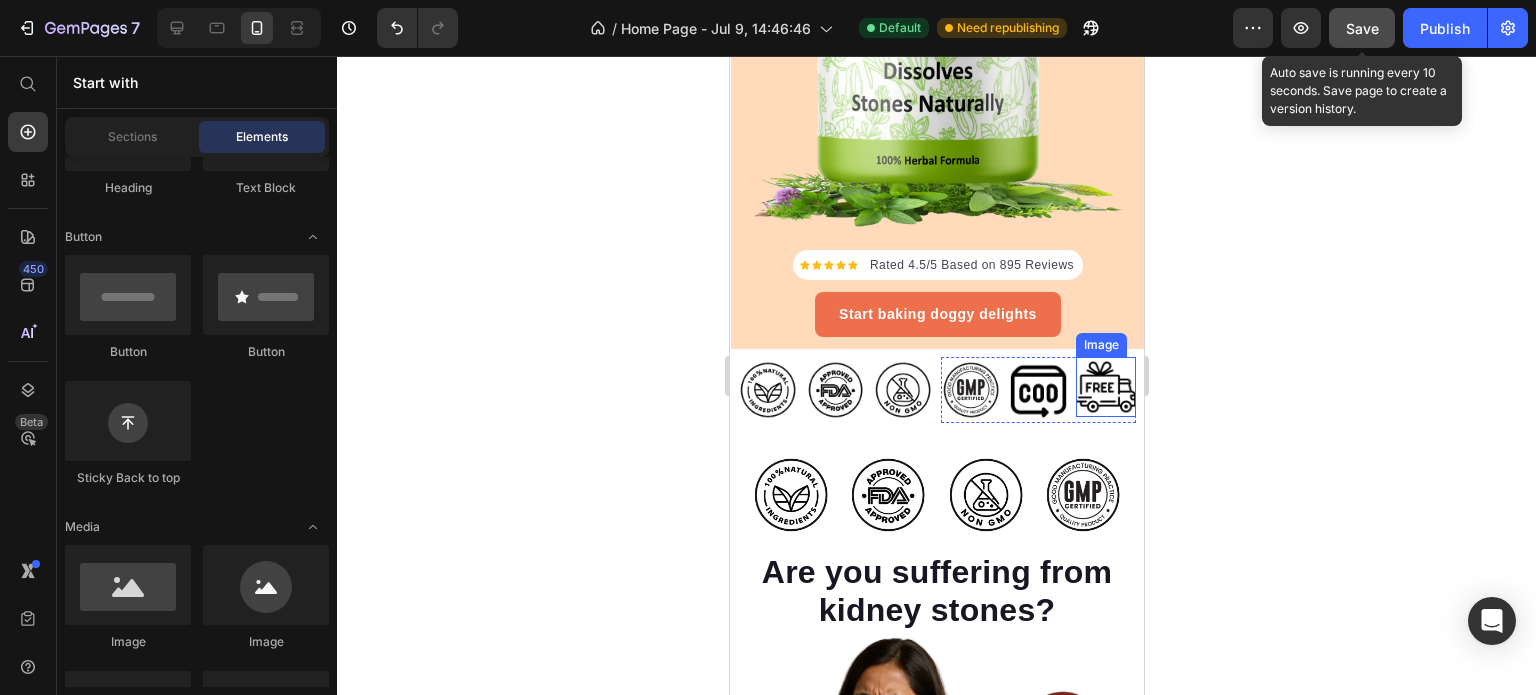 click on "Save" at bounding box center (1362, 28) 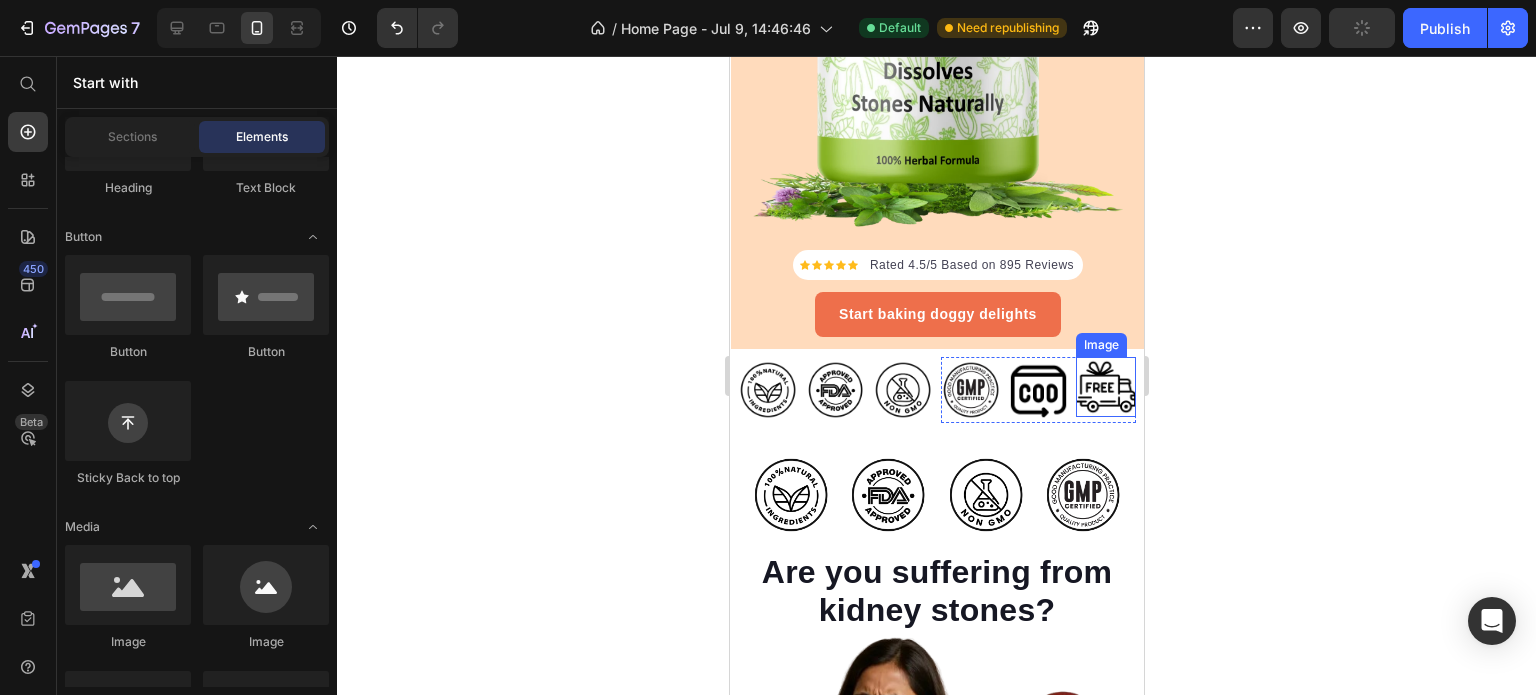 click 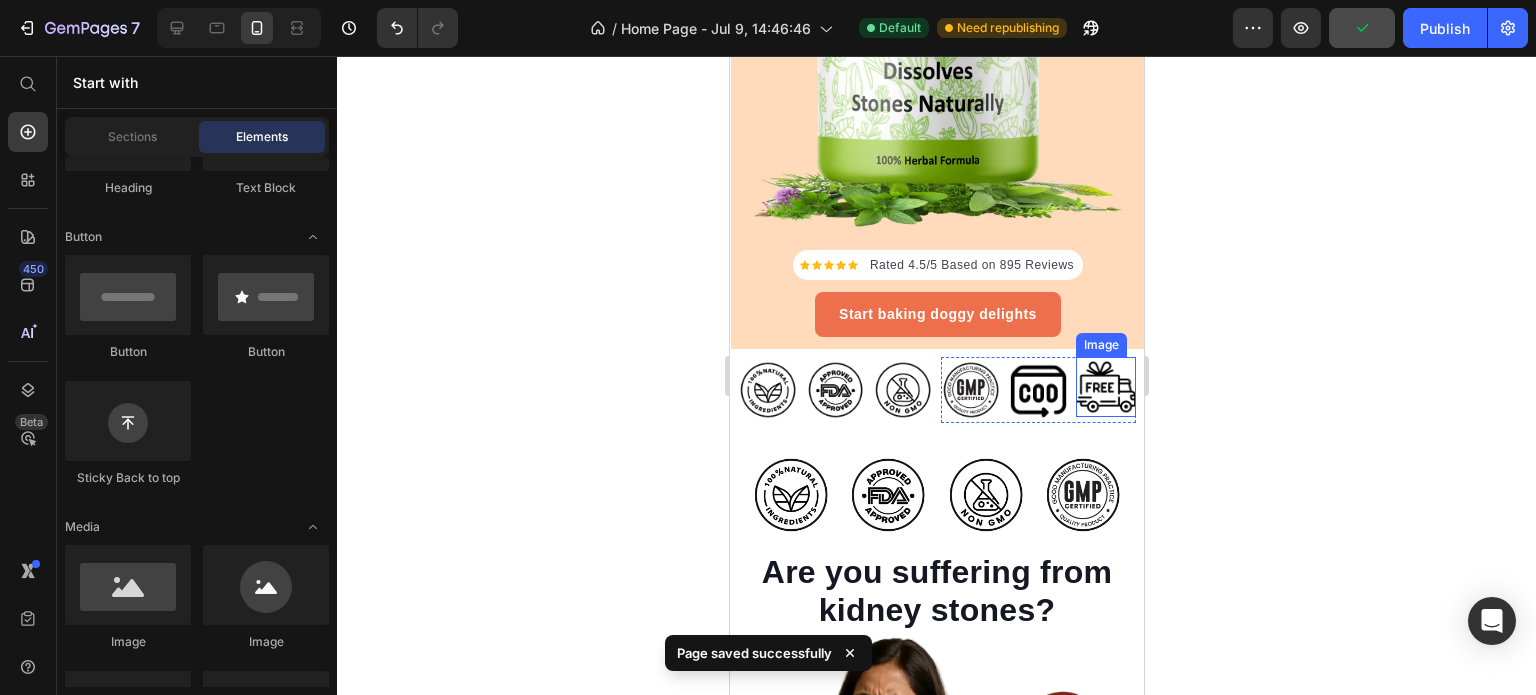 drag, startPoint x: 1206, startPoint y: 350, endPoint x: 1263, endPoint y: 332, distance: 59.77458 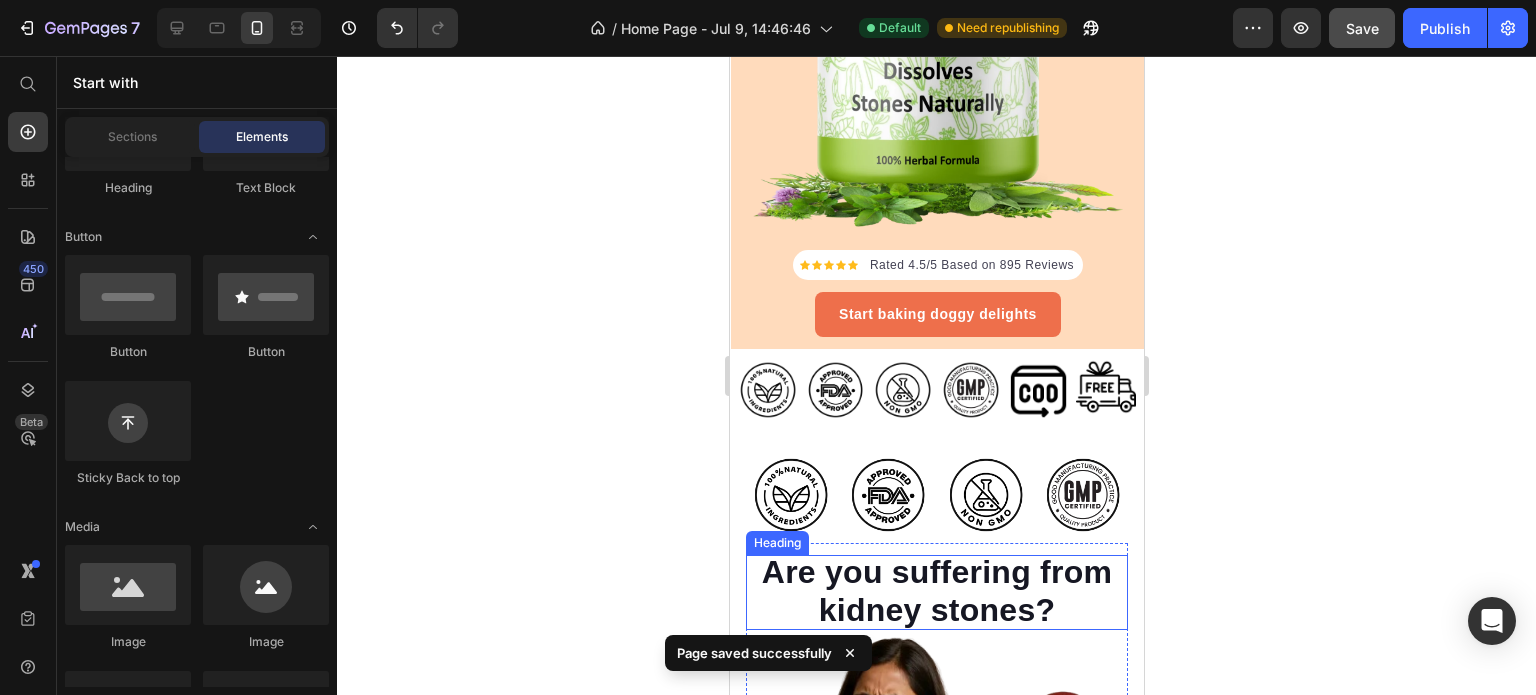click 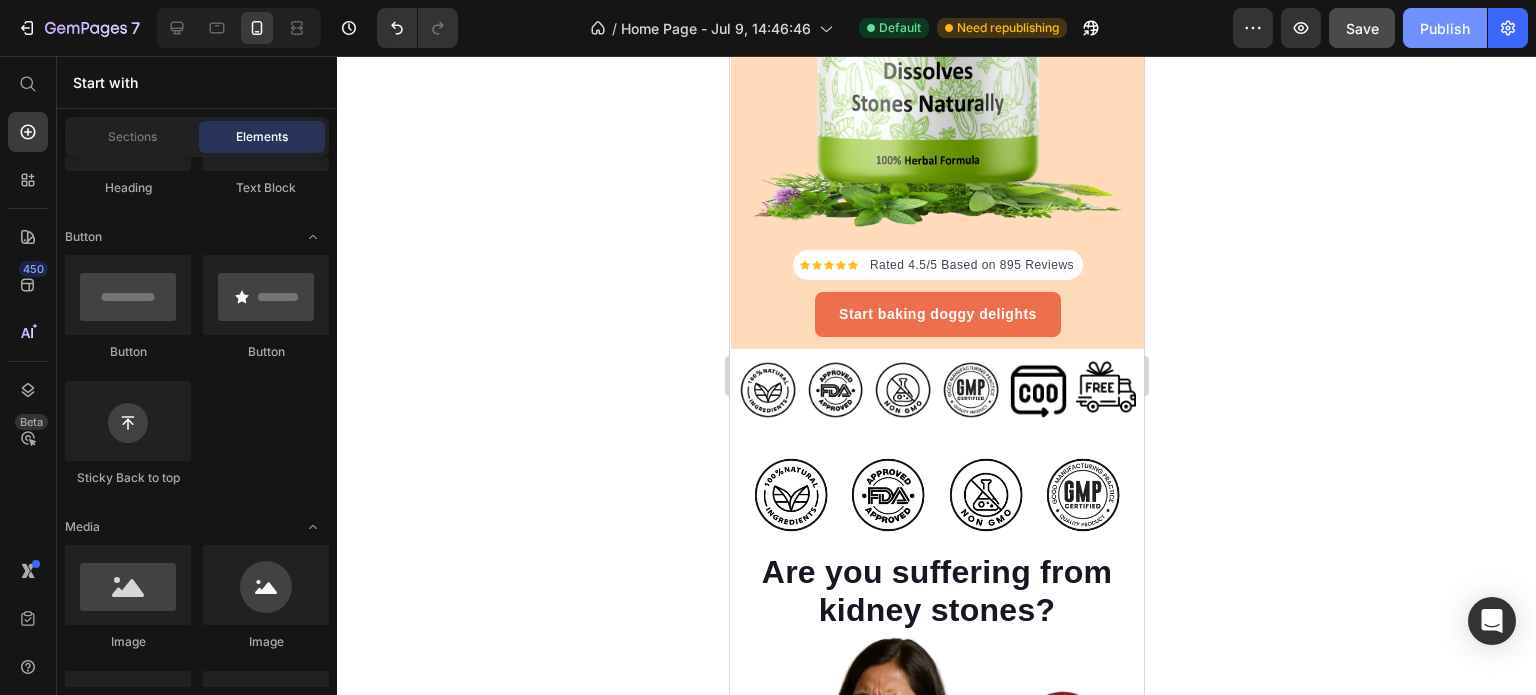 click on "Publish" at bounding box center (1445, 28) 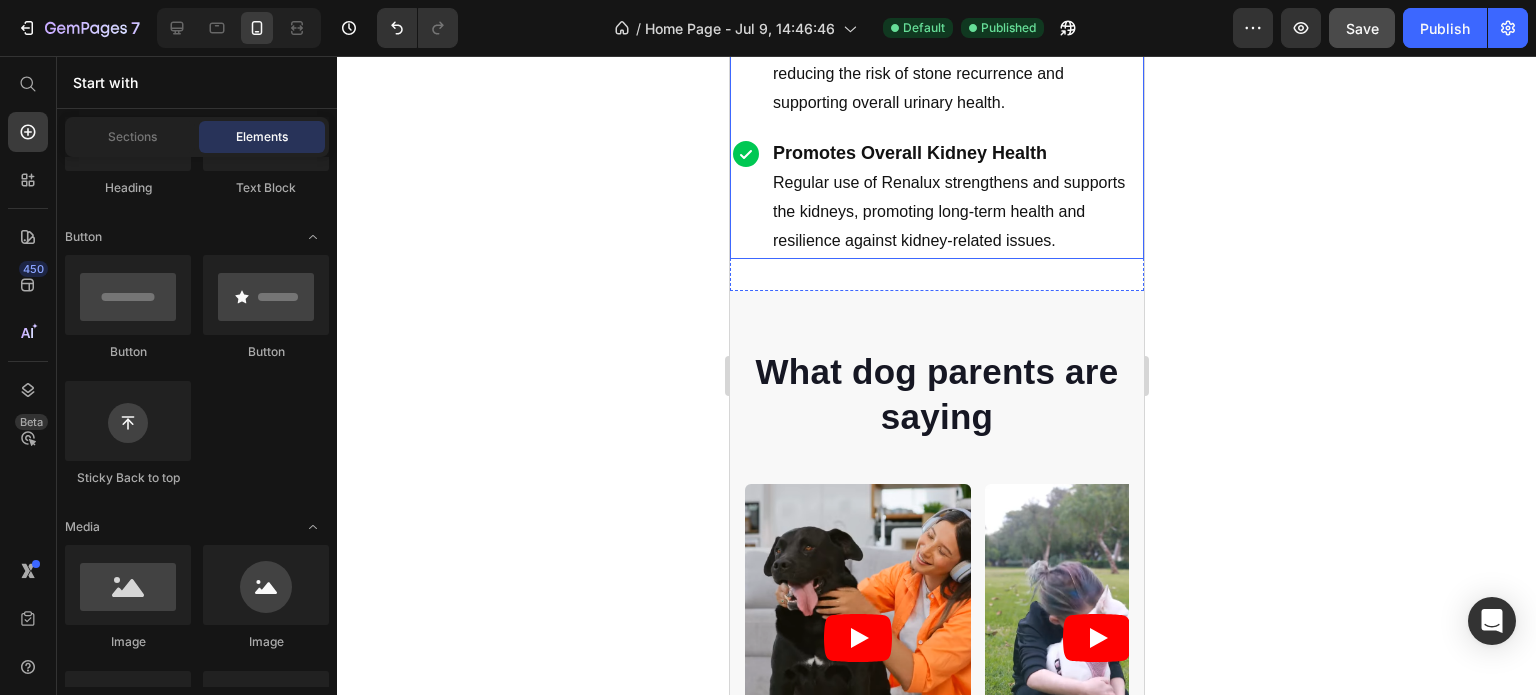 scroll, scrollTop: 2900, scrollLeft: 0, axis: vertical 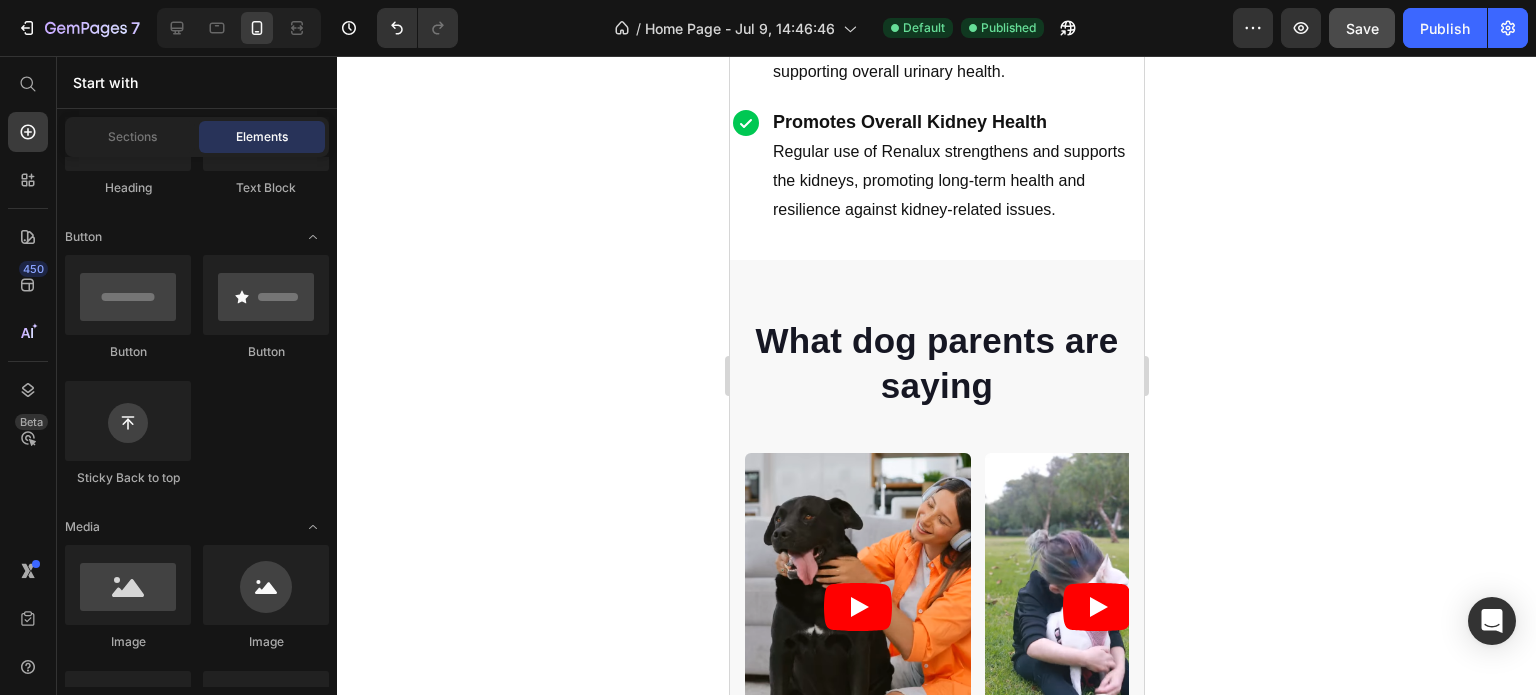 type 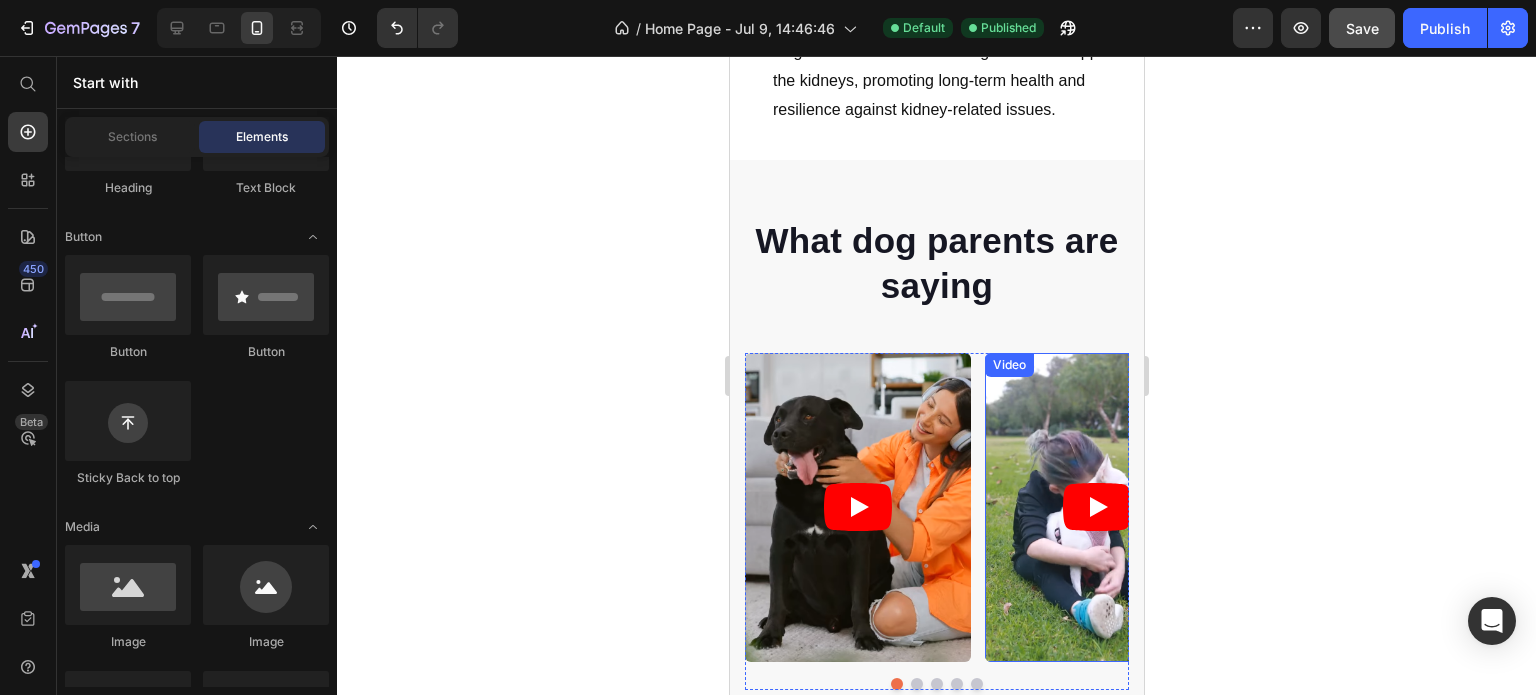 scroll, scrollTop: 2900, scrollLeft: 0, axis: vertical 